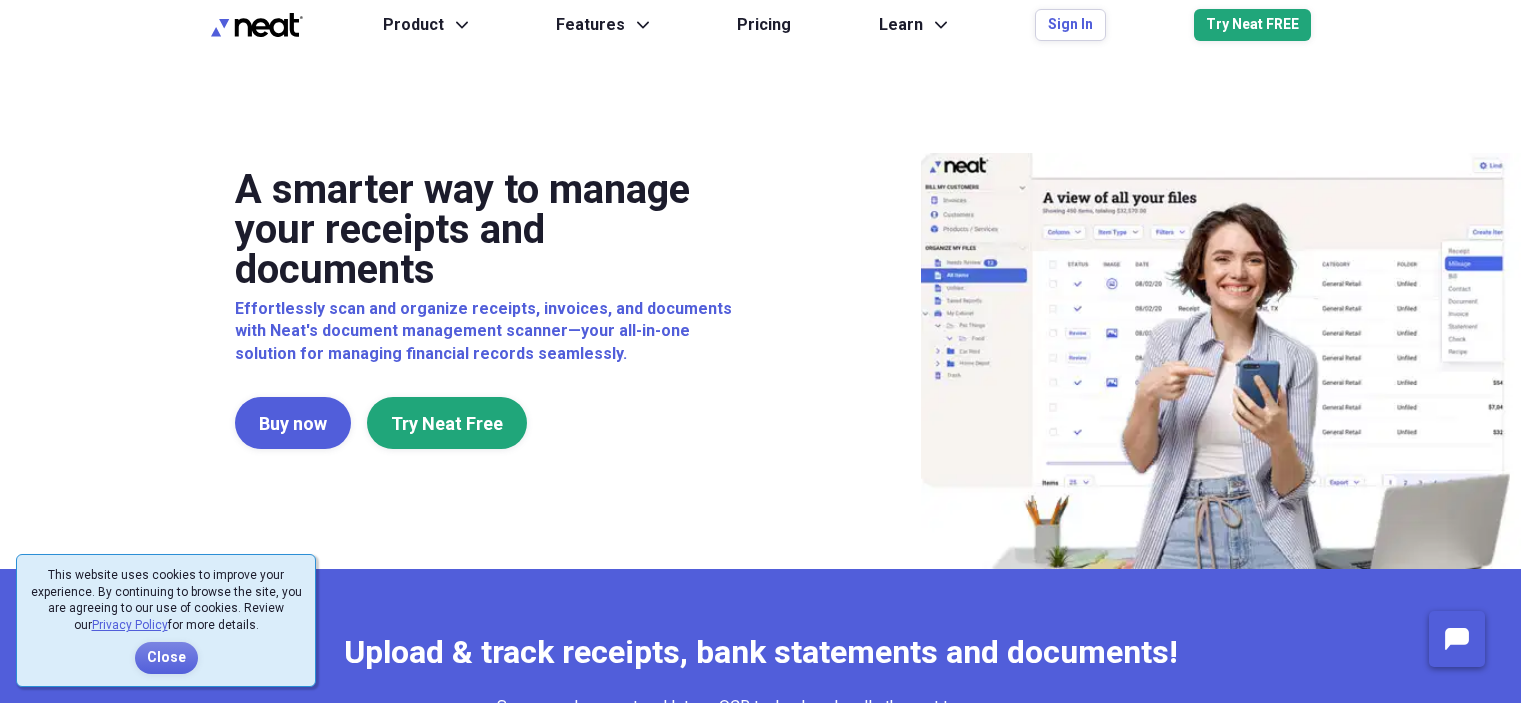 scroll, scrollTop: 0, scrollLeft: 0, axis: both 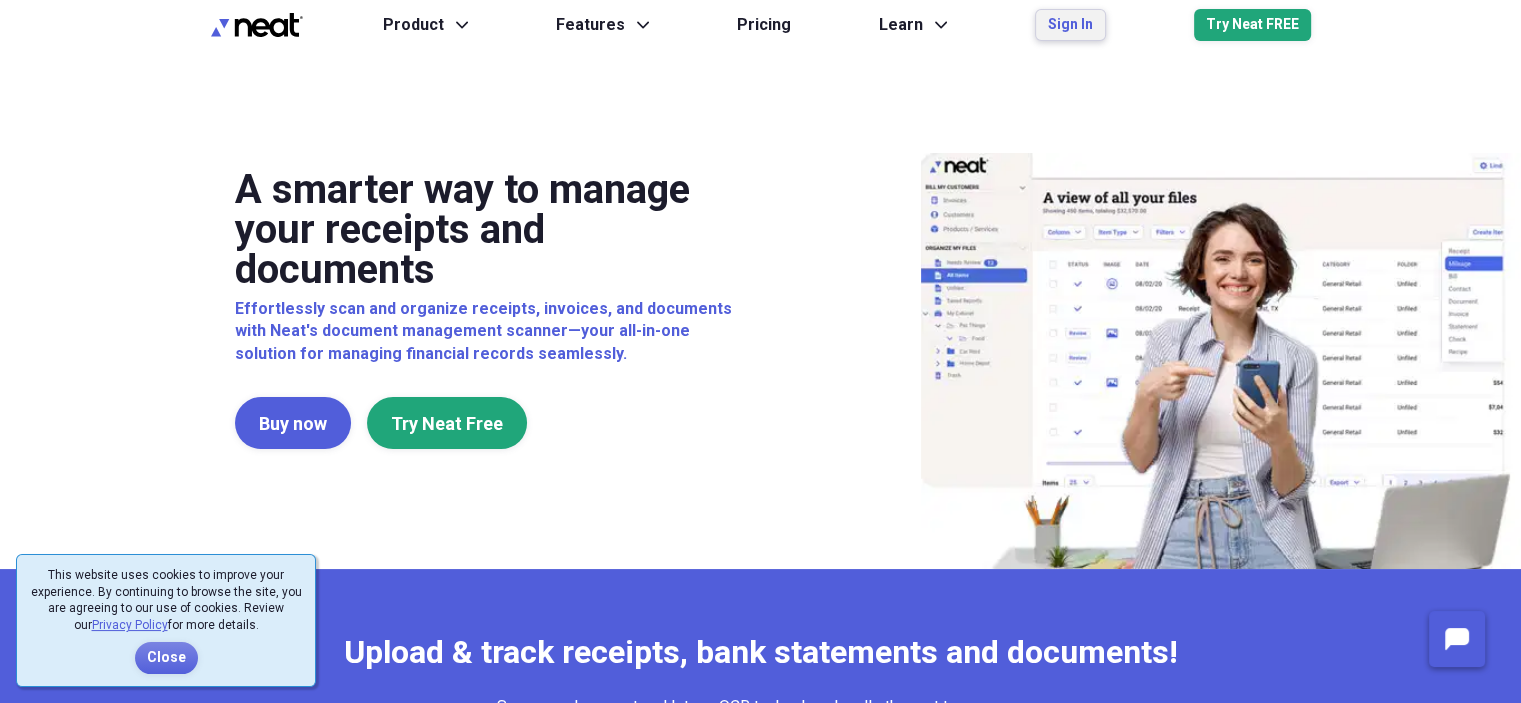 click on "Sign In" at bounding box center [1070, 25] 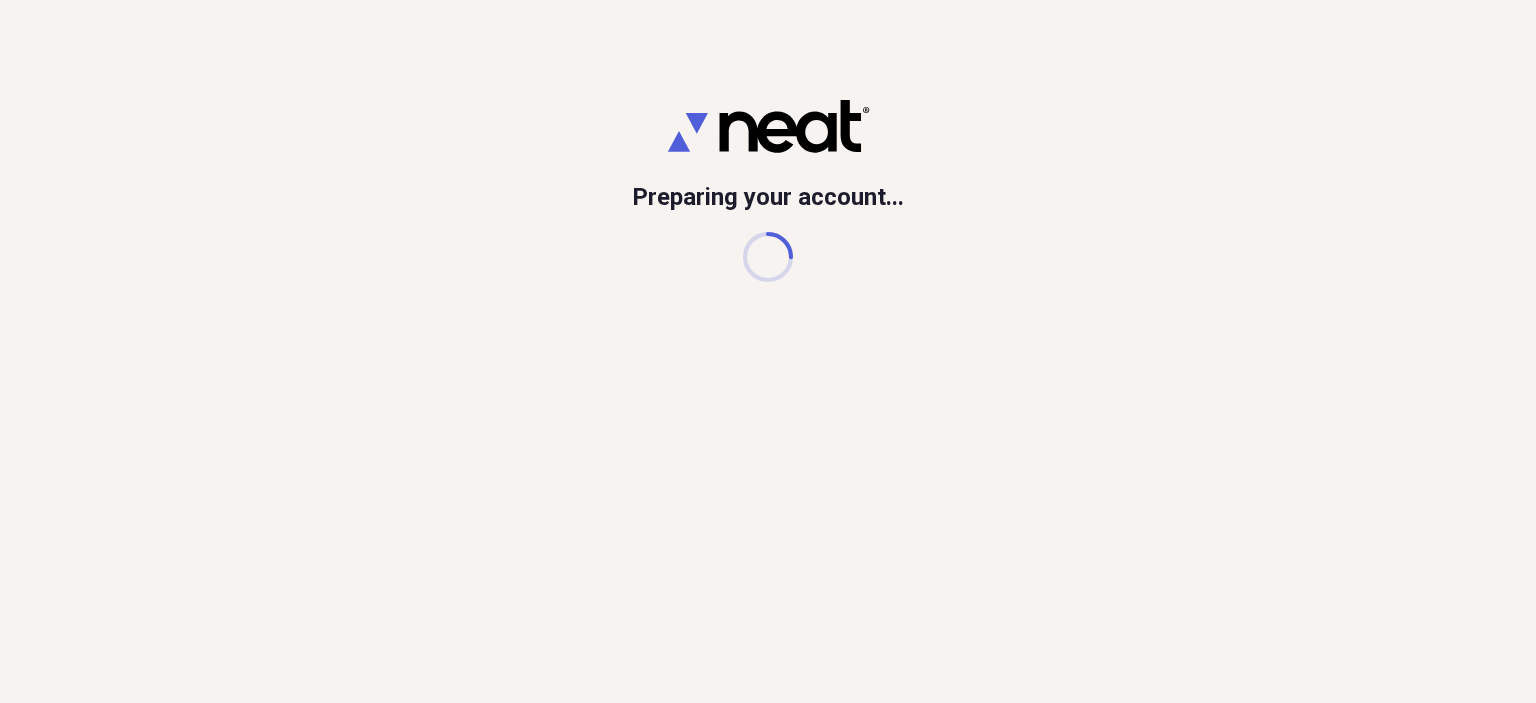 scroll, scrollTop: 0, scrollLeft: 0, axis: both 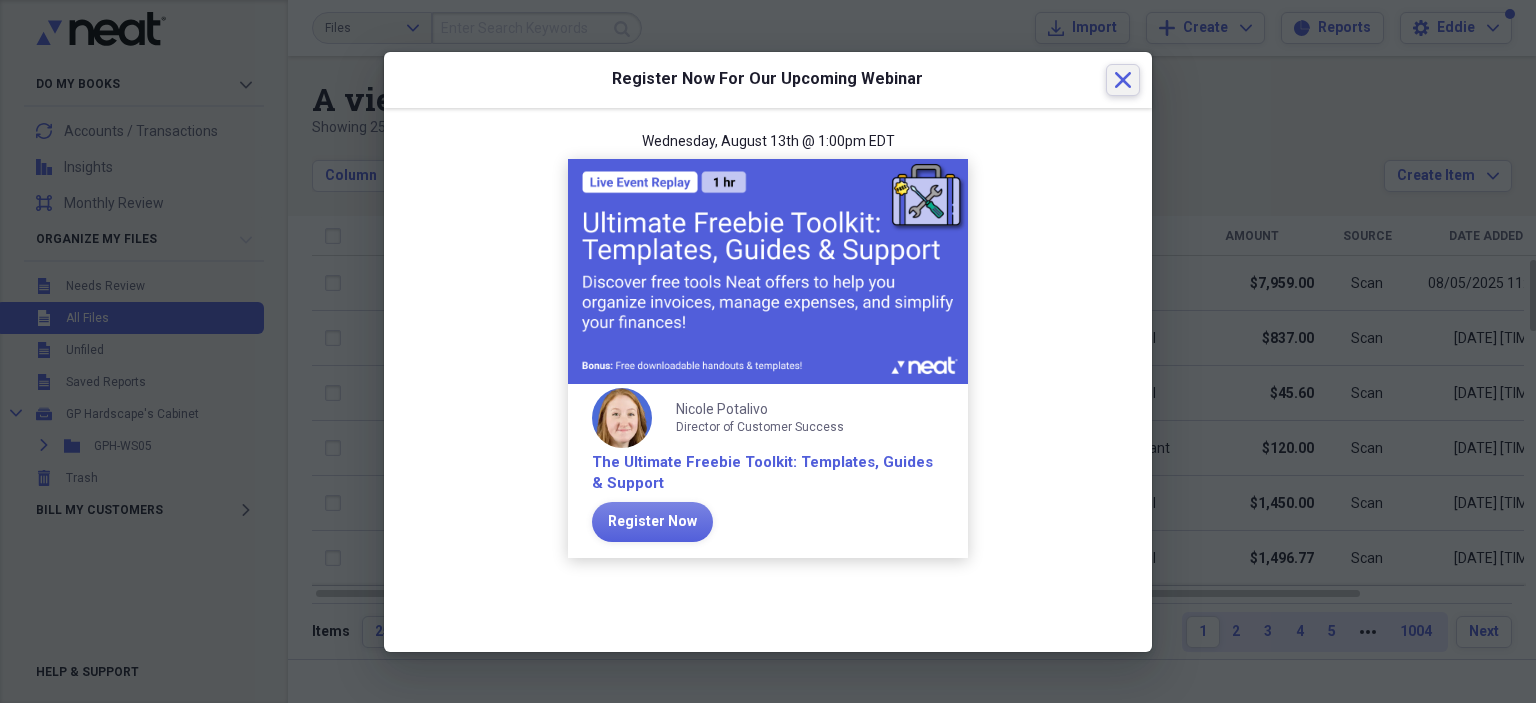 click on "Close" 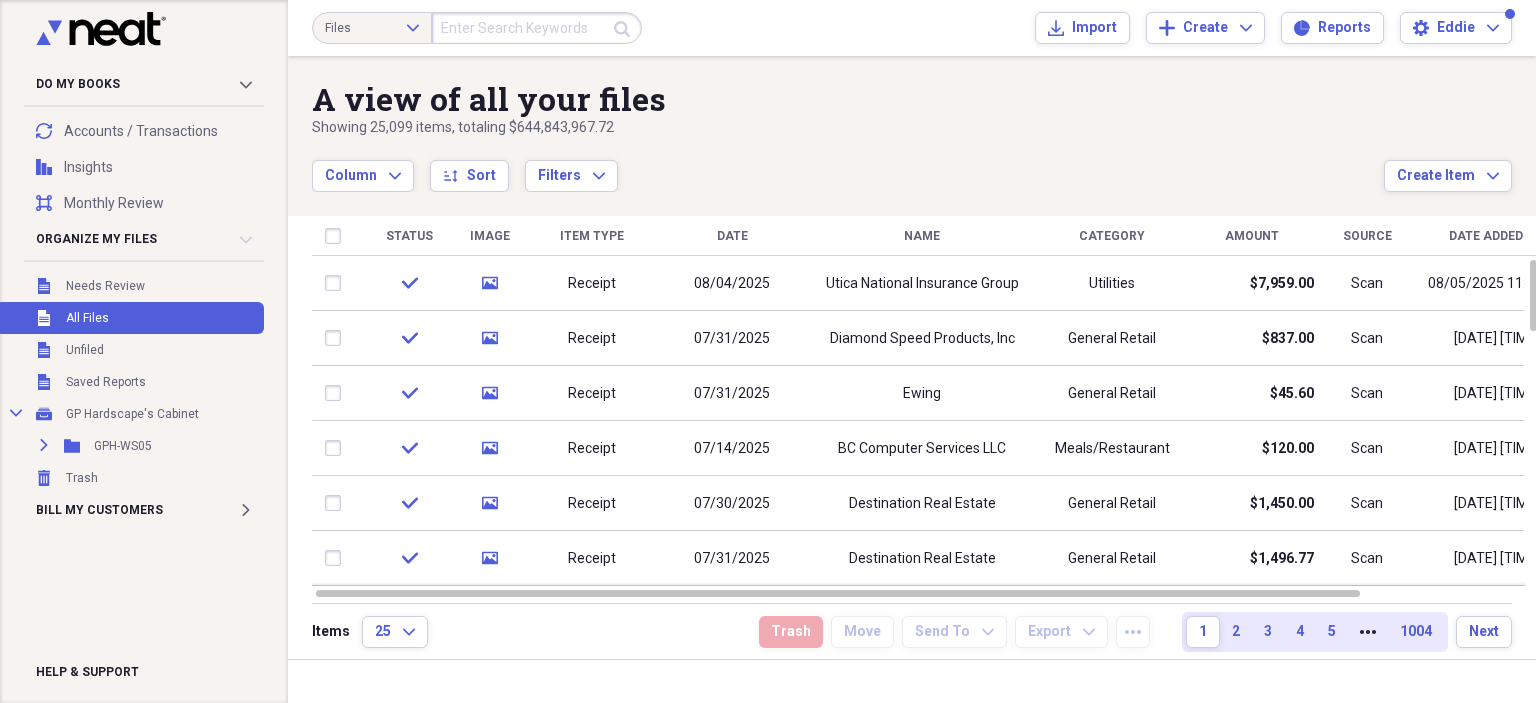 click on "Unfiled All Files" at bounding box center (130, 318) 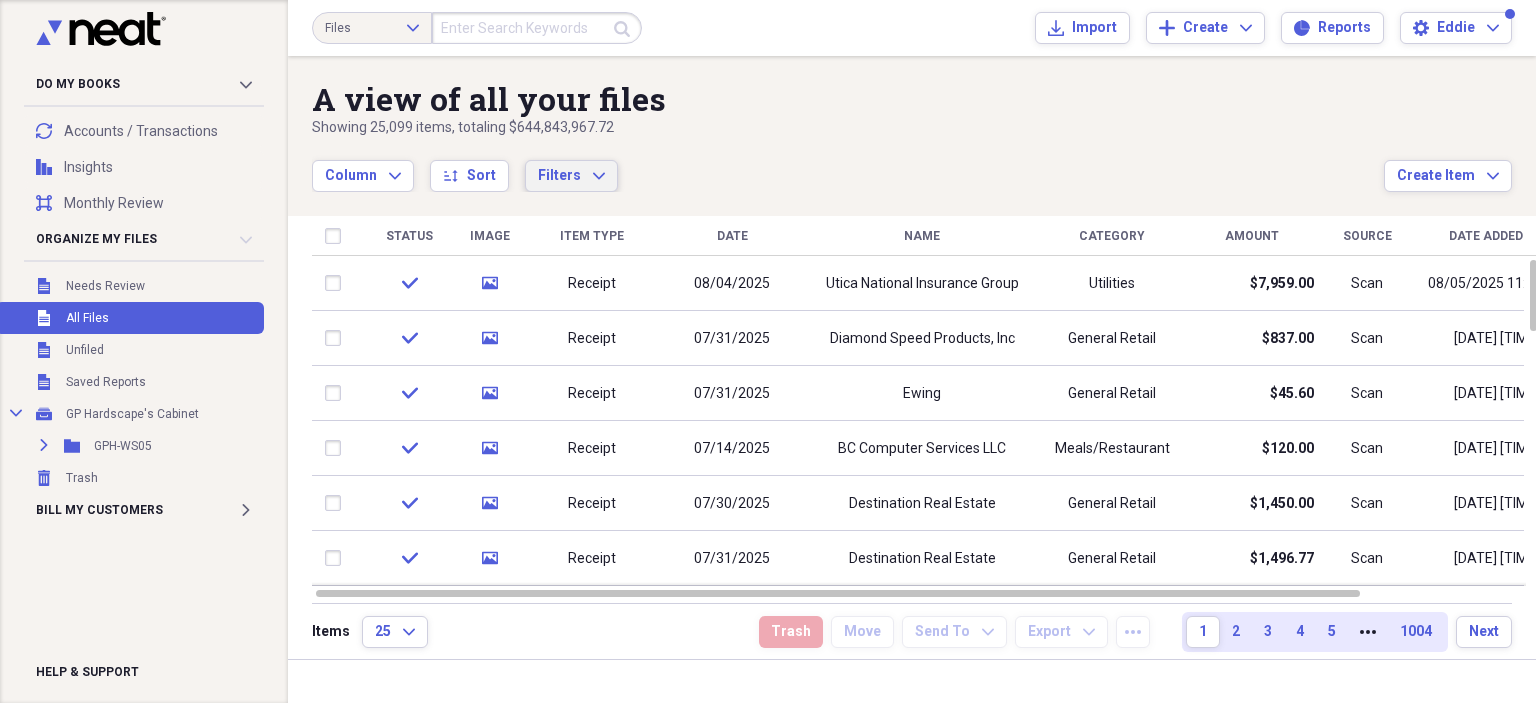 click on "Filters" at bounding box center [559, 175] 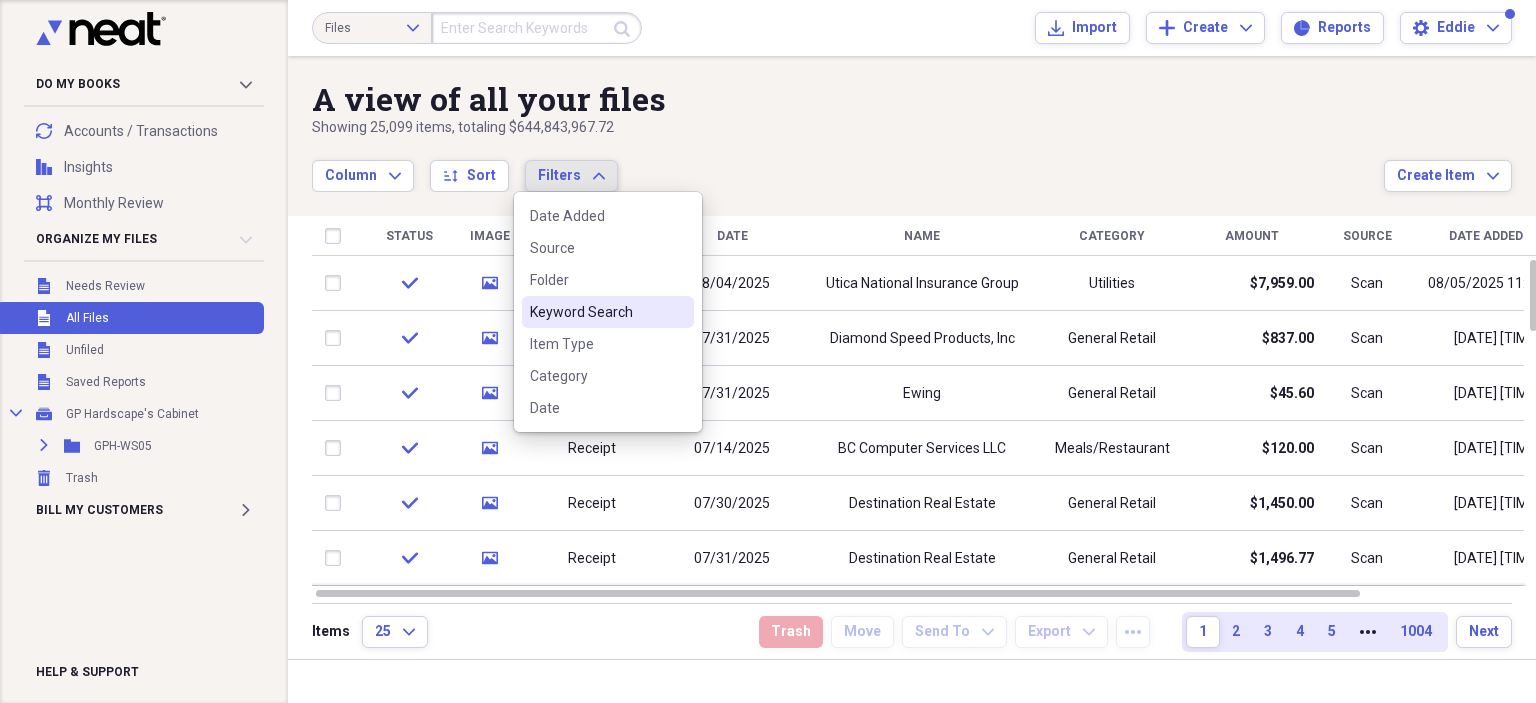 click on "Keyword Search" at bounding box center (608, 312) 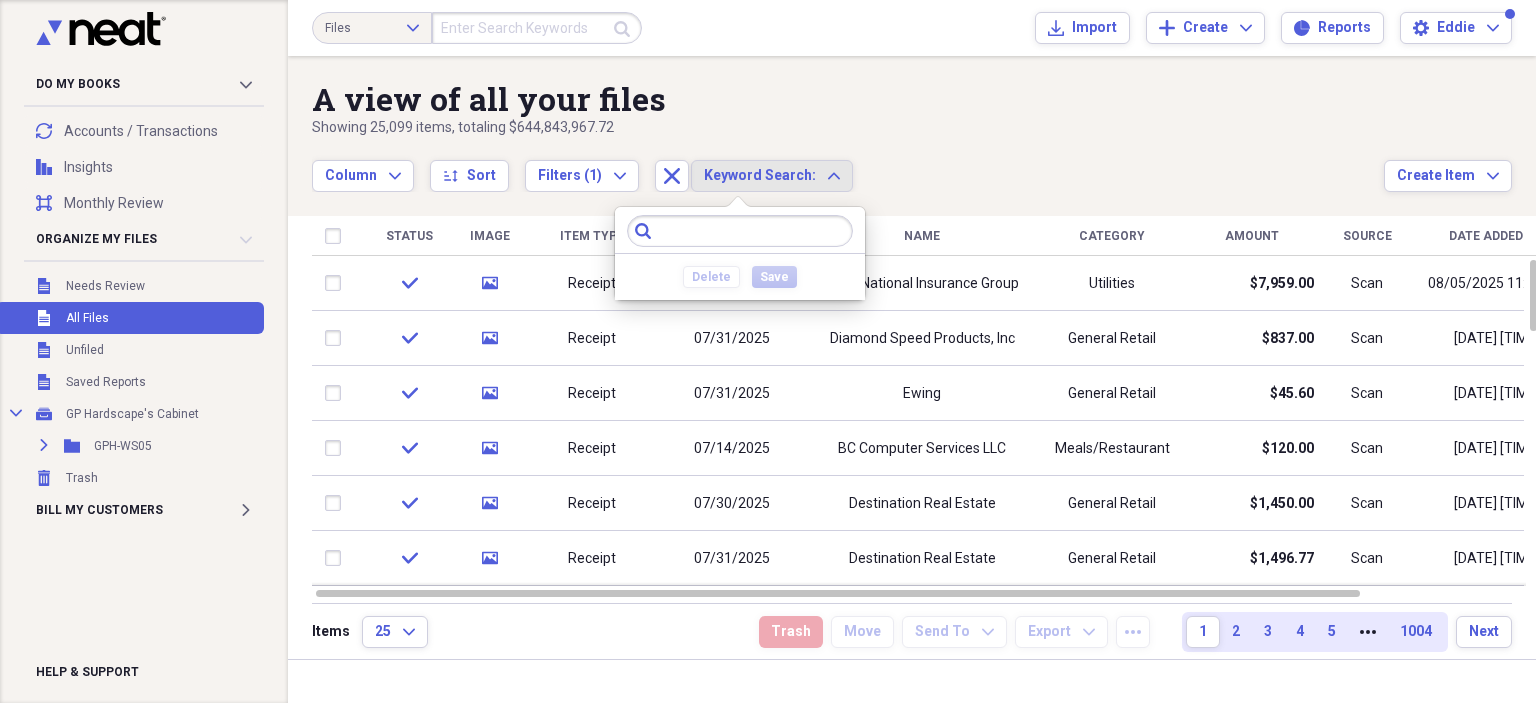 click at bounding box center [740, 231] 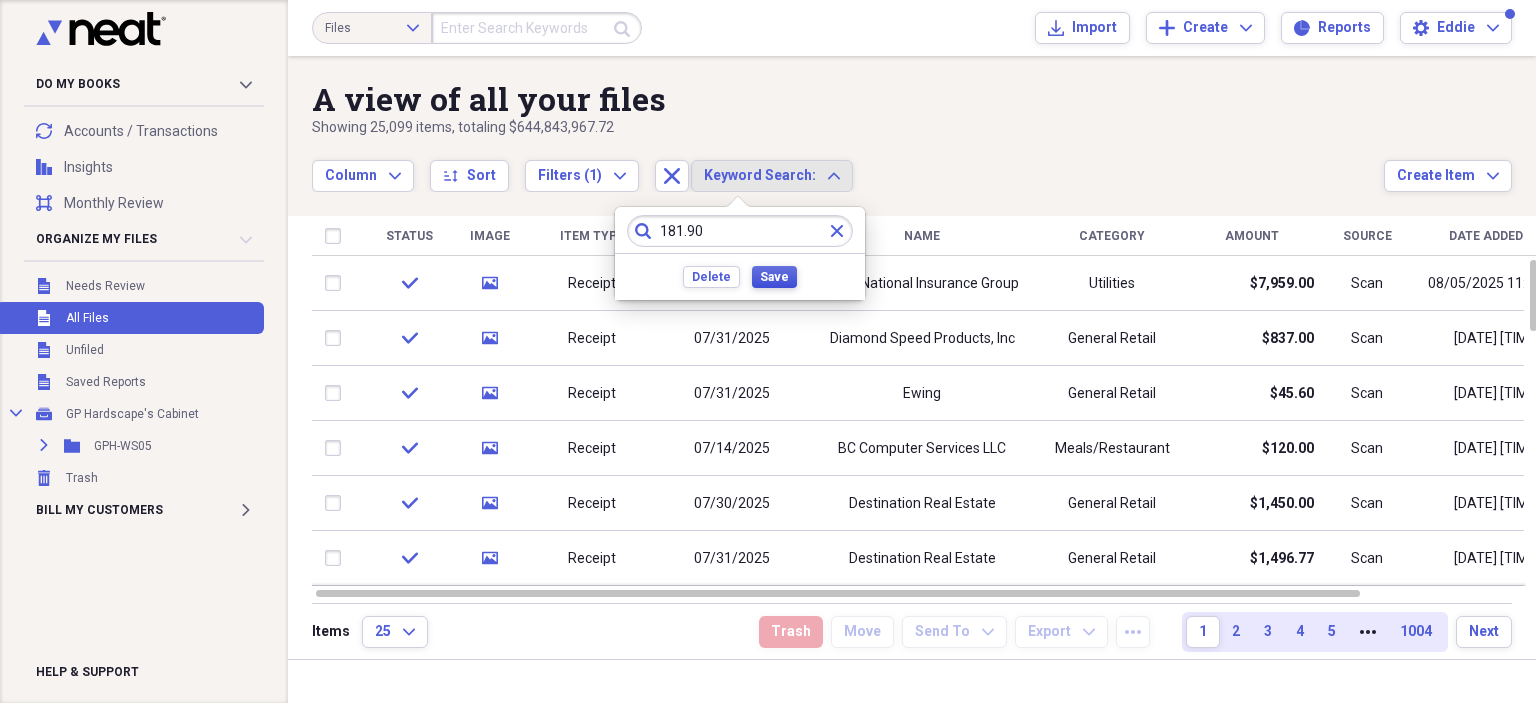 type on "181.90" 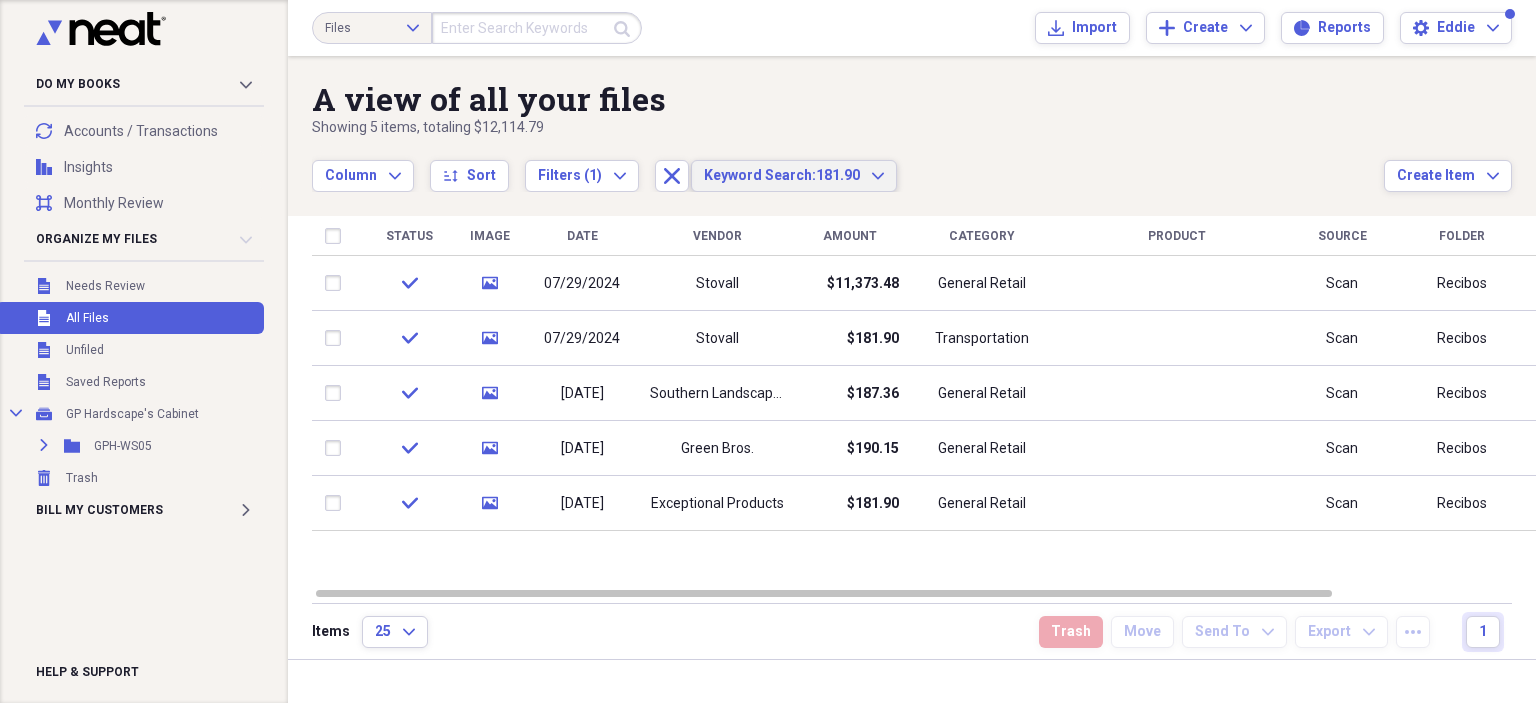click on "Keyword Search:" at bounding box center [760, 175] 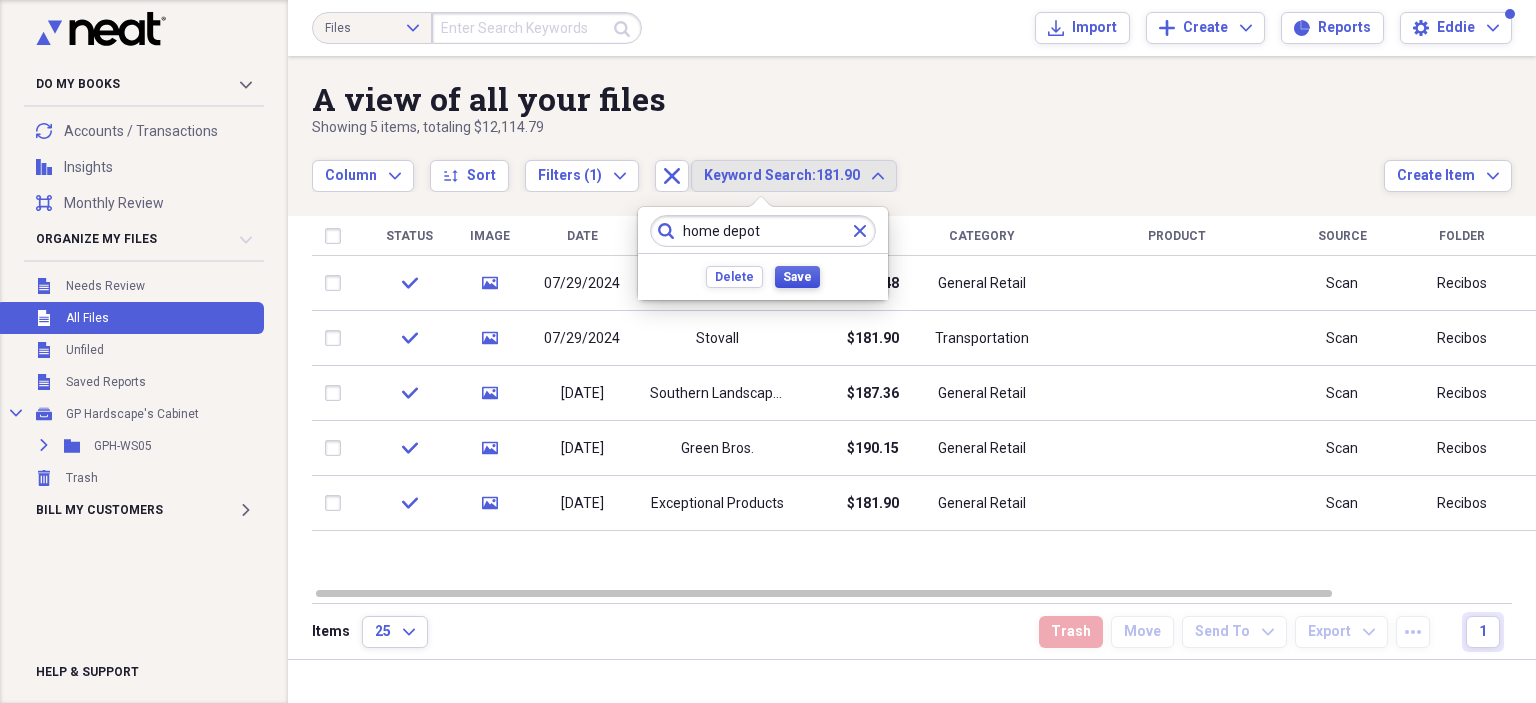 type on "home depot" 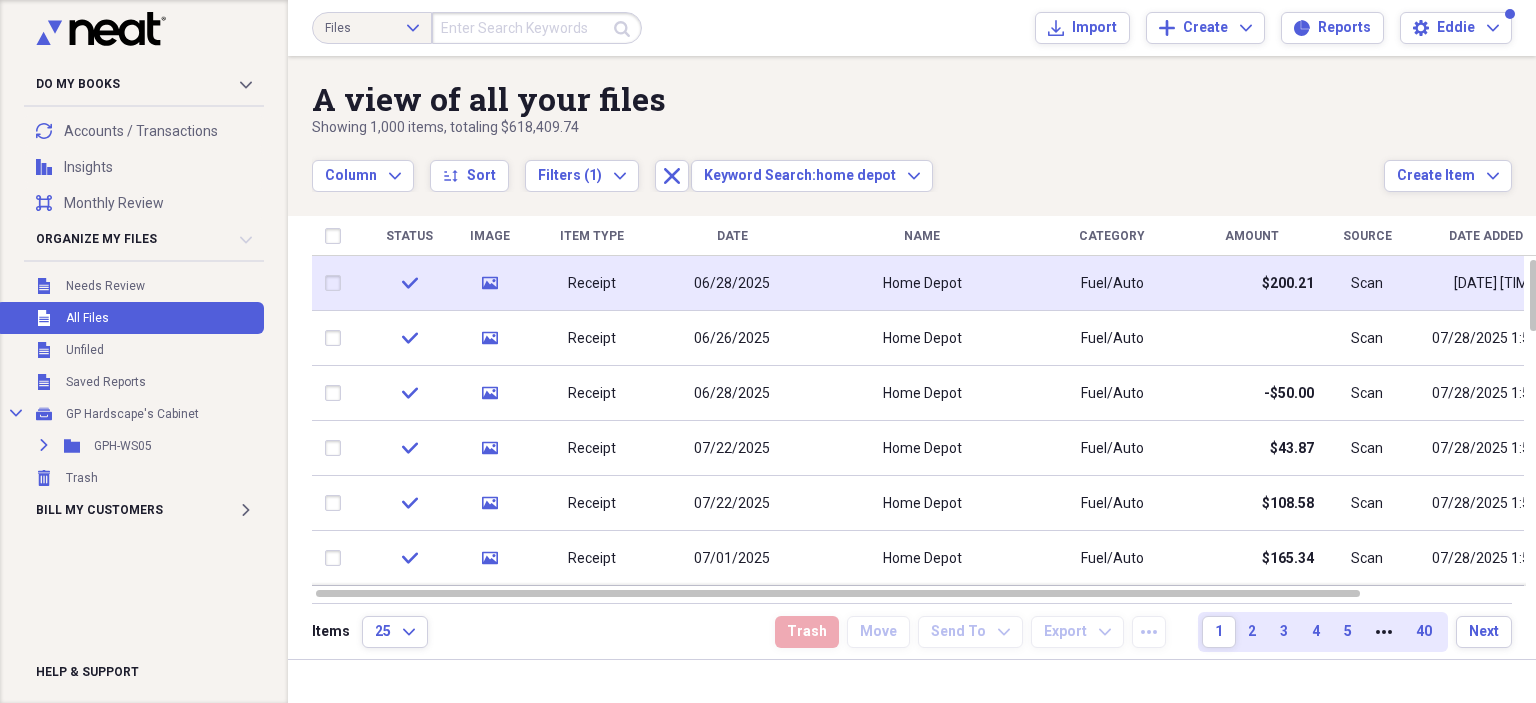 click on "Home Depot" at bounding box center (922, 283) 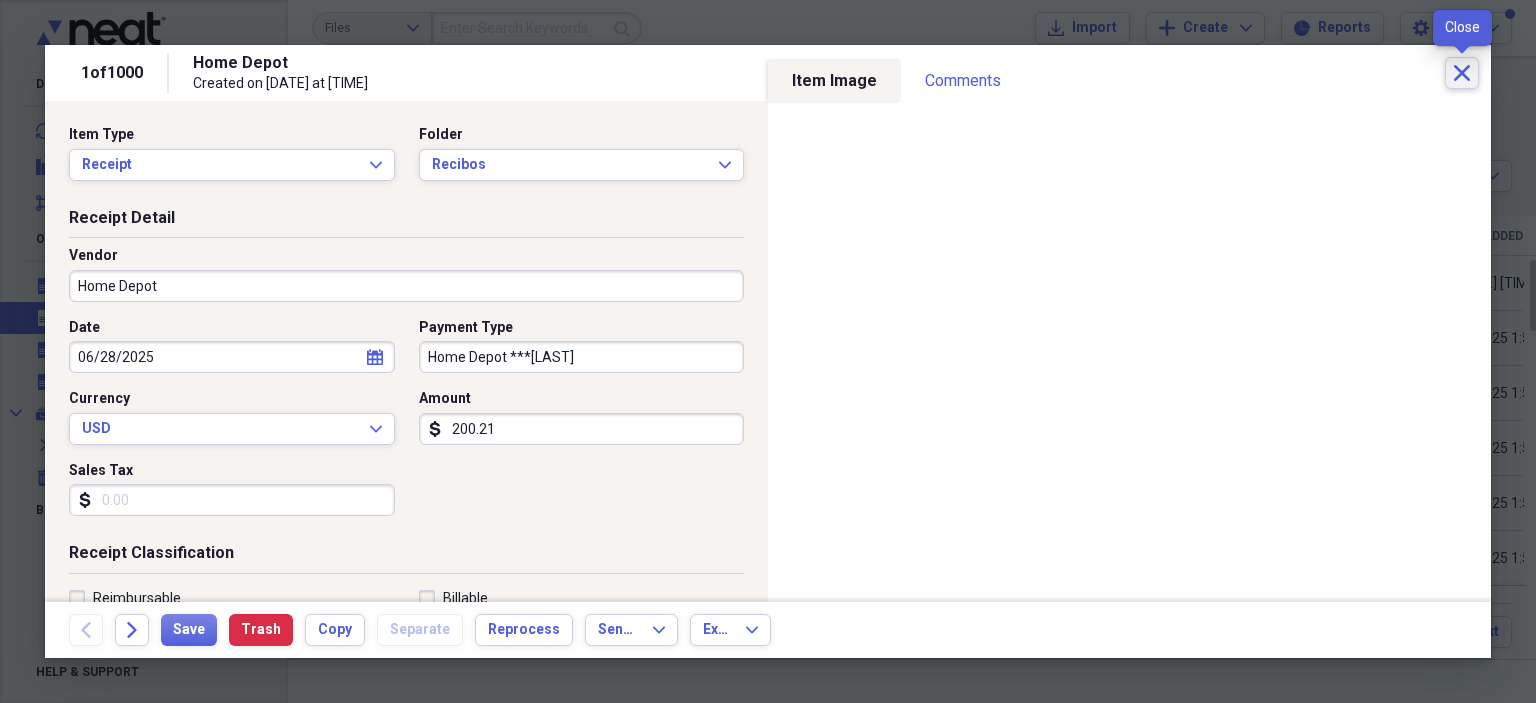 click 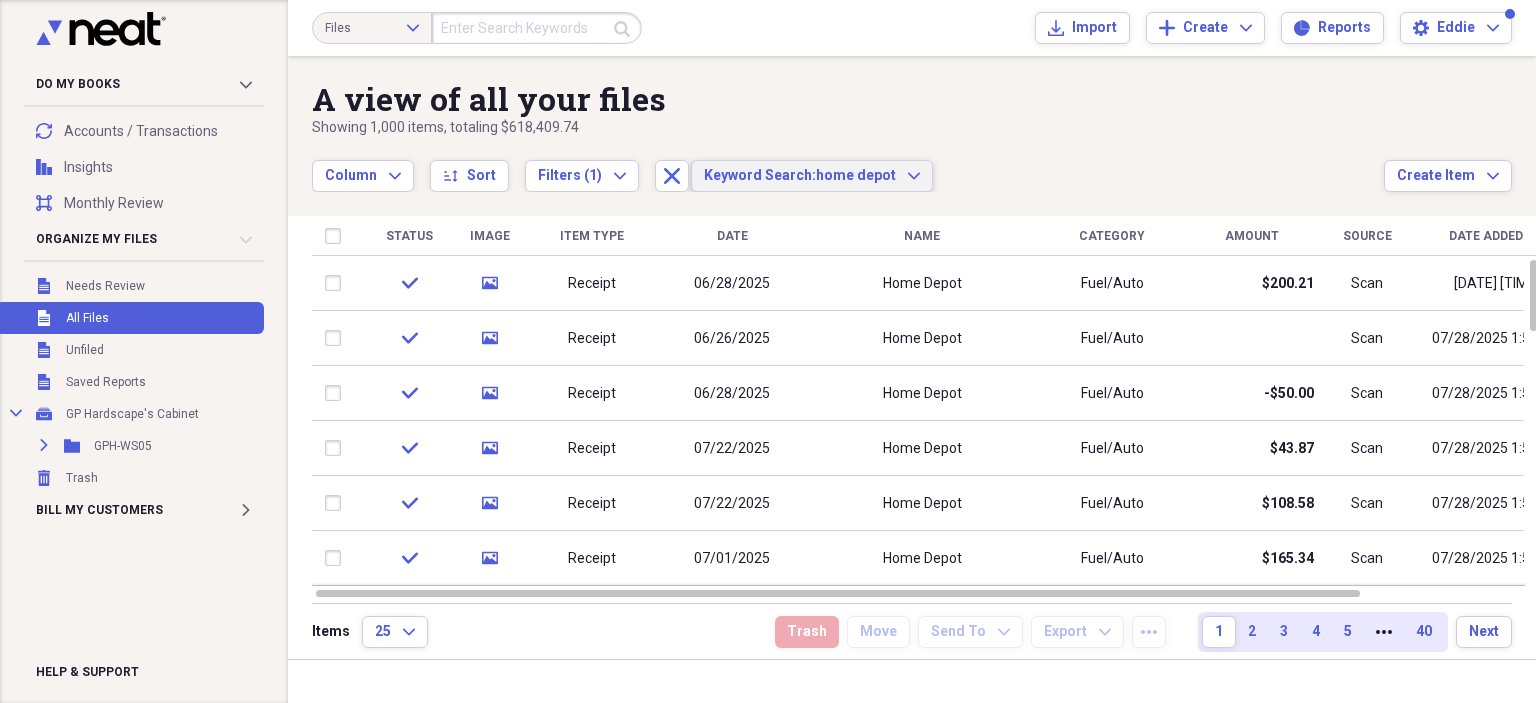 click on "Keyword Search:  home depot" at bounding box center [800, 176] 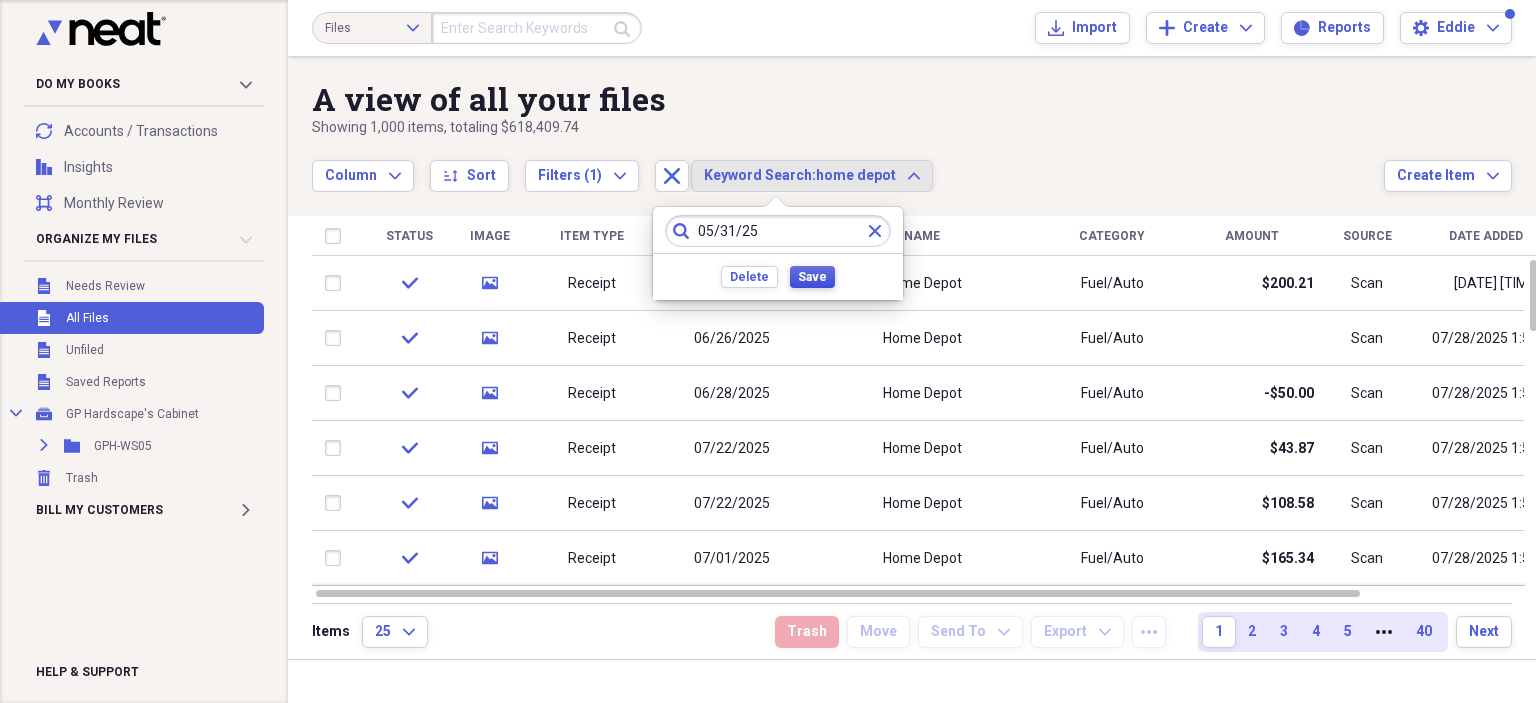type on "05/31/25" 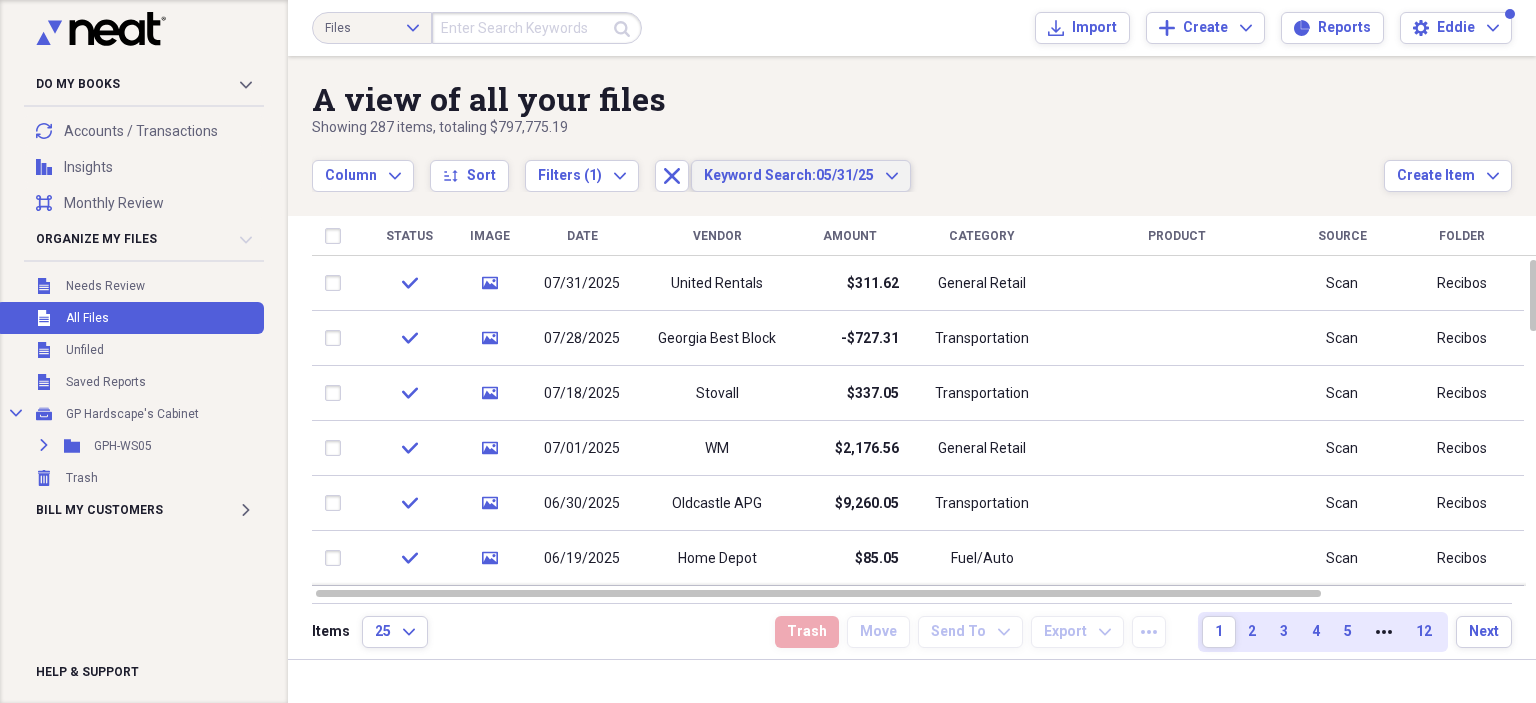 click on "Keyword Search:  [DATE]" at bounding box center [789, 176] 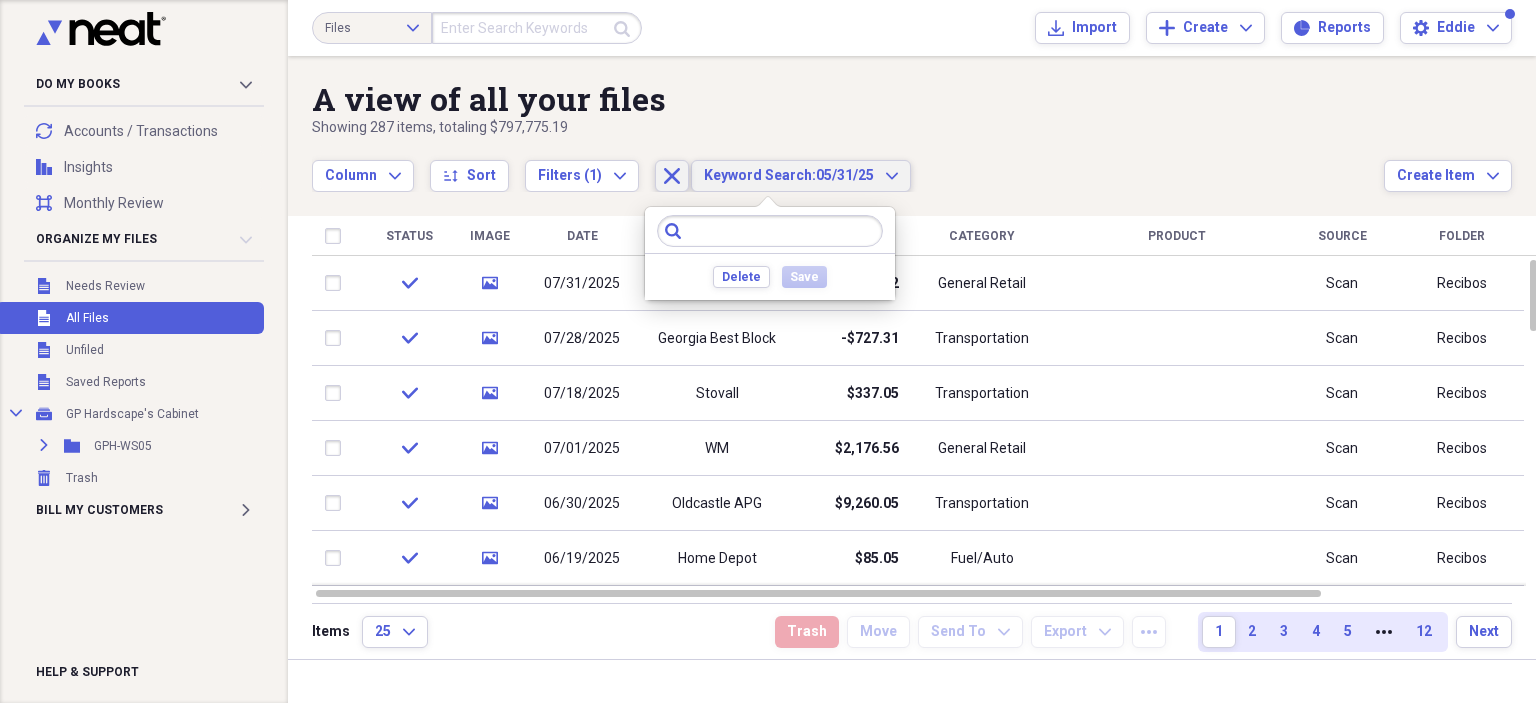click 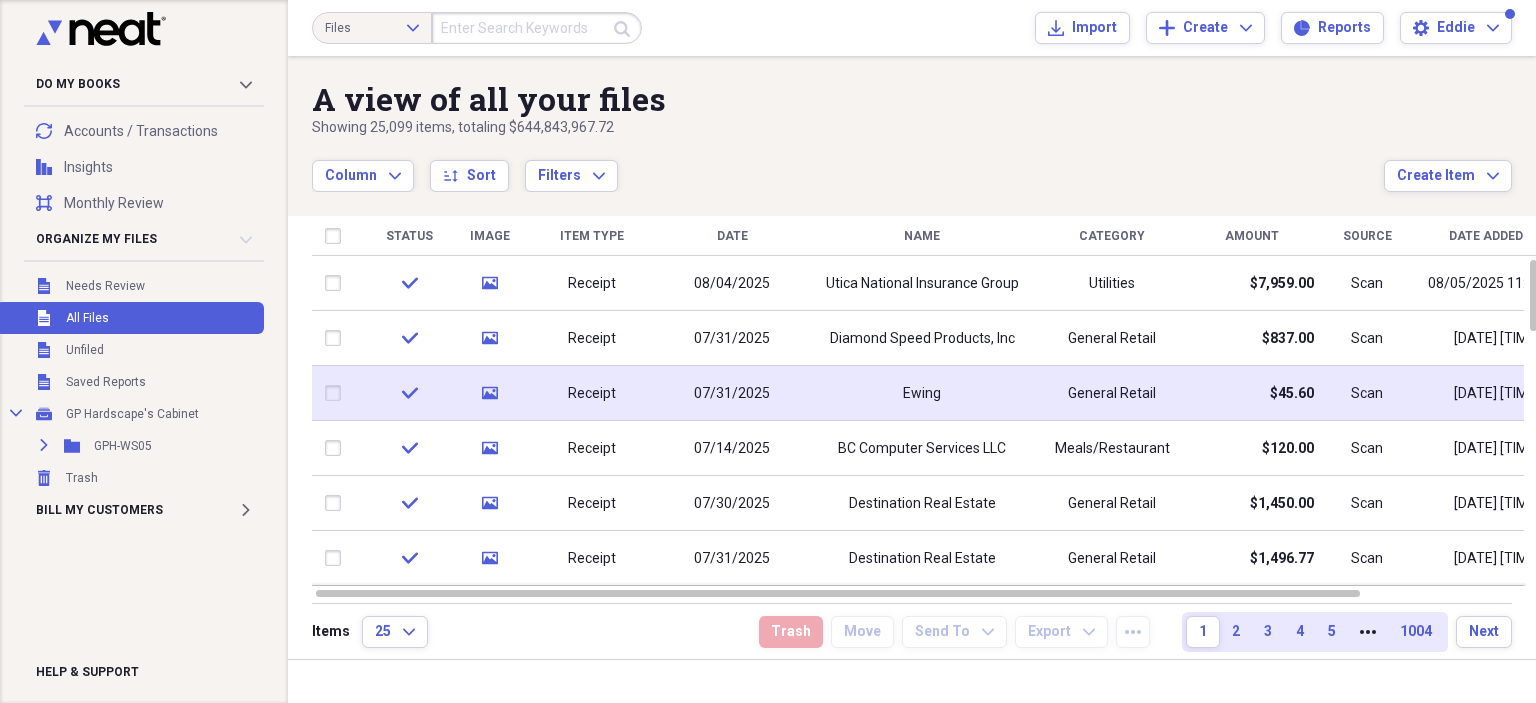 click on "07/31/2025" at bounding box center (732, 393) 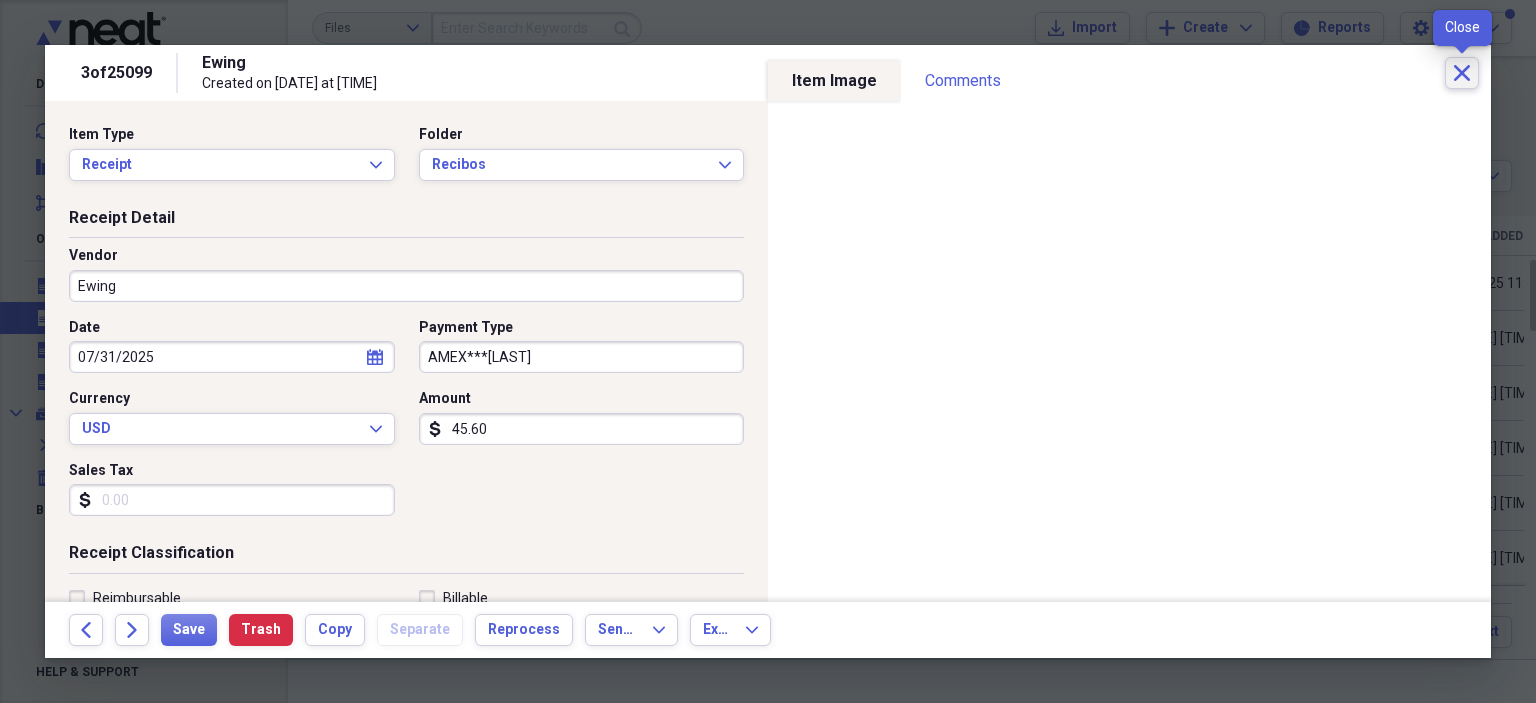 click 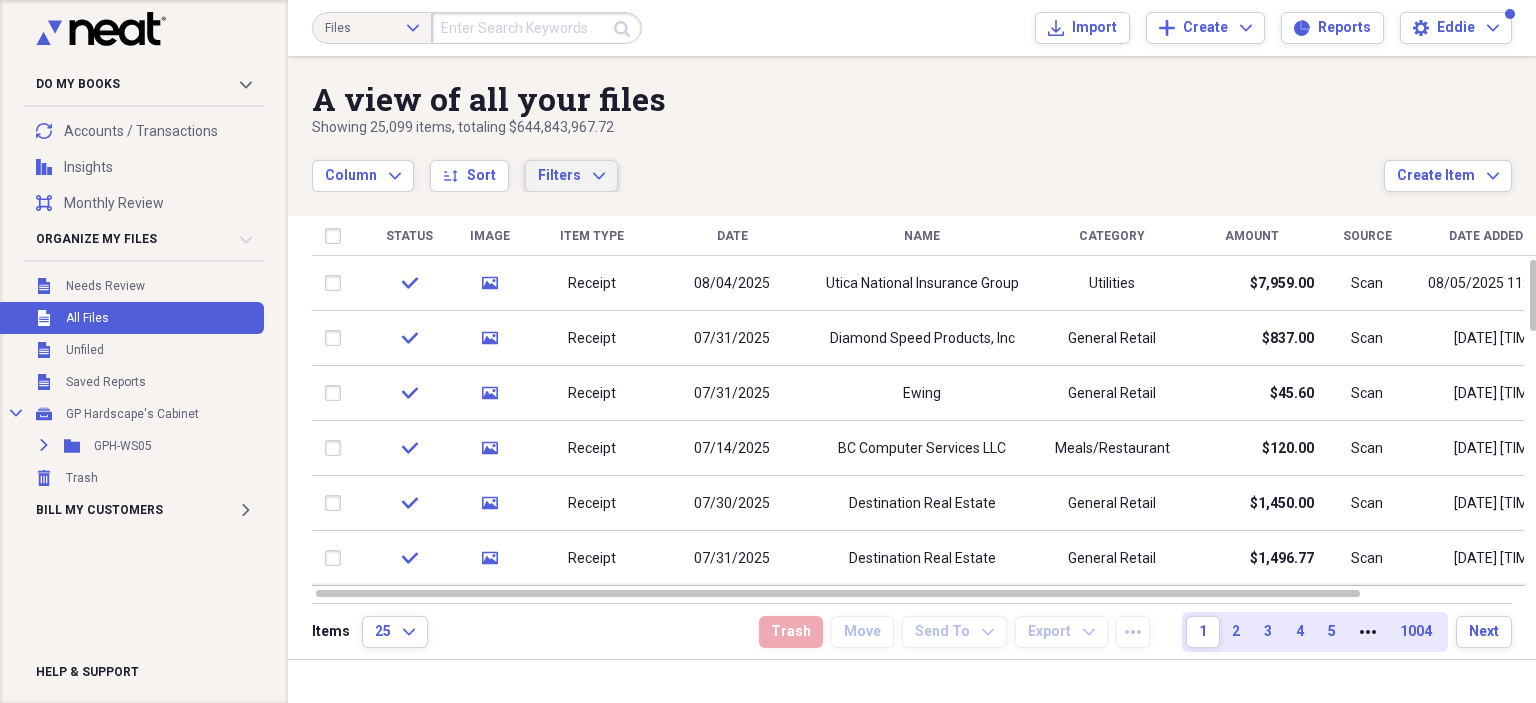 click on "Filters" at bounding box center (559, 175) 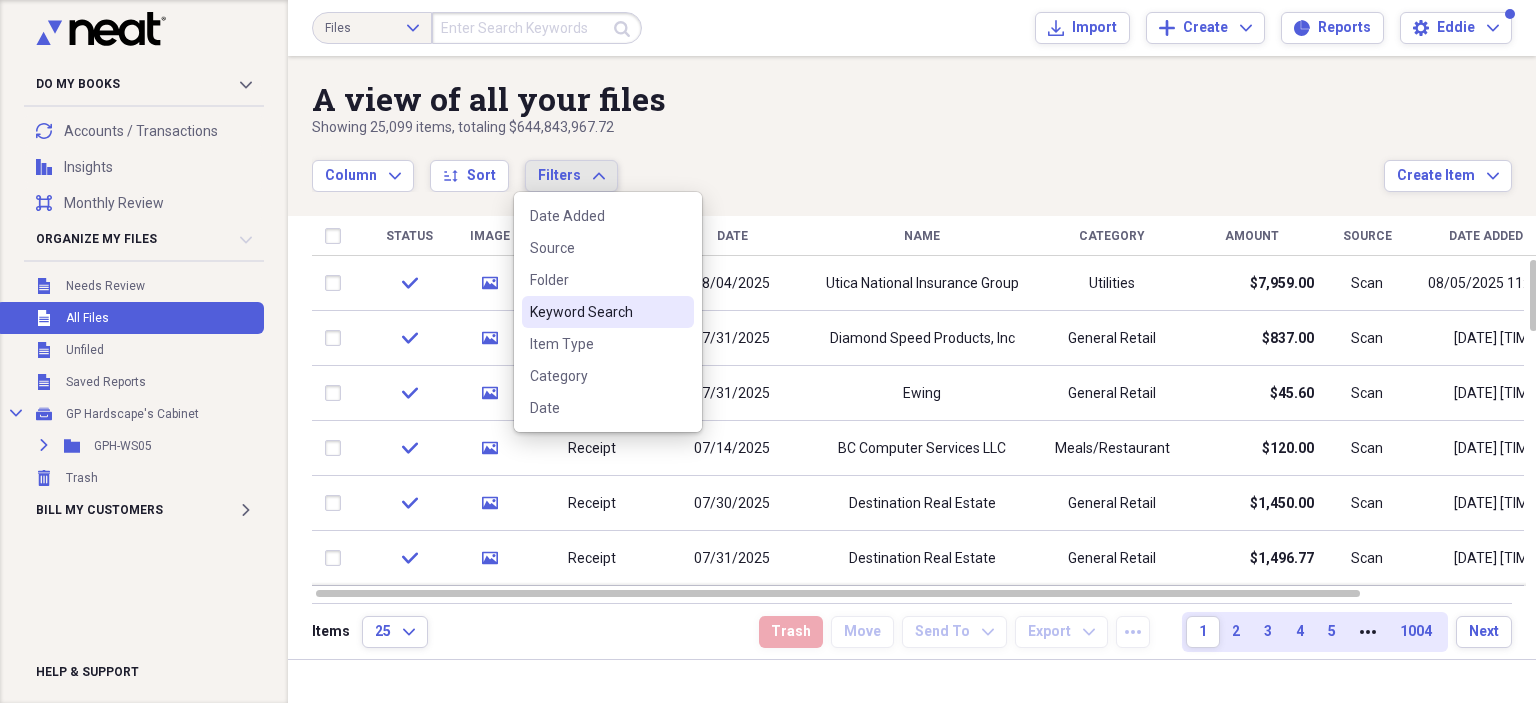 click on "Keyword Search" at bounding box center (596, 312) 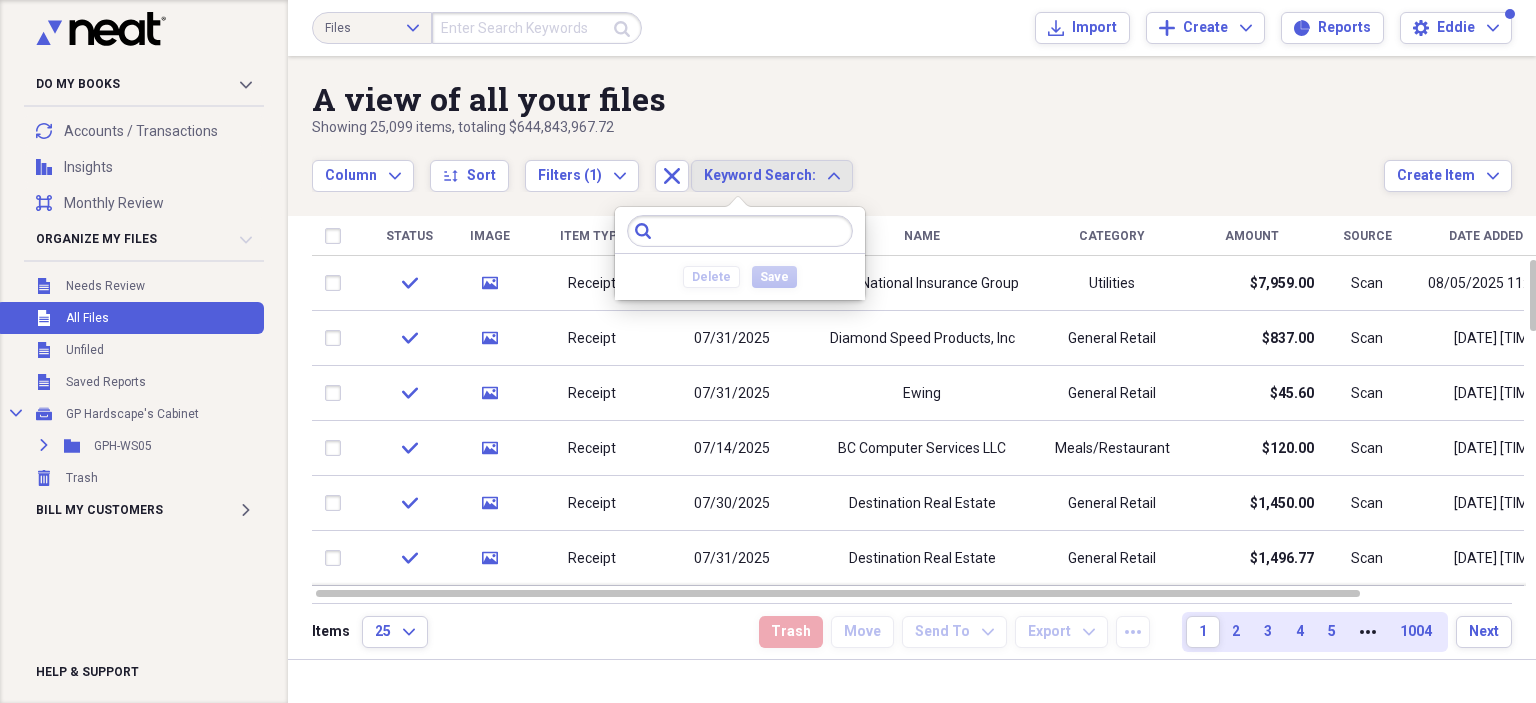 click at bounding box center (740, 231) 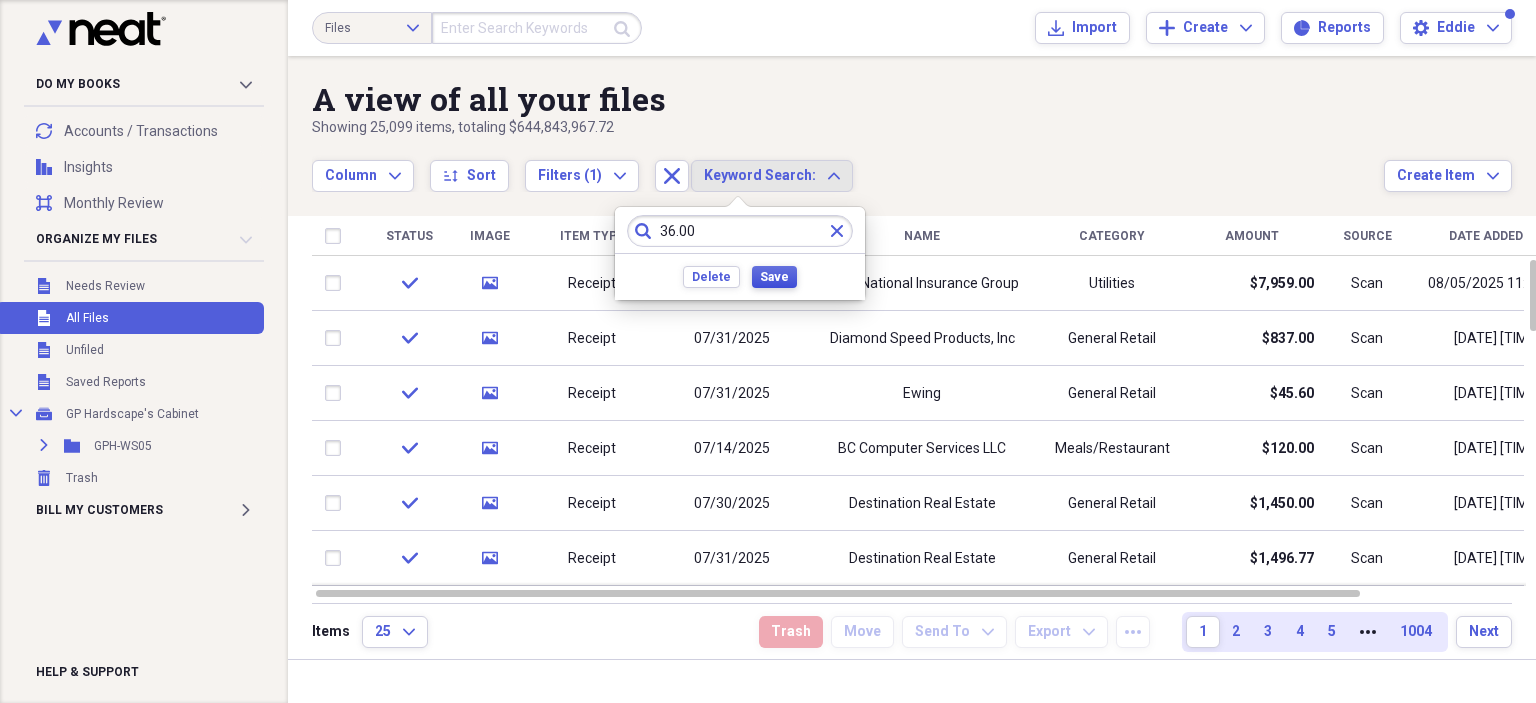 type on "36.00" 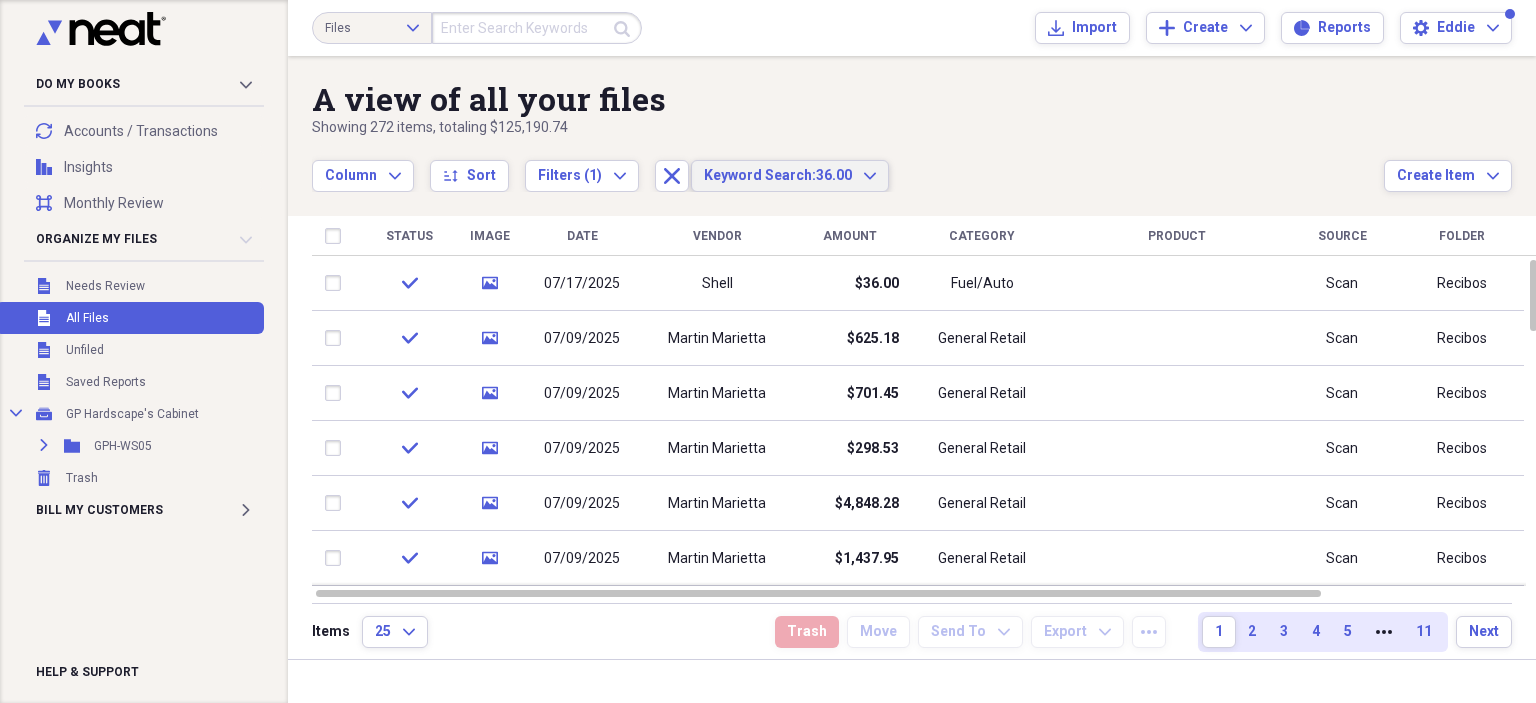click on "Keyword Search:" at bounding box center (760, 175) 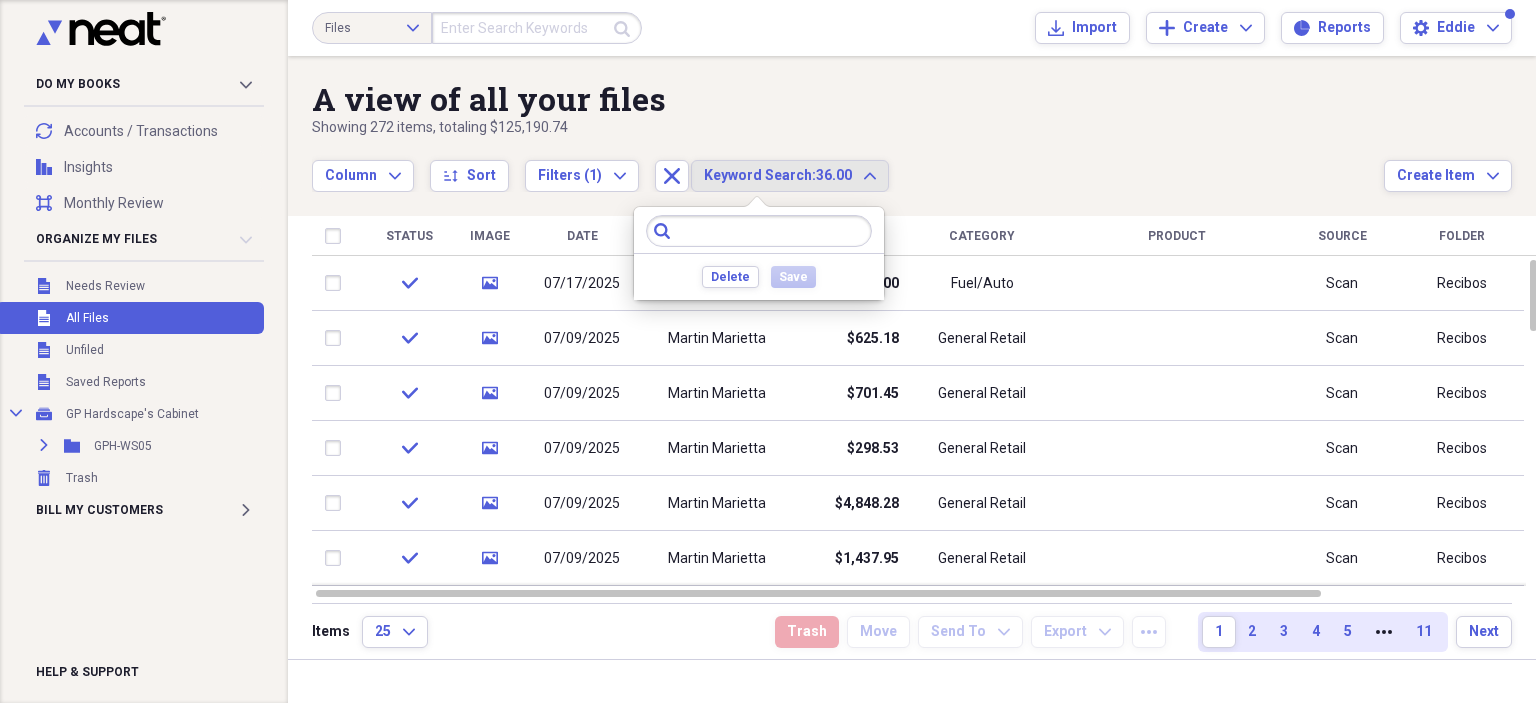 click at bounding box center (759, 231) 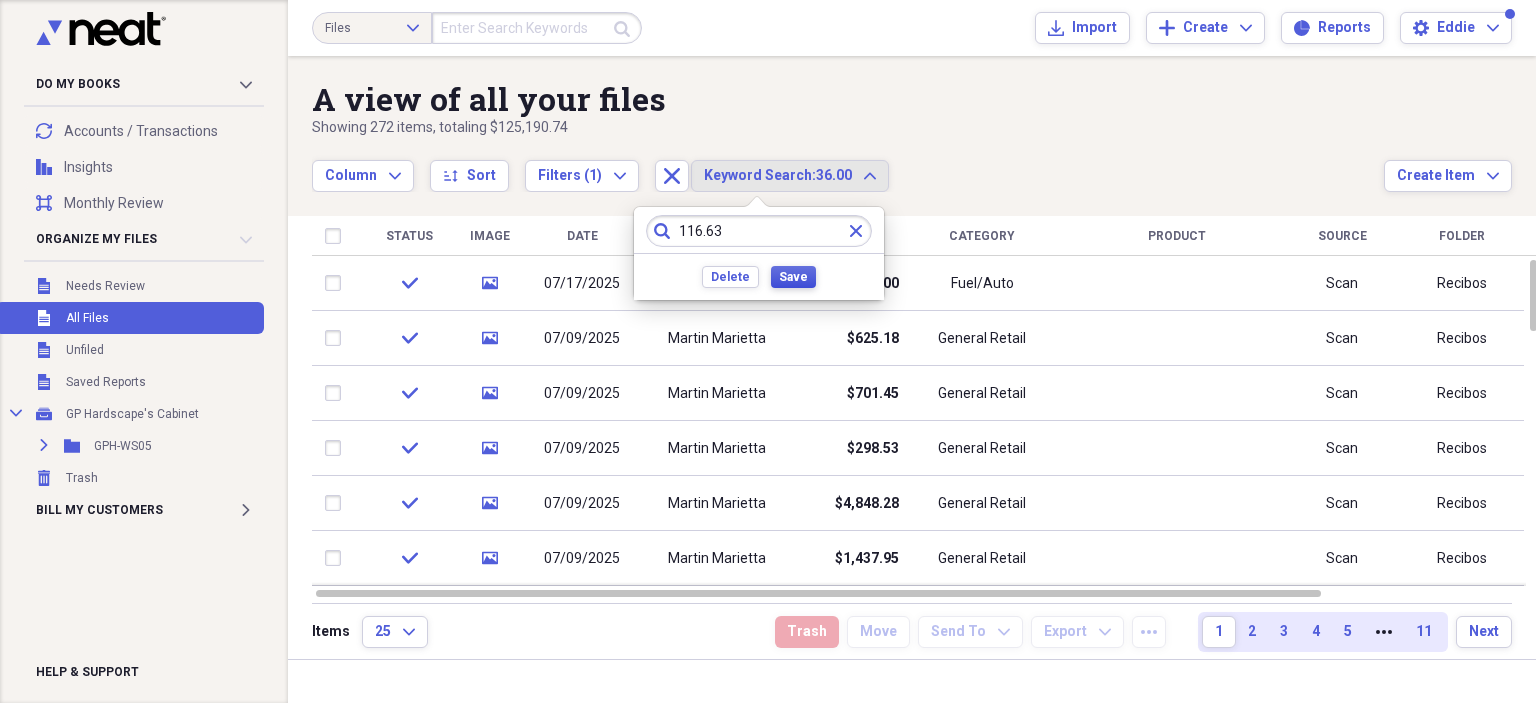 type on "116.63" 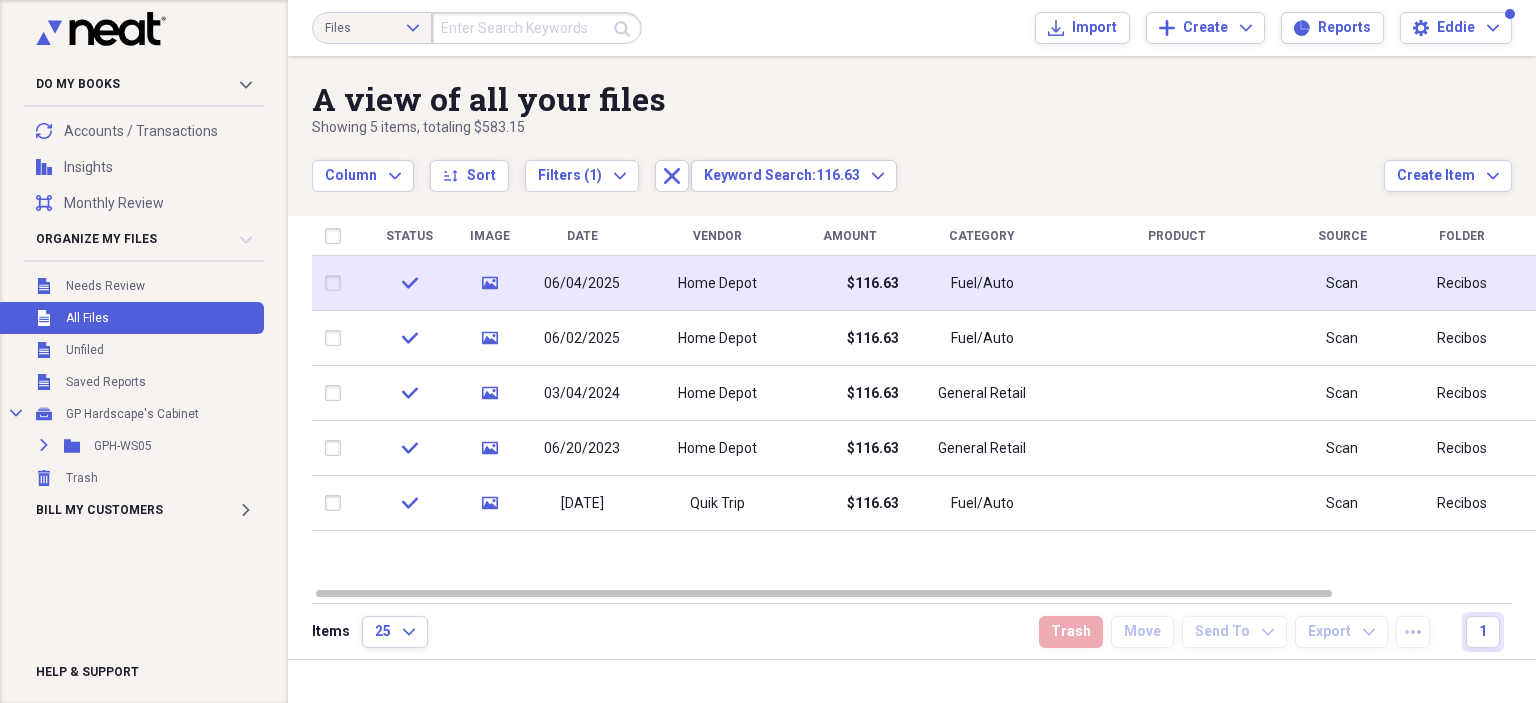 click on "$116.63" at bounding box center [849, 283] 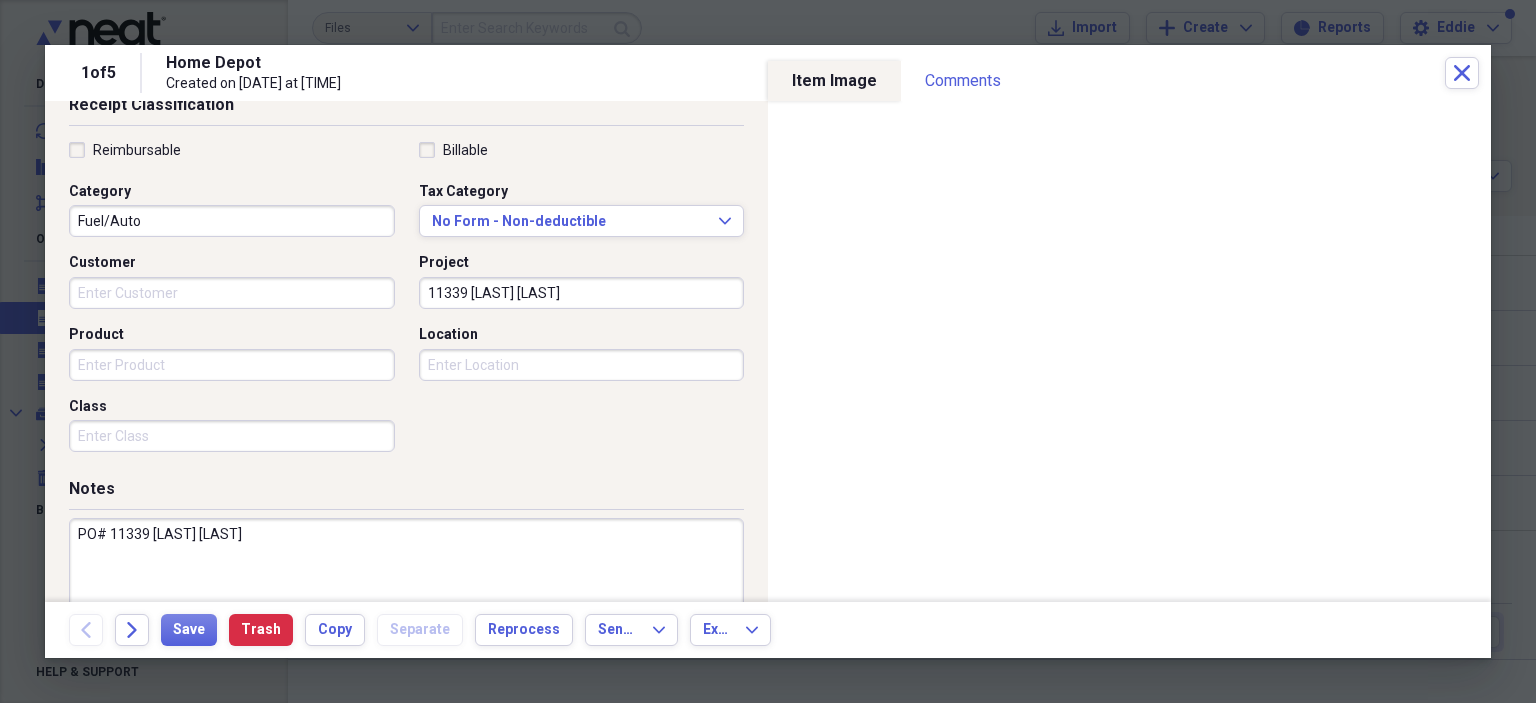 scroll, scrollTop: 500, scrollLeft: 0, axis: vertical 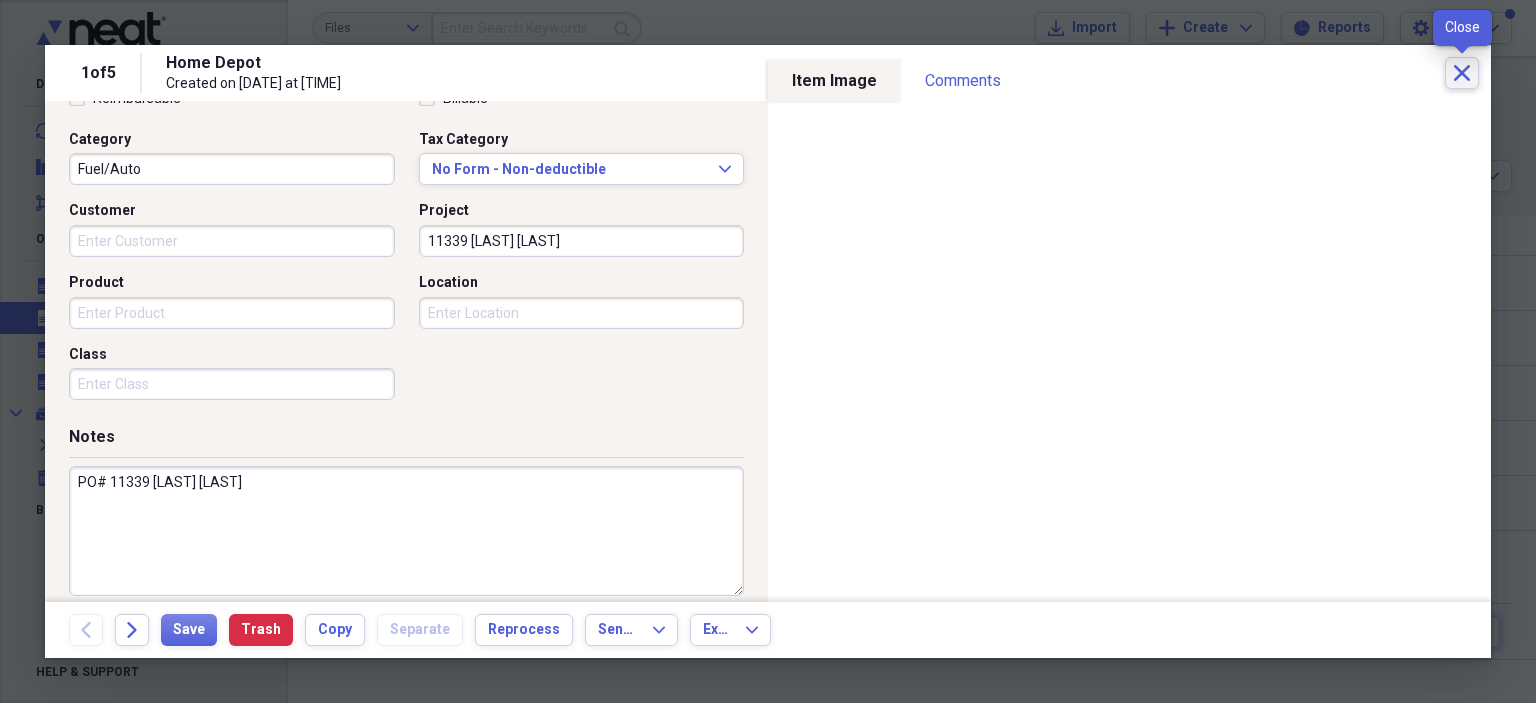 click on "Close" 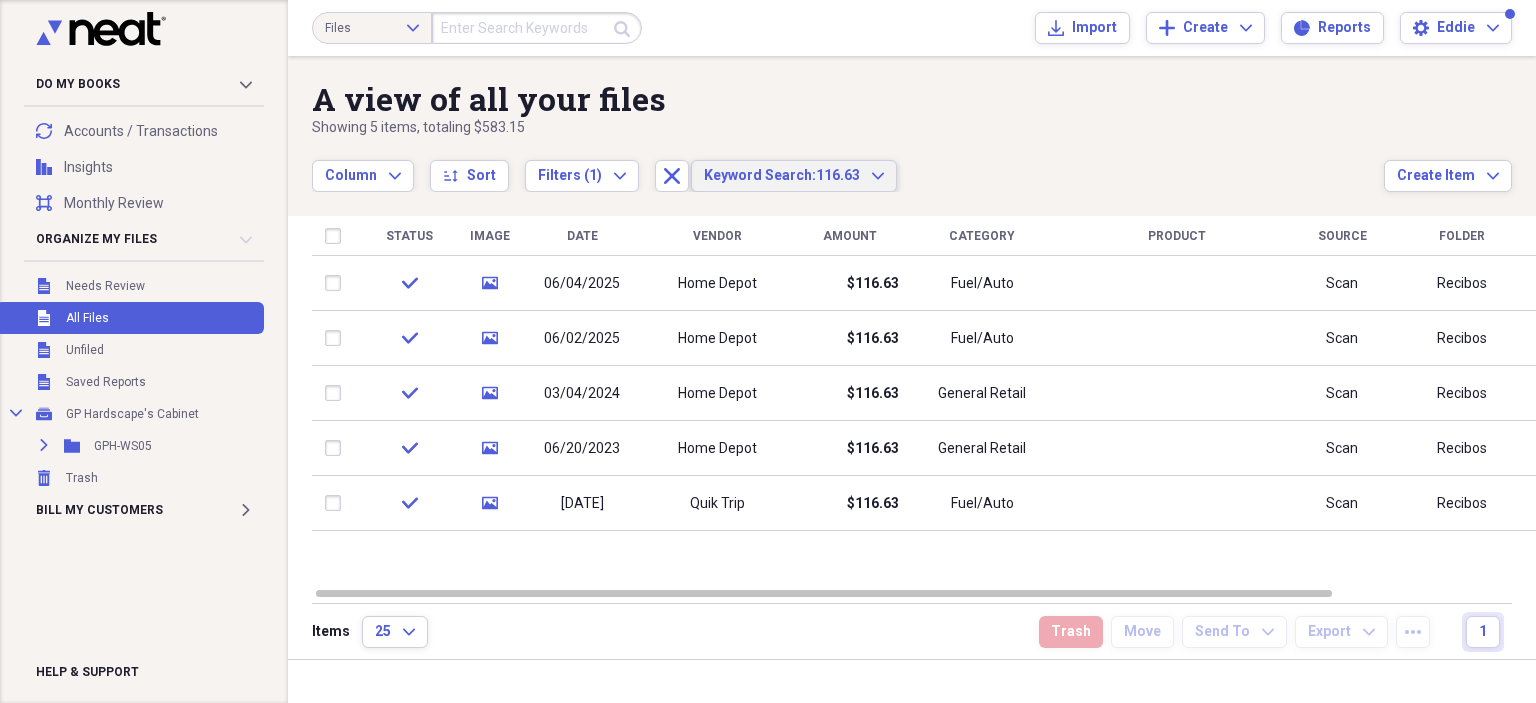 click on "Keyword Search:  116.63" at bounding box center [782, 176] 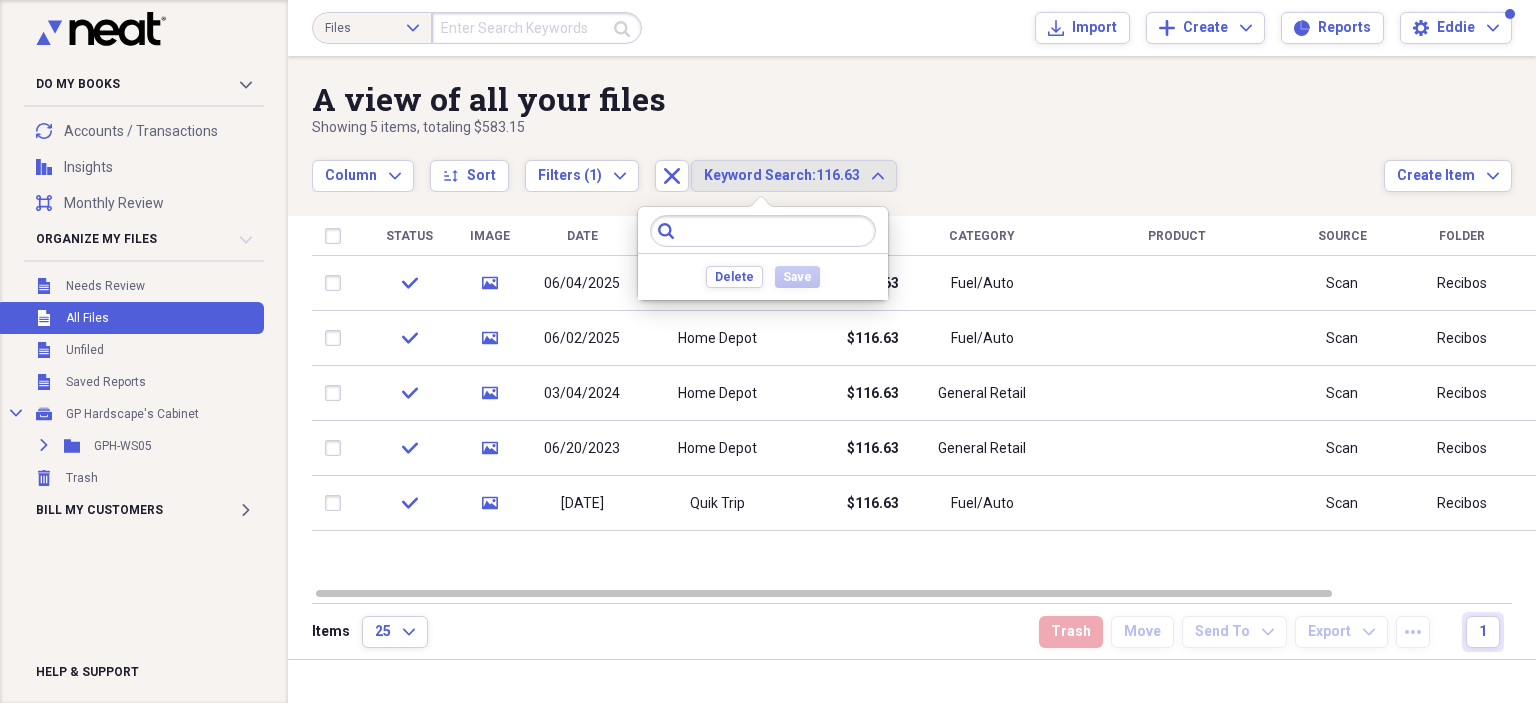 click at bounding box center [763, 231] 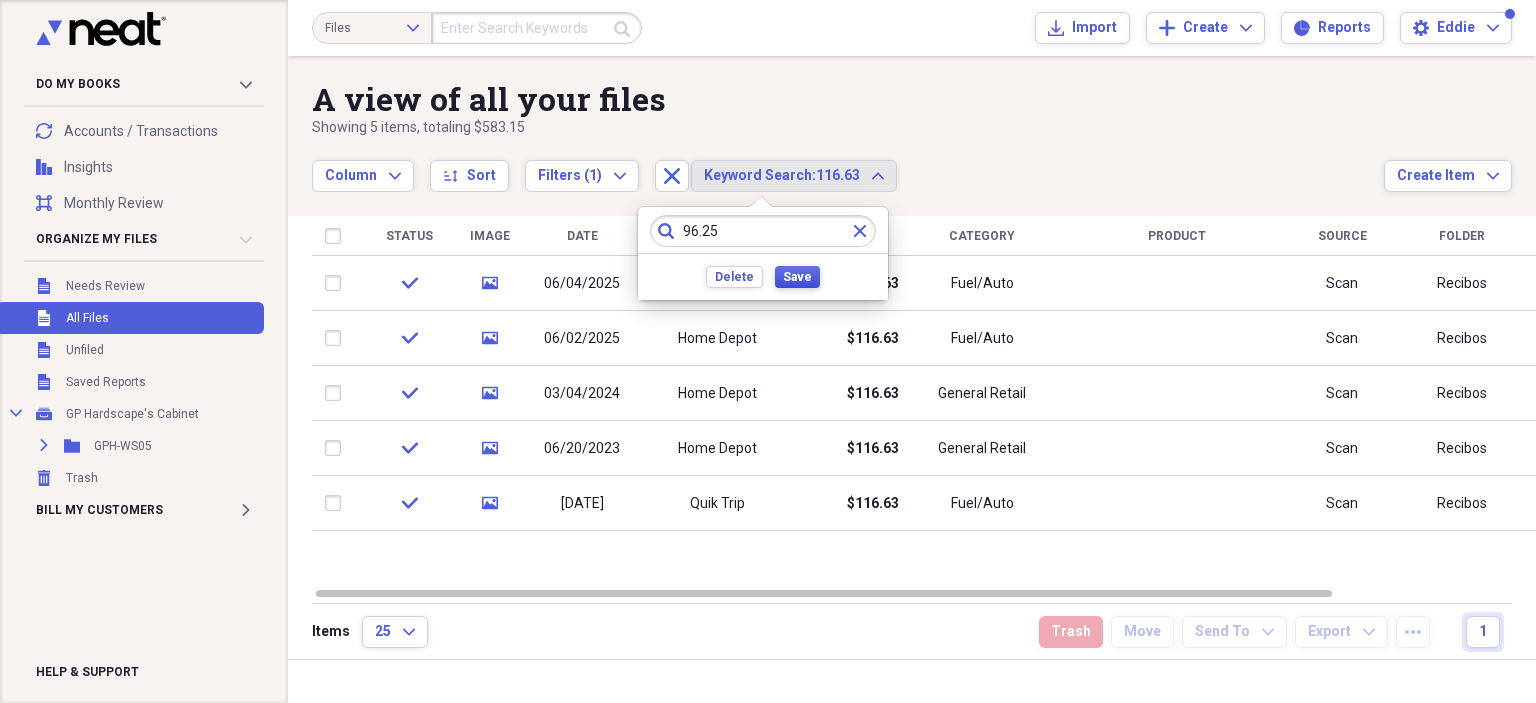 type on "96.25" 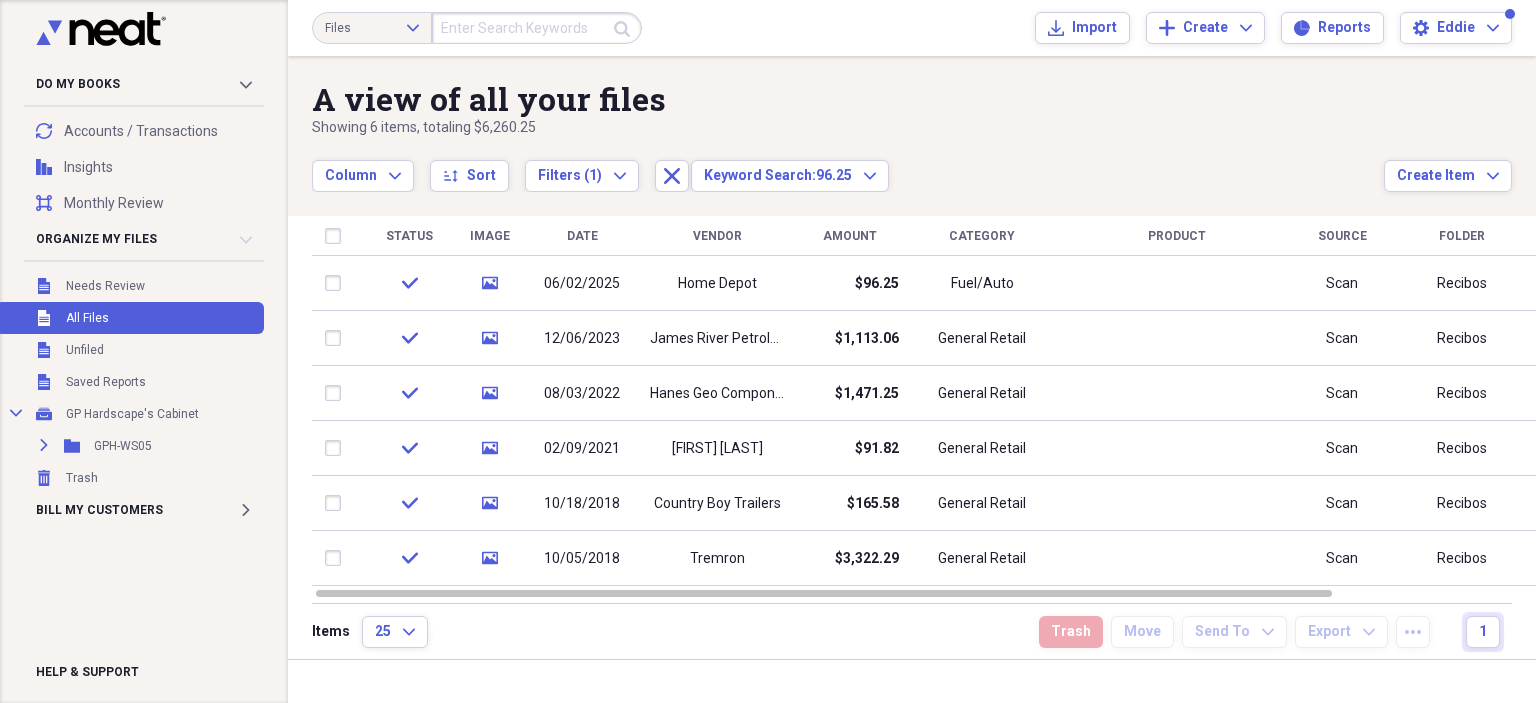 click on "$96.25" at bounding box center [849, 283] 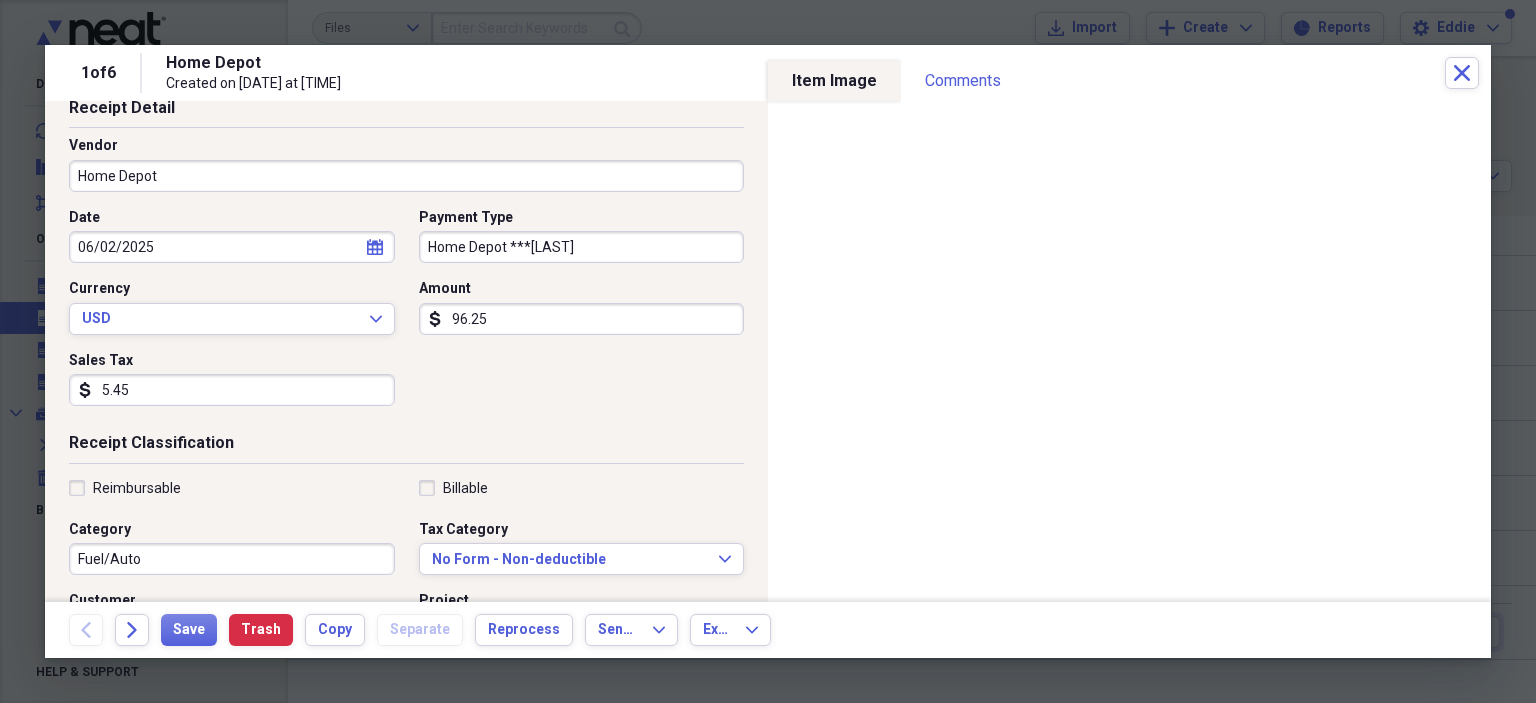 scroll, scrollTop: 200, scrollLeft: 0, axis: vertical 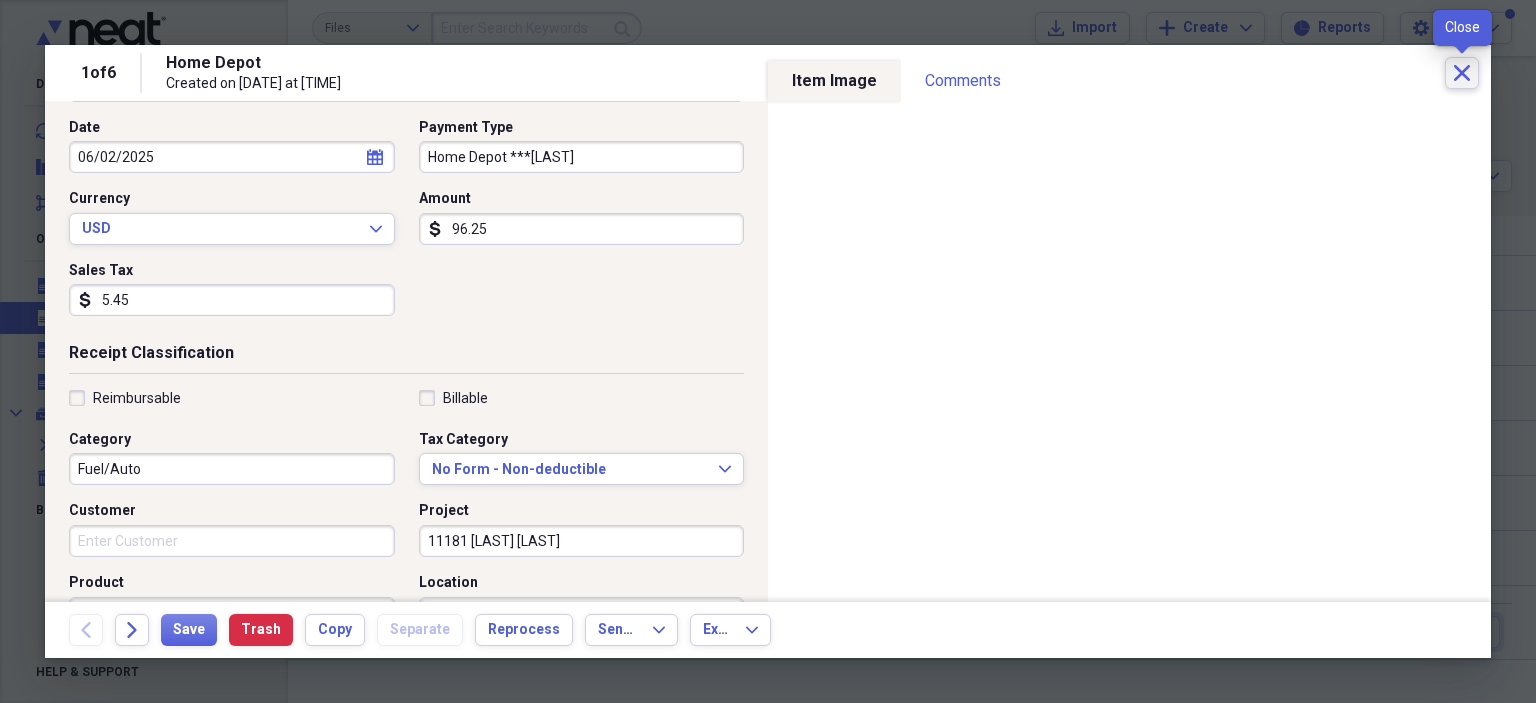 click on "Close" 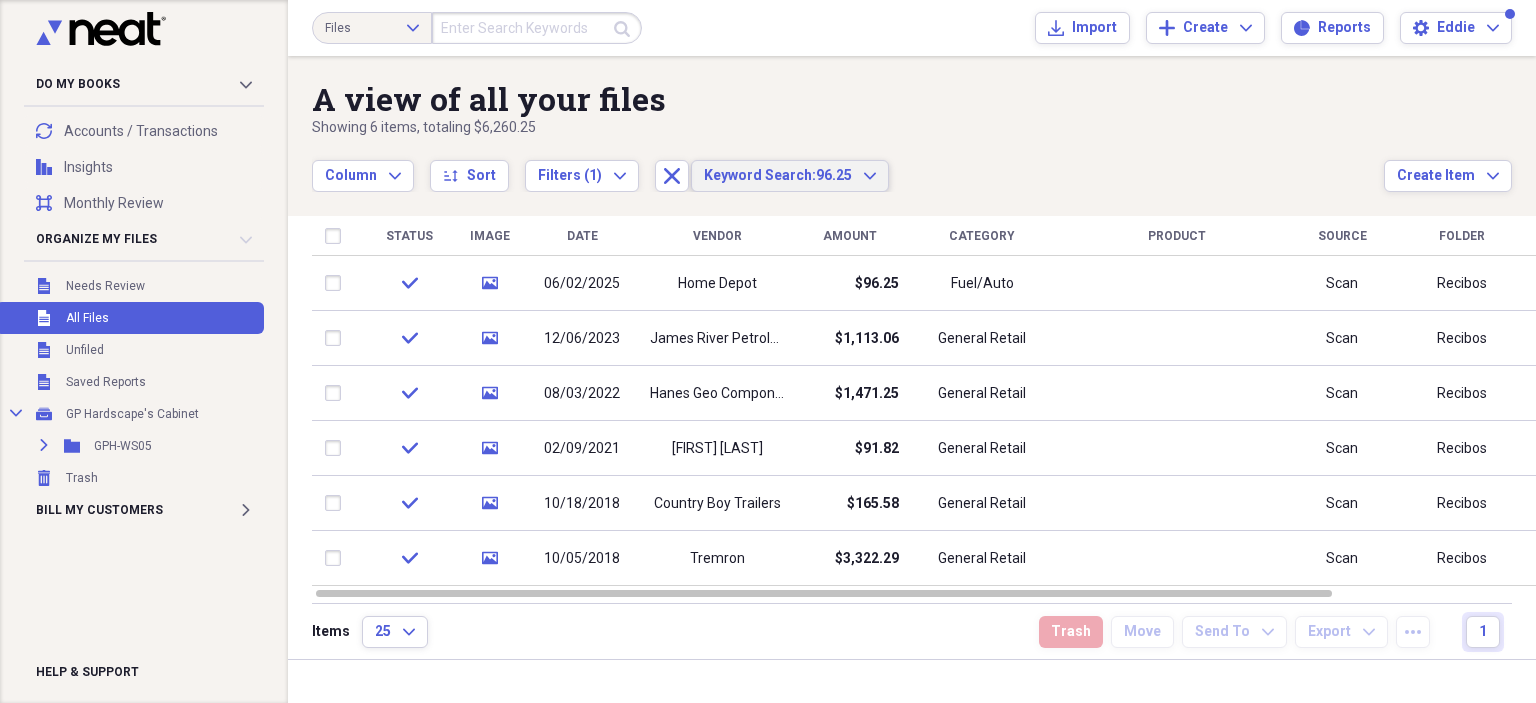 click on "Keyword Search:" at bounding box center (760, 175) 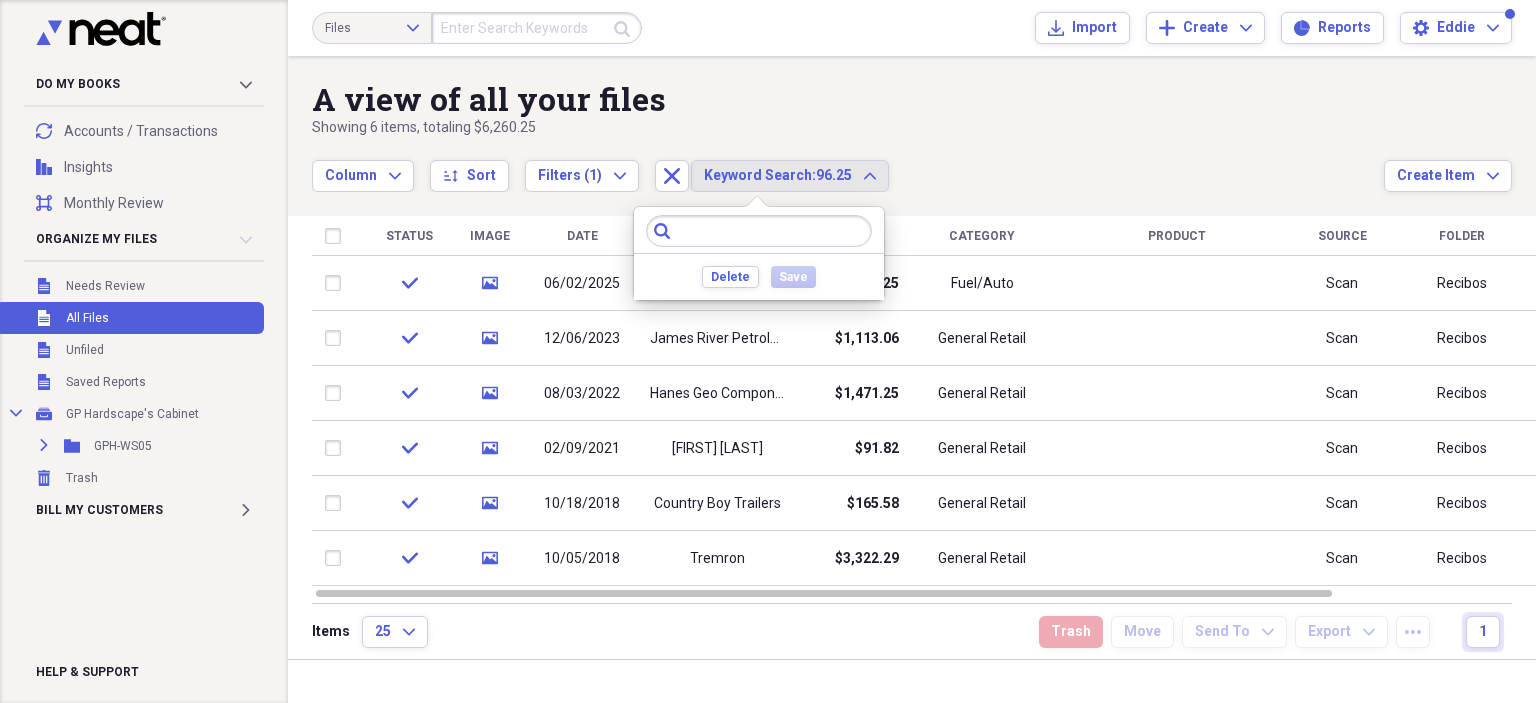 click at bounding box center [759, 231] 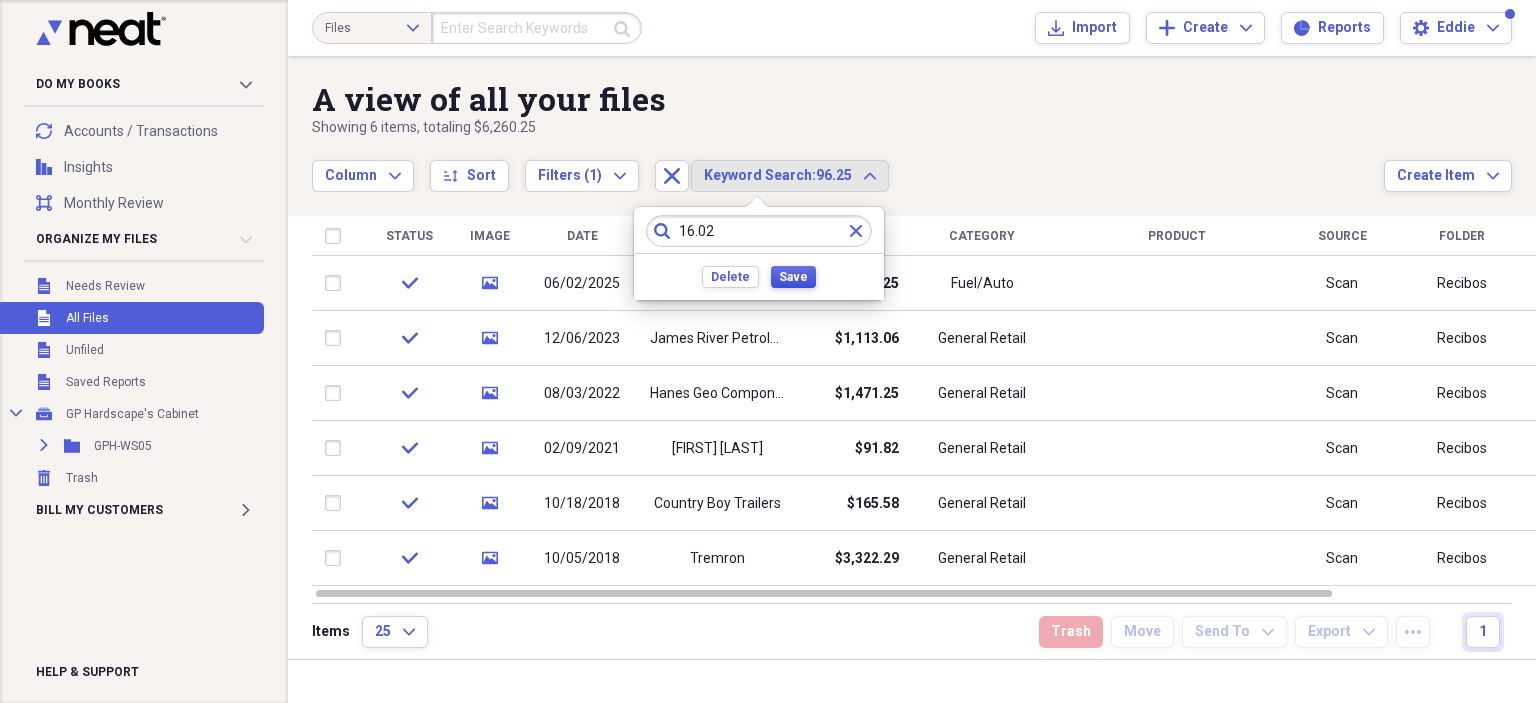 type on "16.02" 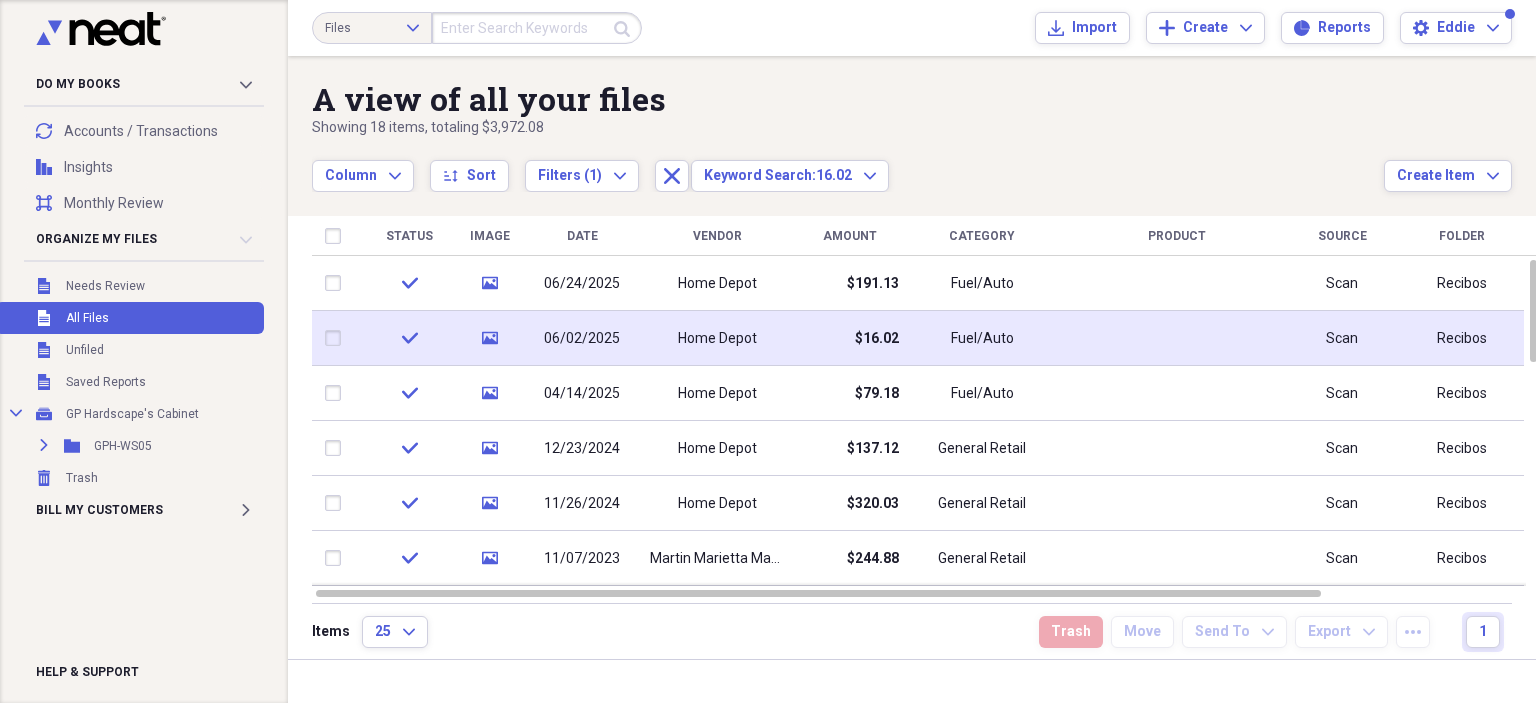 click on "$16.02" at bounding box center [849, 338] 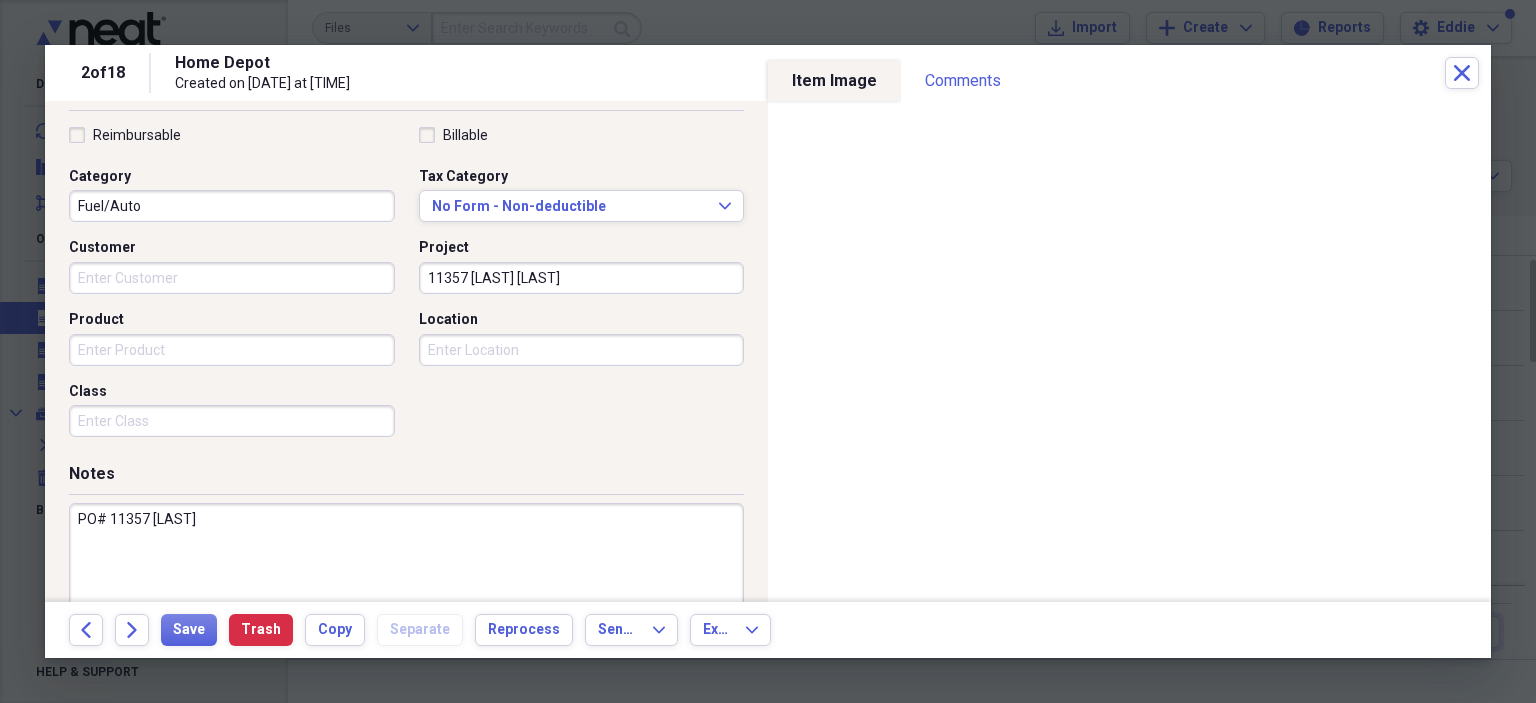 scroll, scrollTop: 518, scrollLeft: 0, axis: vertical 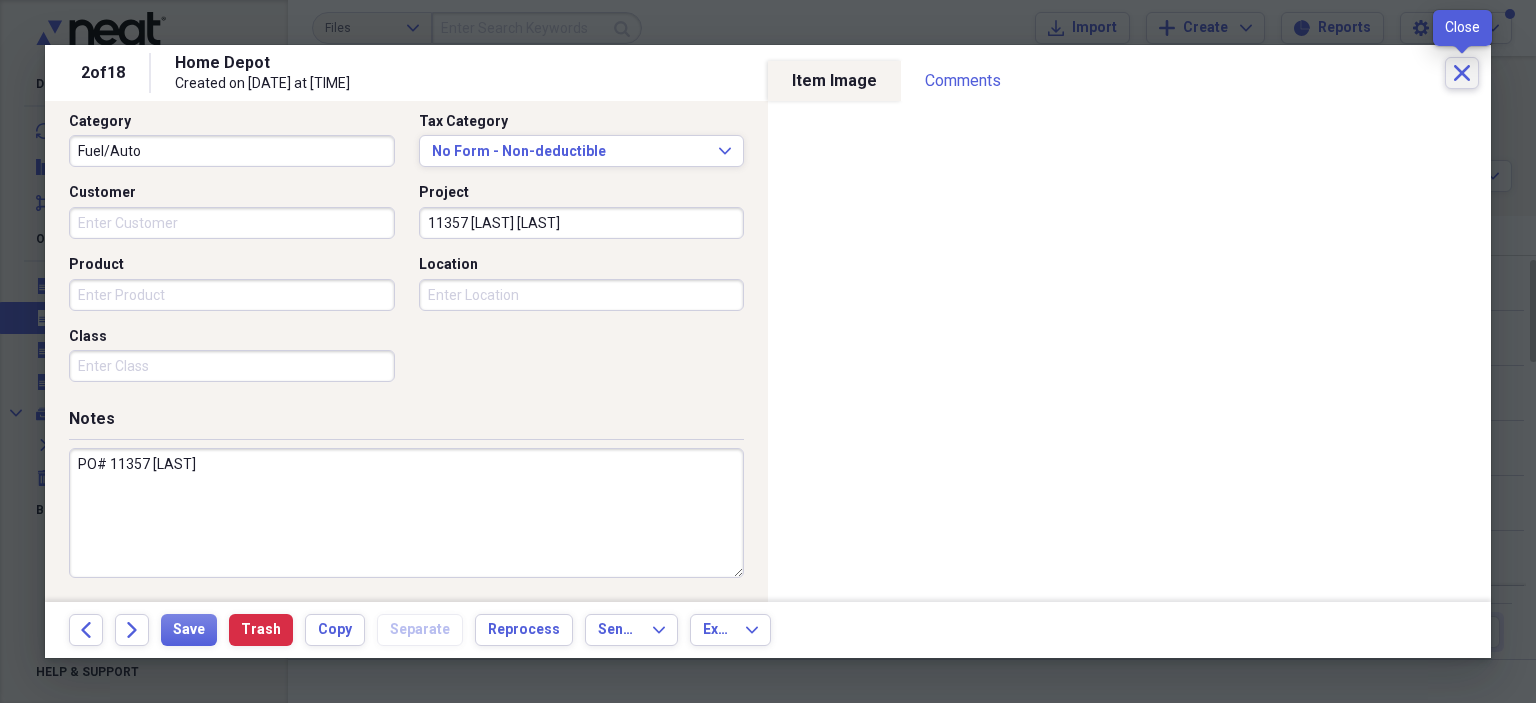click on "Close" at bounding box center [1462, 73] 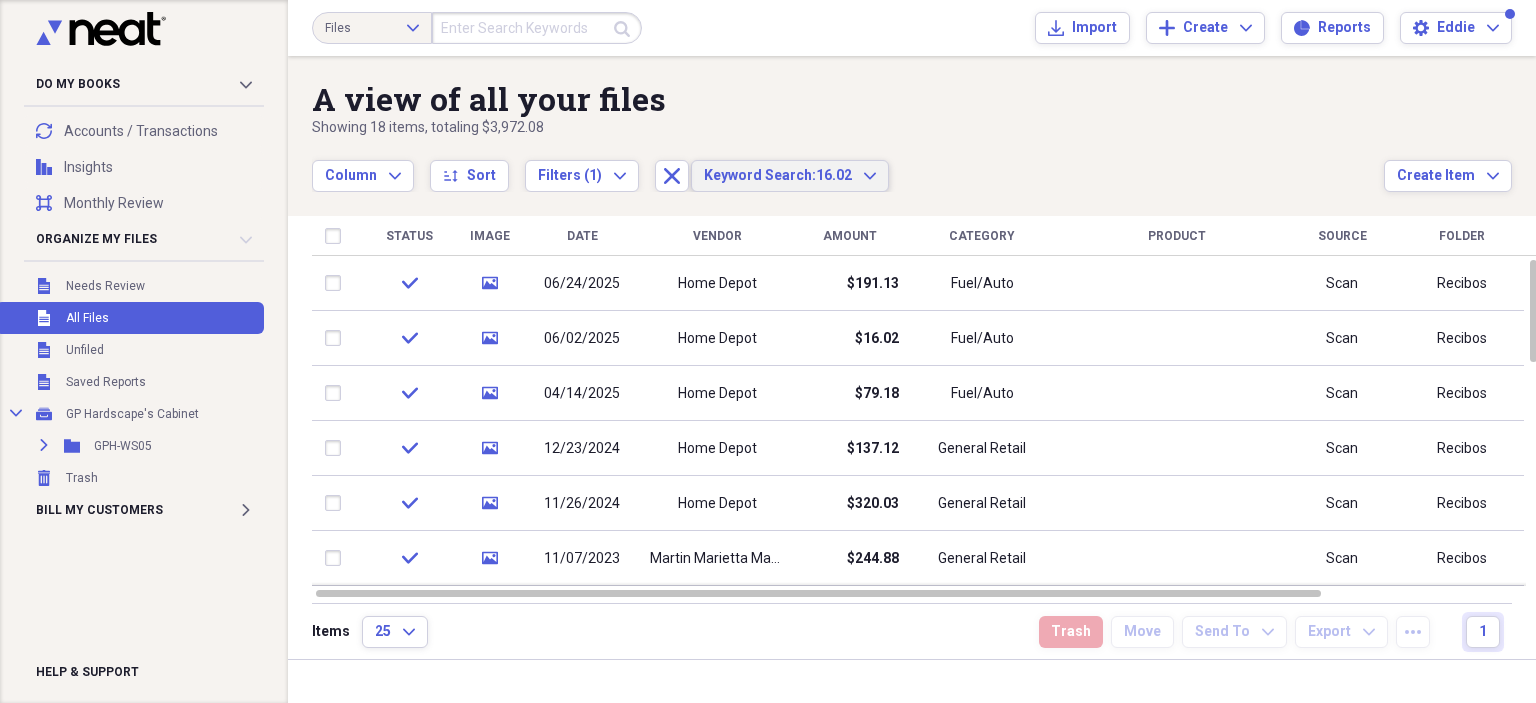 drag, startPoint x: 761, startPoint y: 183, endPoint x: 763, endPoint y: 194, distance: 11.18034 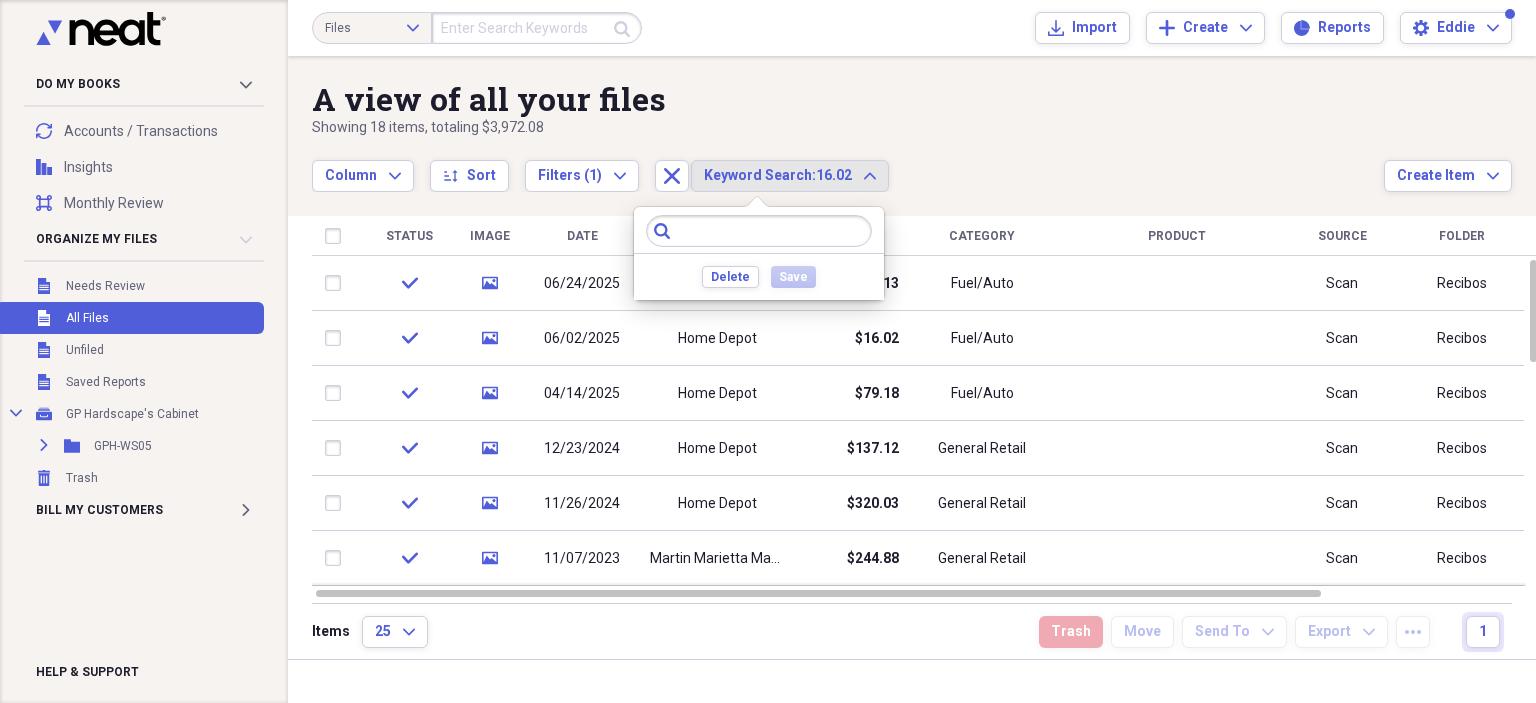 click at bounding box center (759, 231) 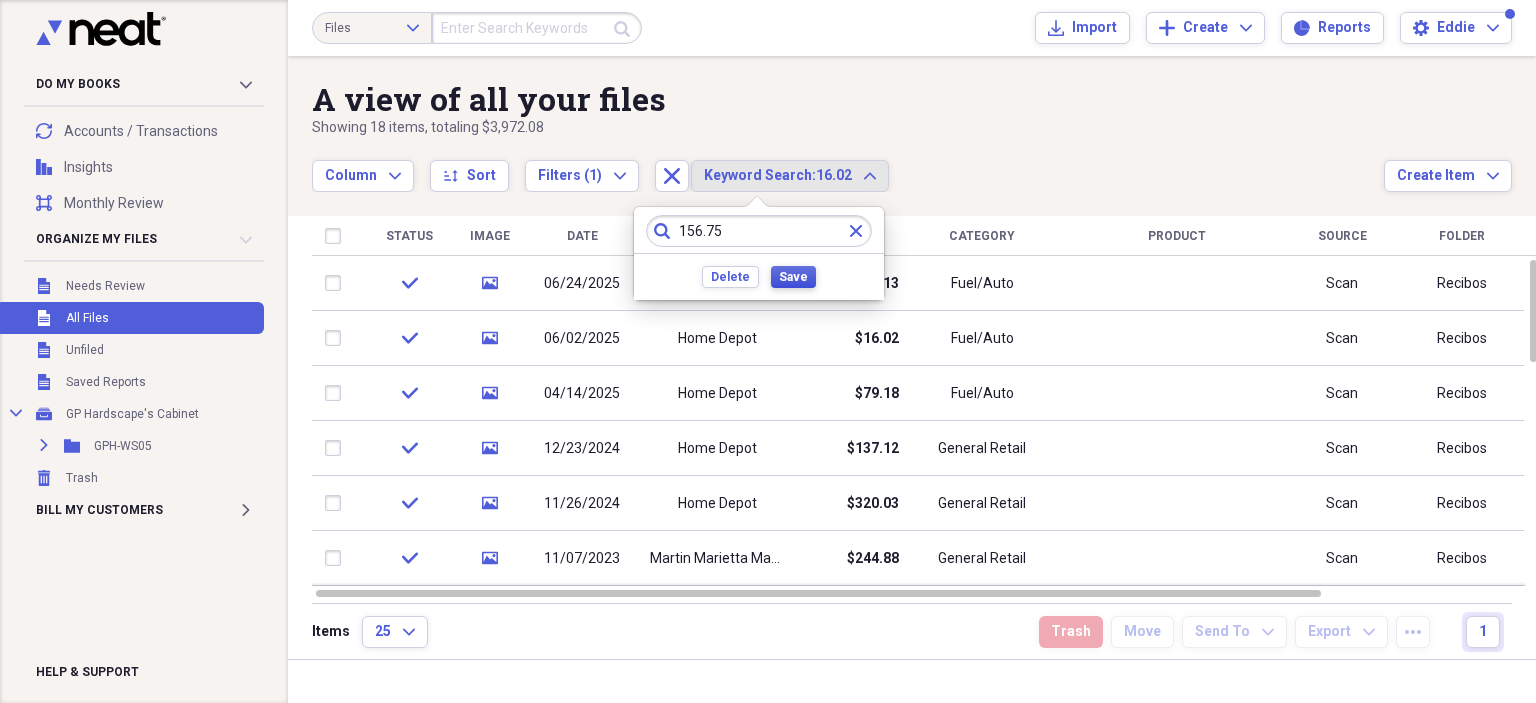 type on "156.75" 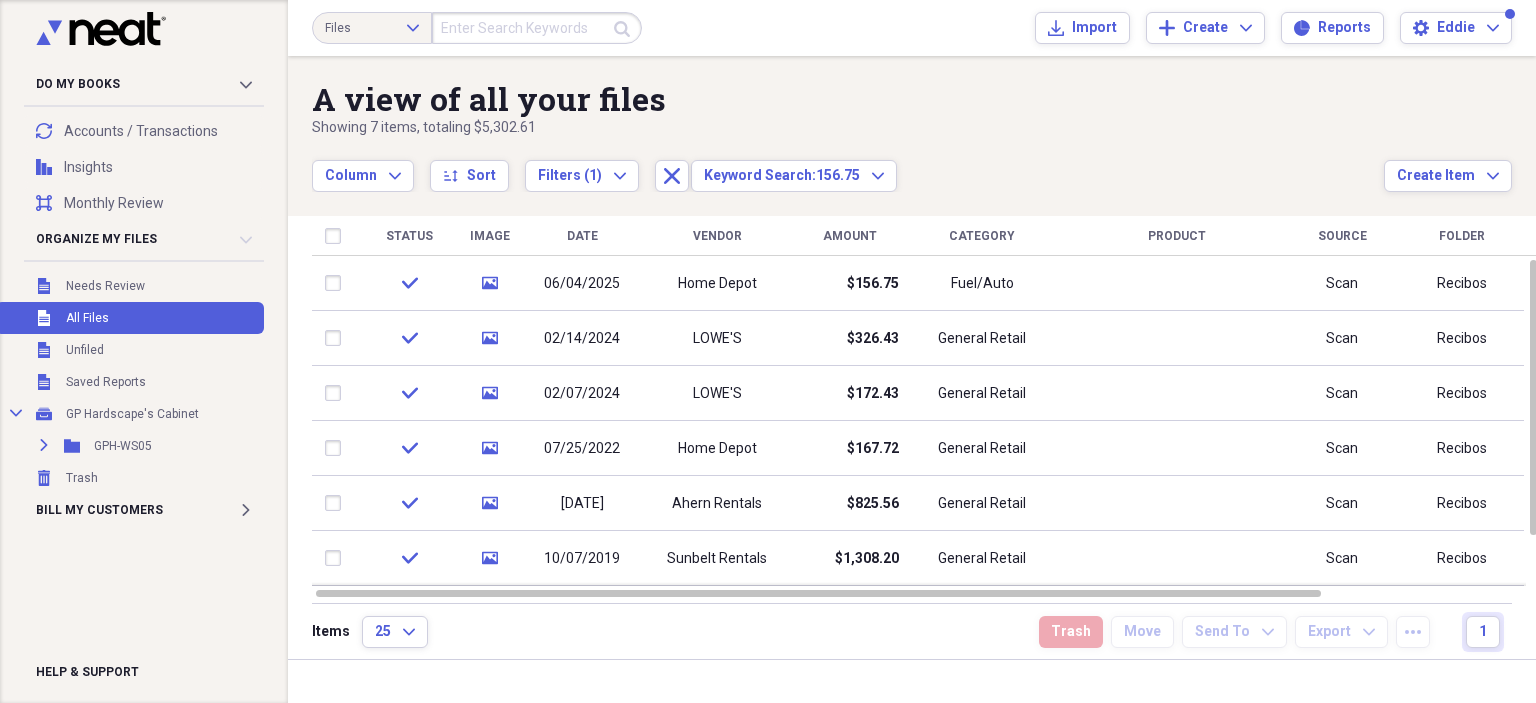 click on "$156.75" at bounding box center [849, 283] 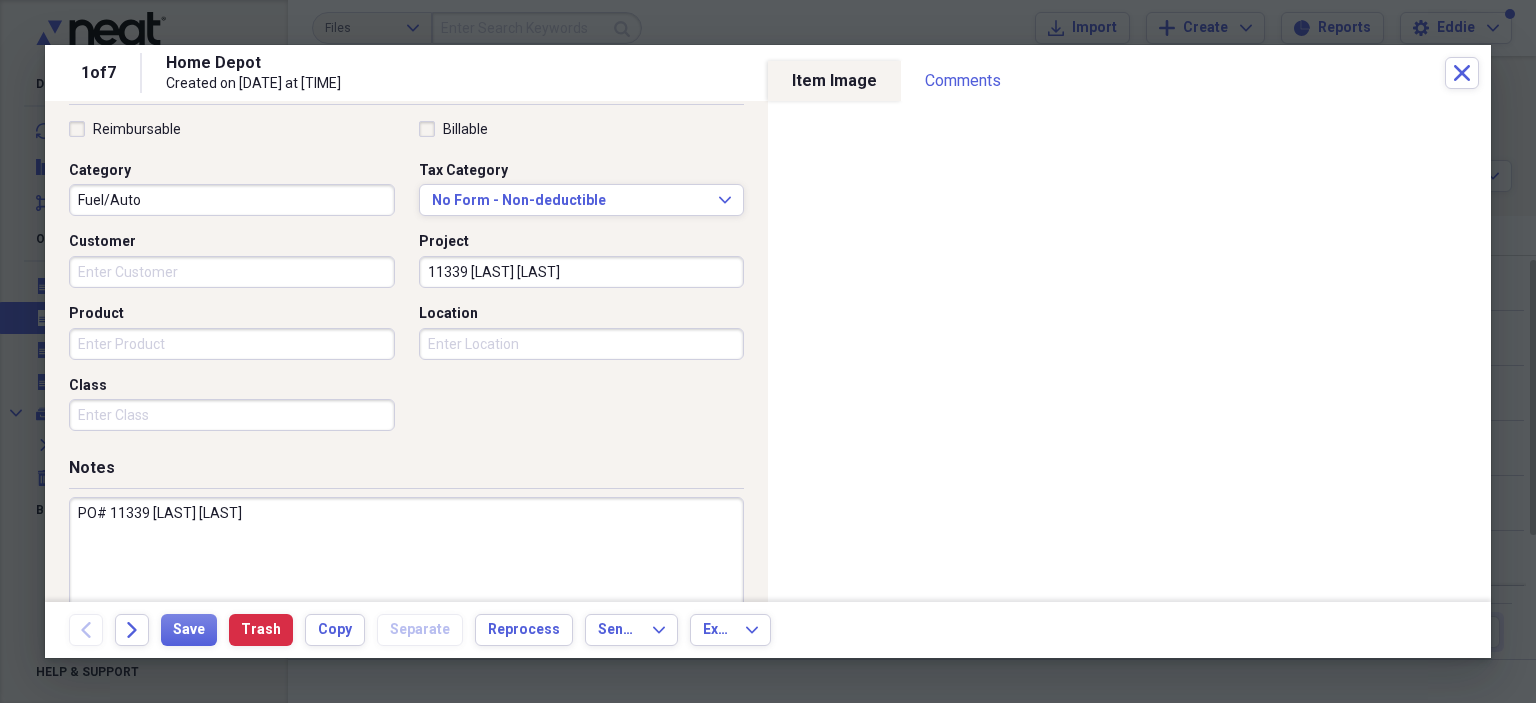 scroll, scrollTop: 500, scrollLeft: 0, axis: vertical 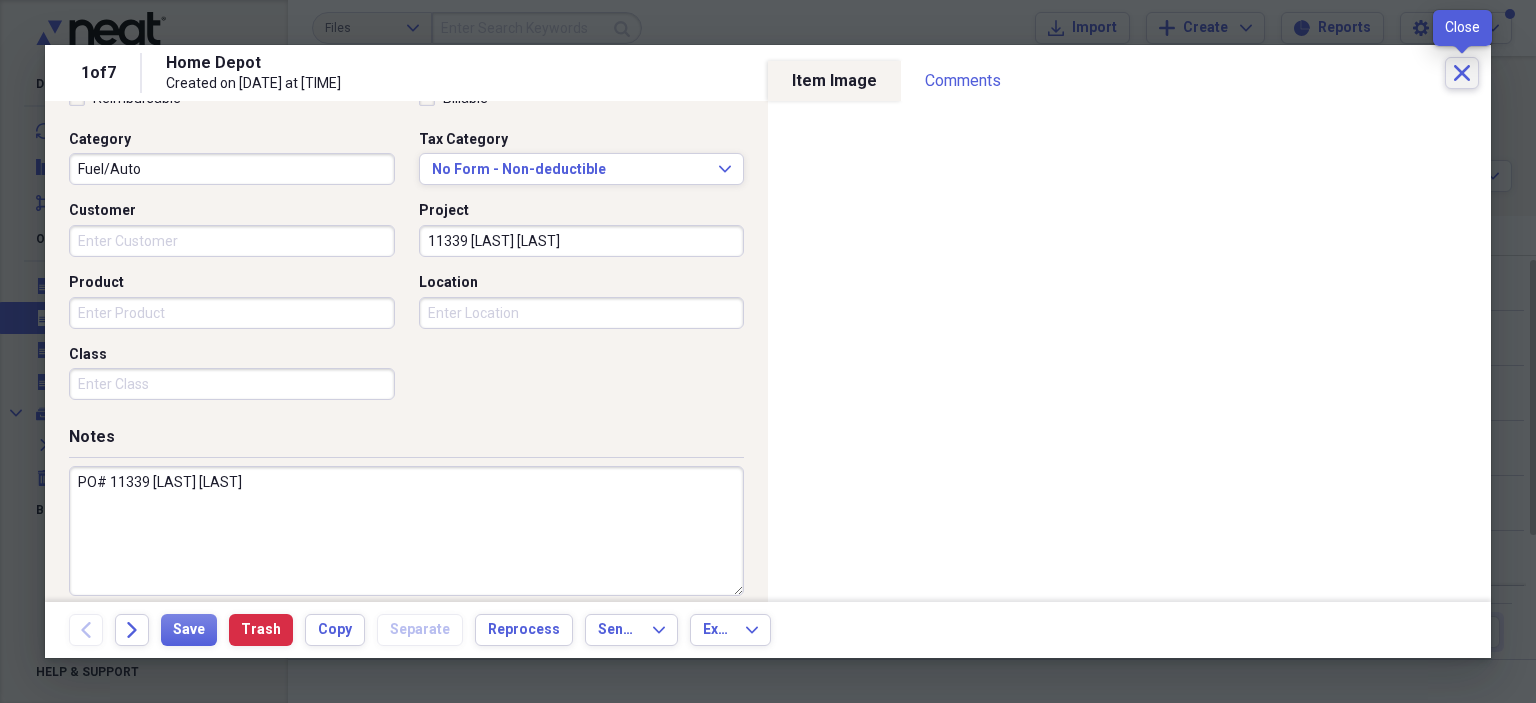 drag, startPoint x: 1463, startPoint y: 65, endPoint x: 1463, endPoint y: 78, distance: 13 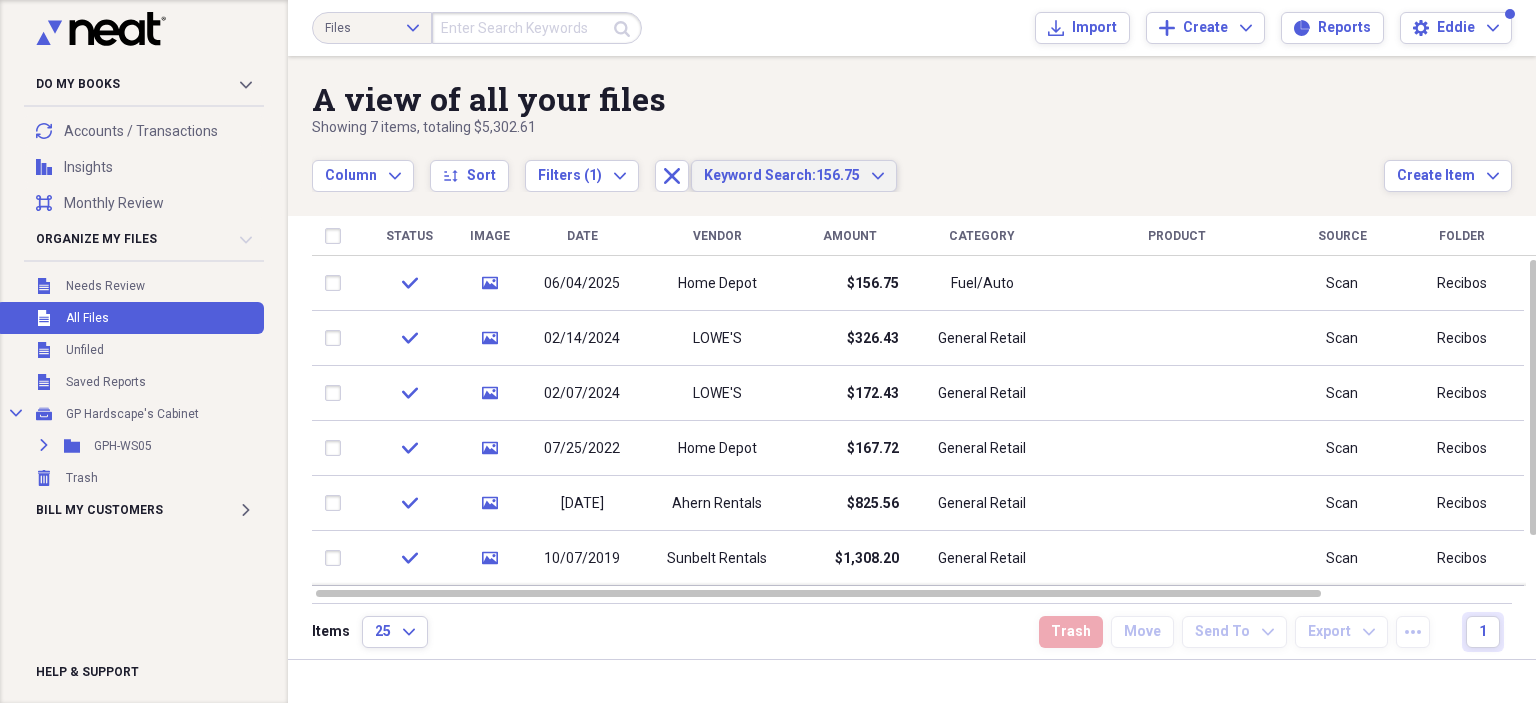 click on "Keyword Search:  156.75 Expand" at bounding box center [794, 176] 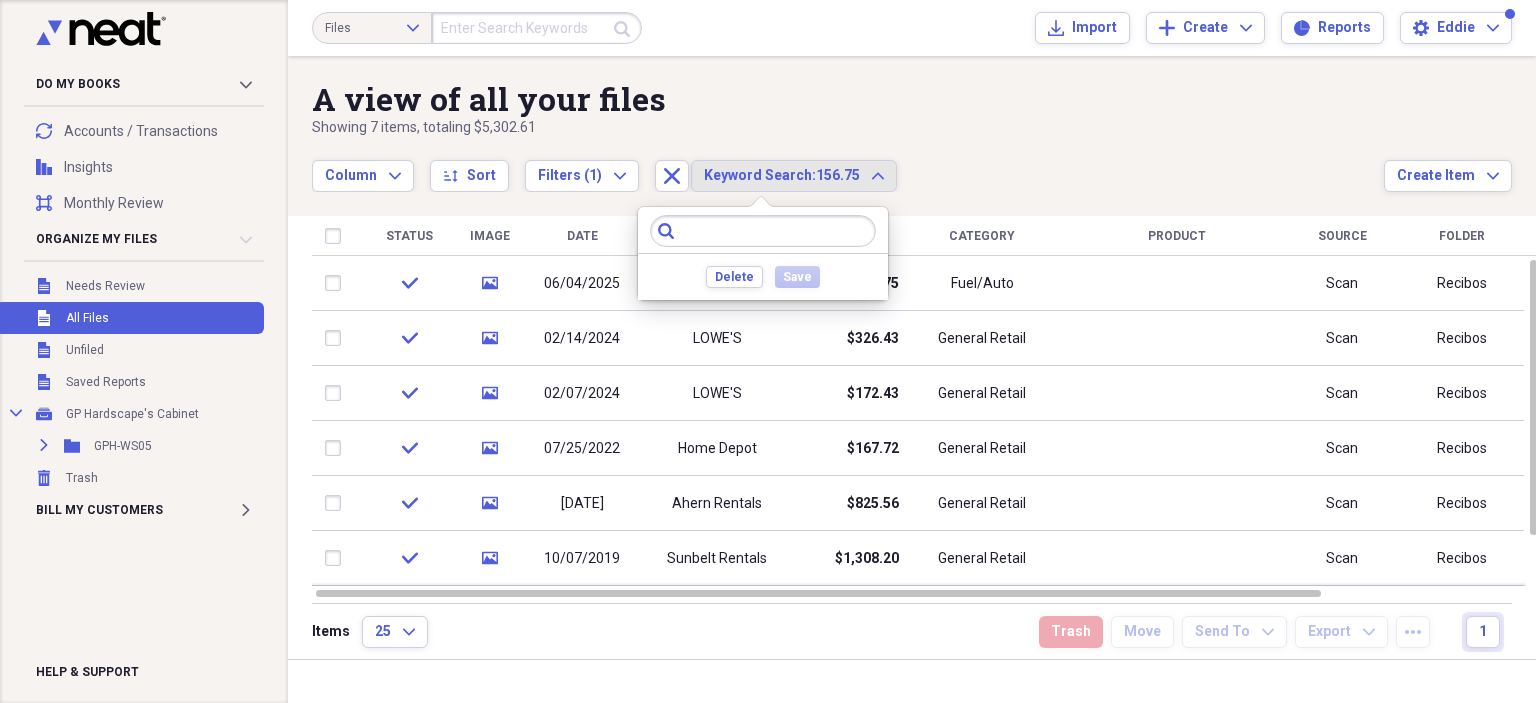 click at bounding box center (763, 231) 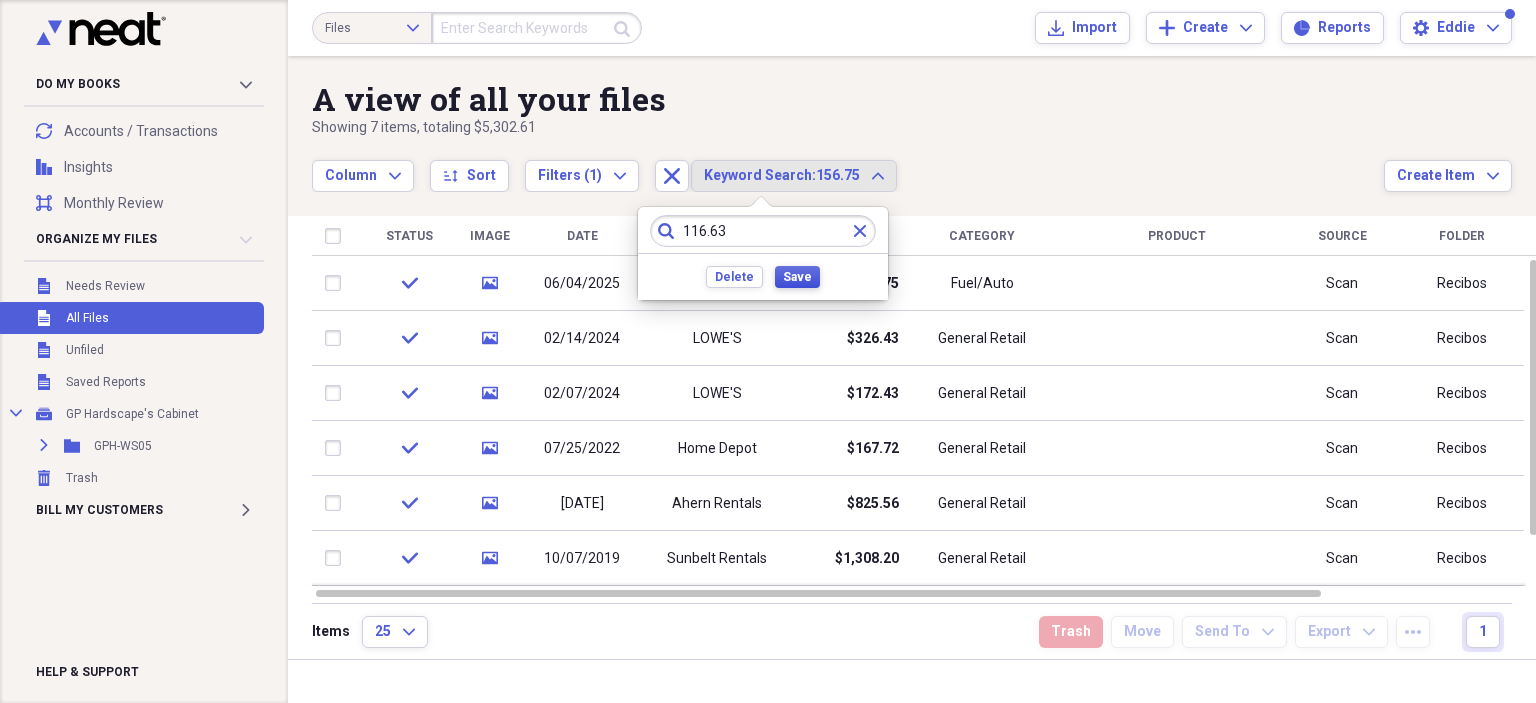 type on "116.63" 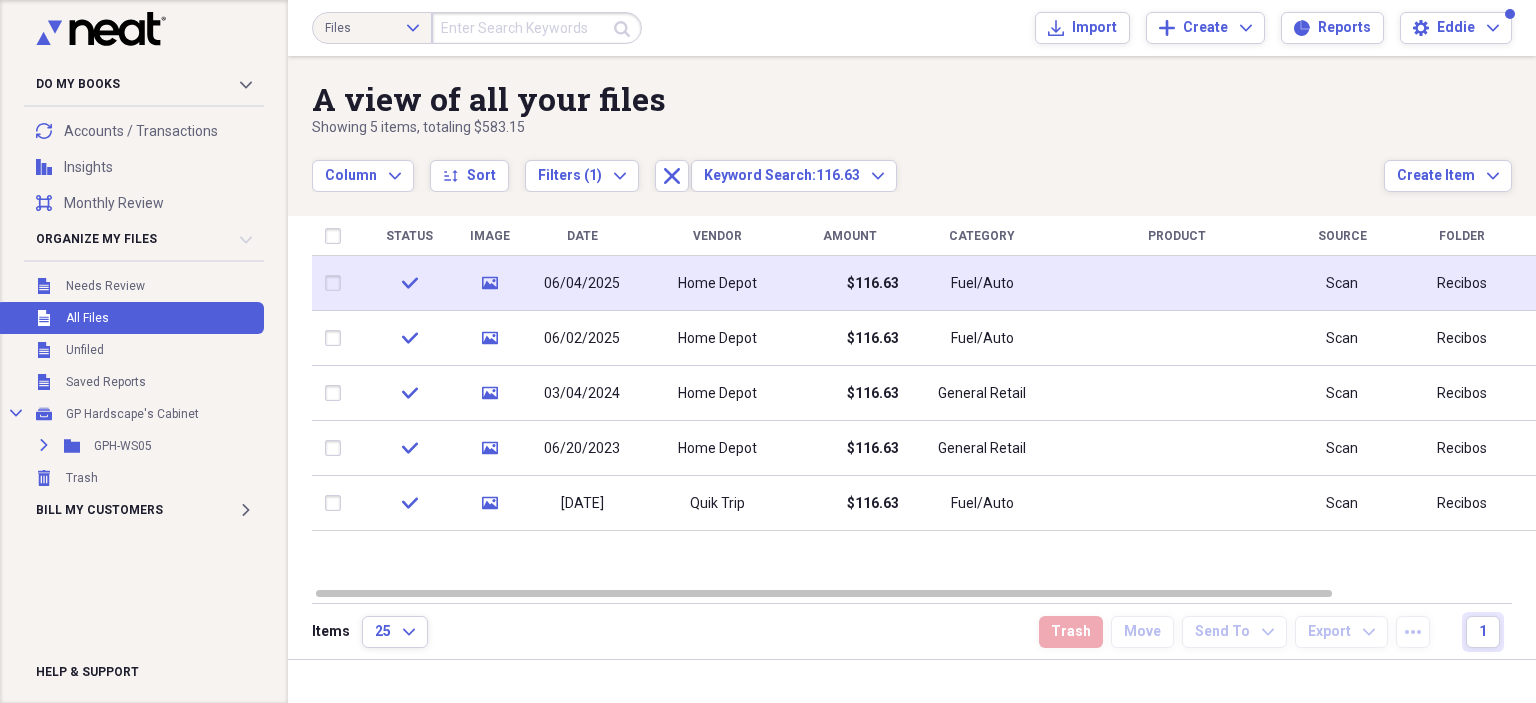 click on "$116.63" at bounding box center (849, 283) 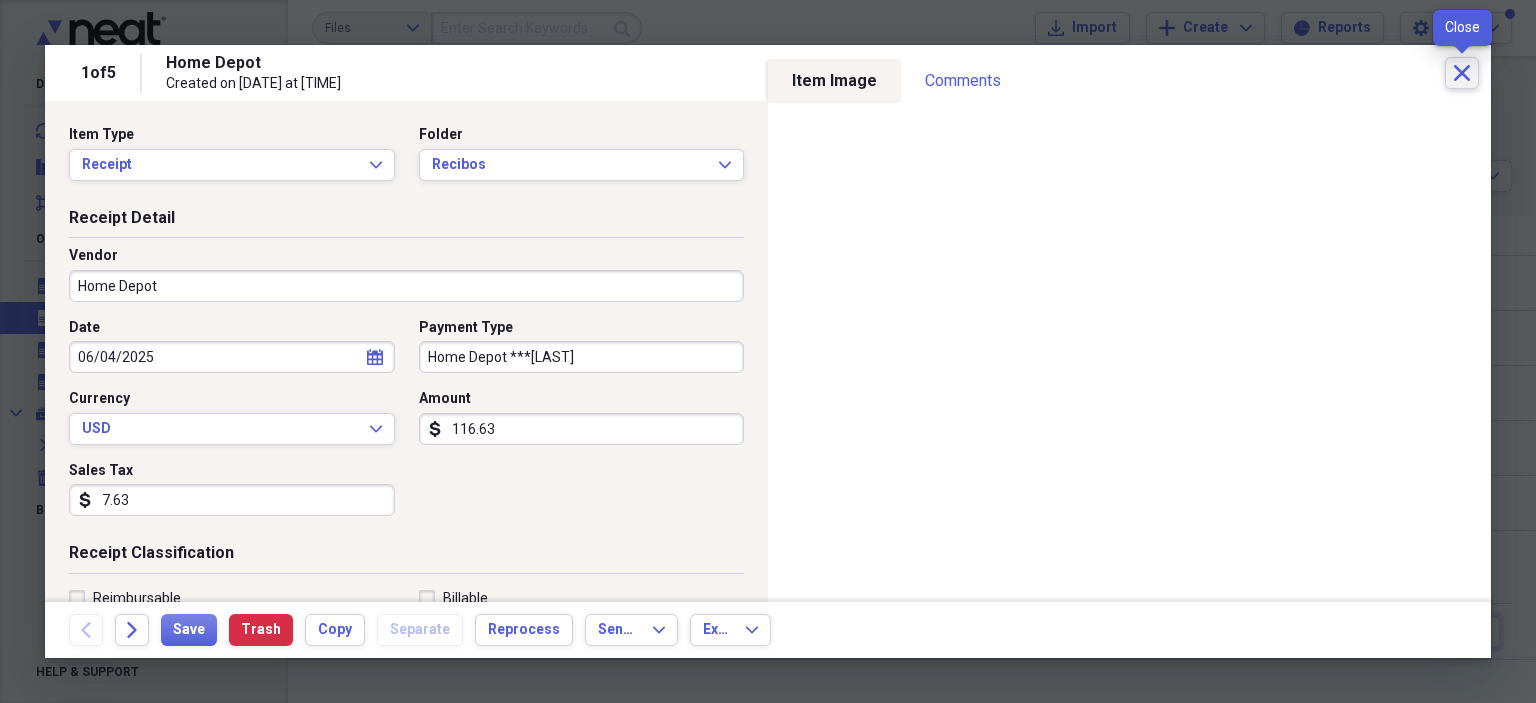 click 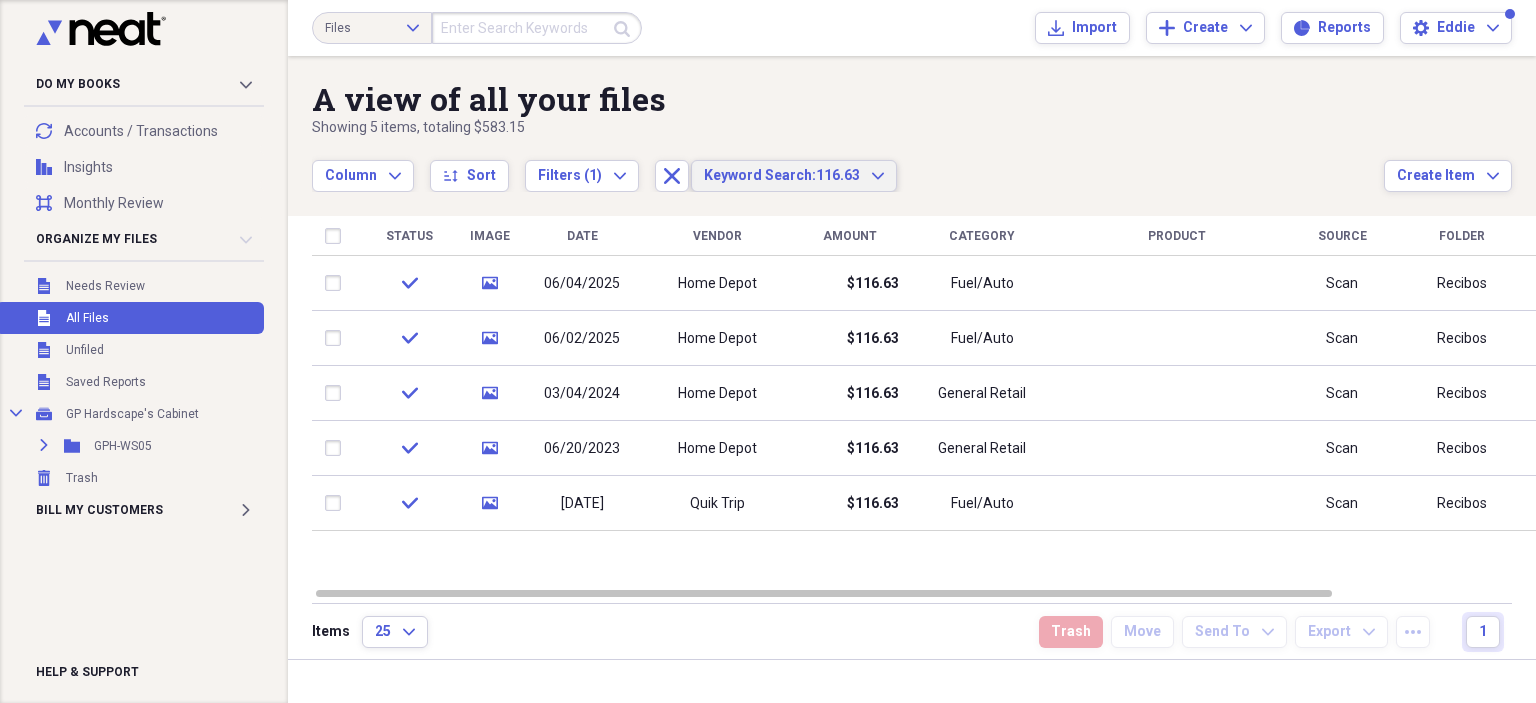 click on "Keyword Search:" at bounding box center (760, 175) 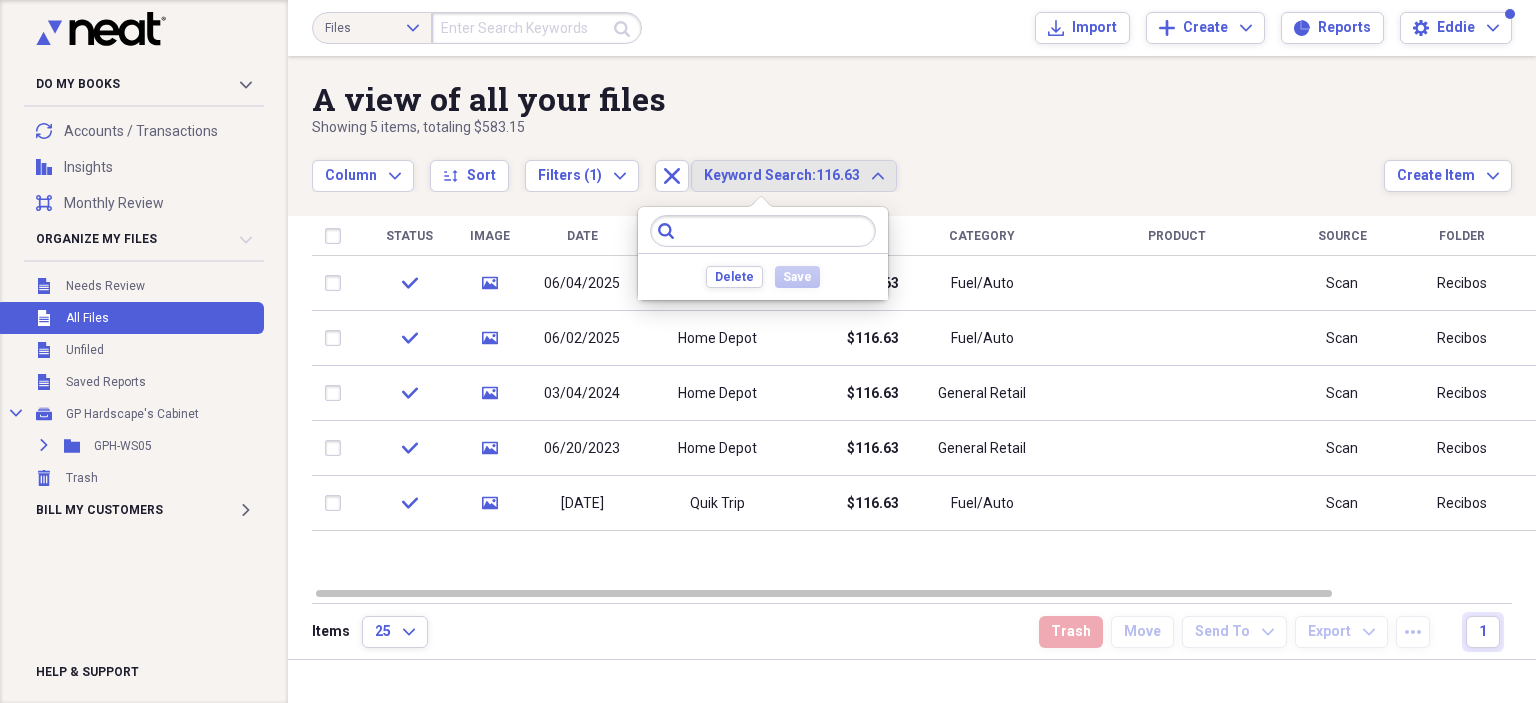 click at bounding box center (763, 231) 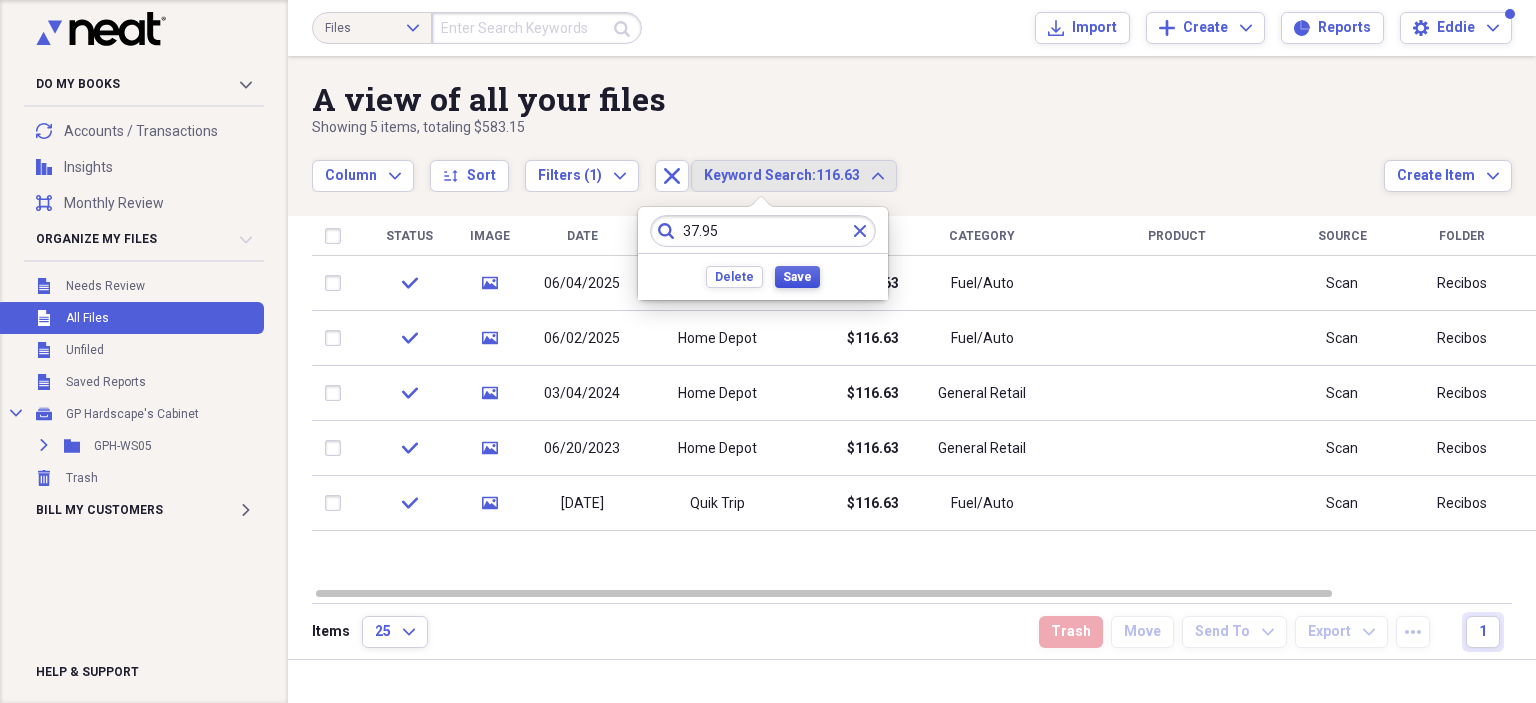 type on "37.95" 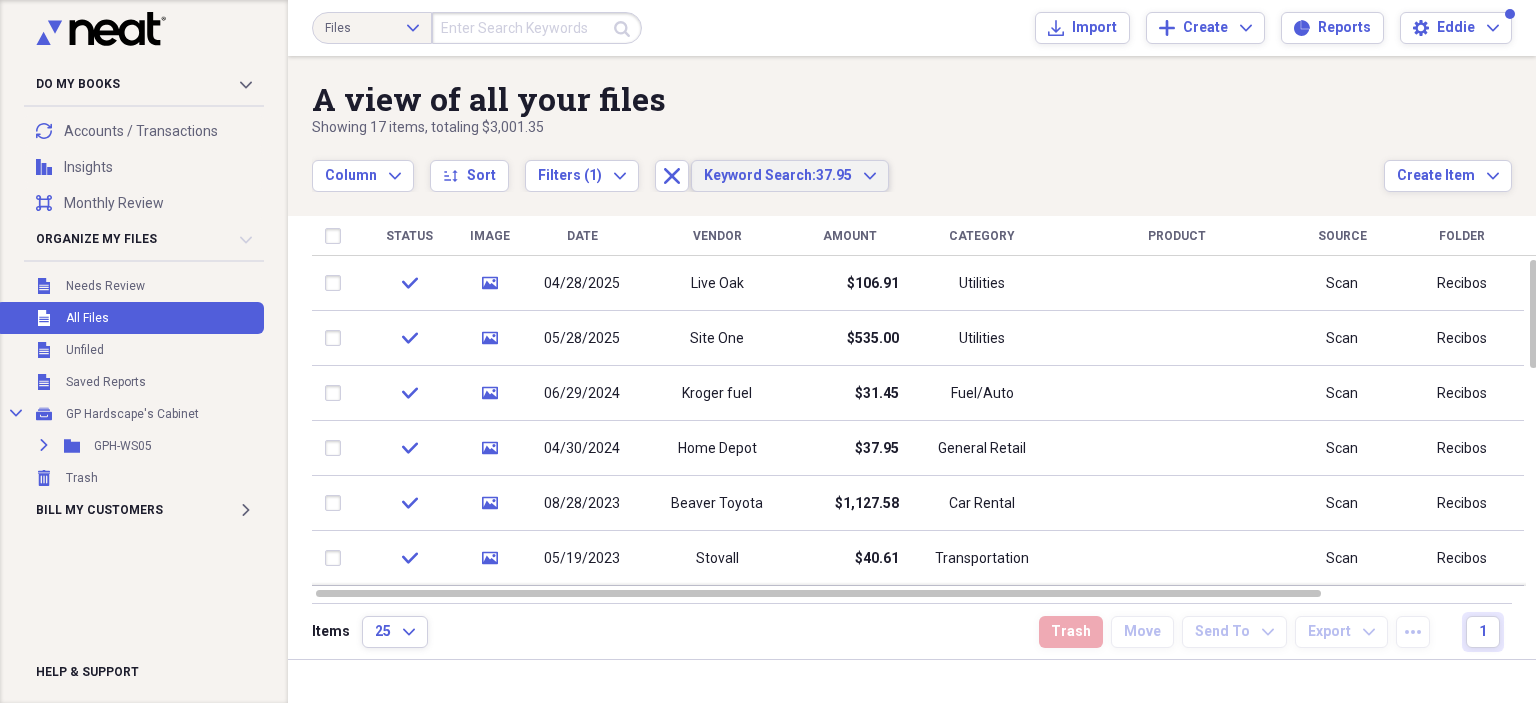 click on "Keyword Search:" at bounding box center [760, 175] 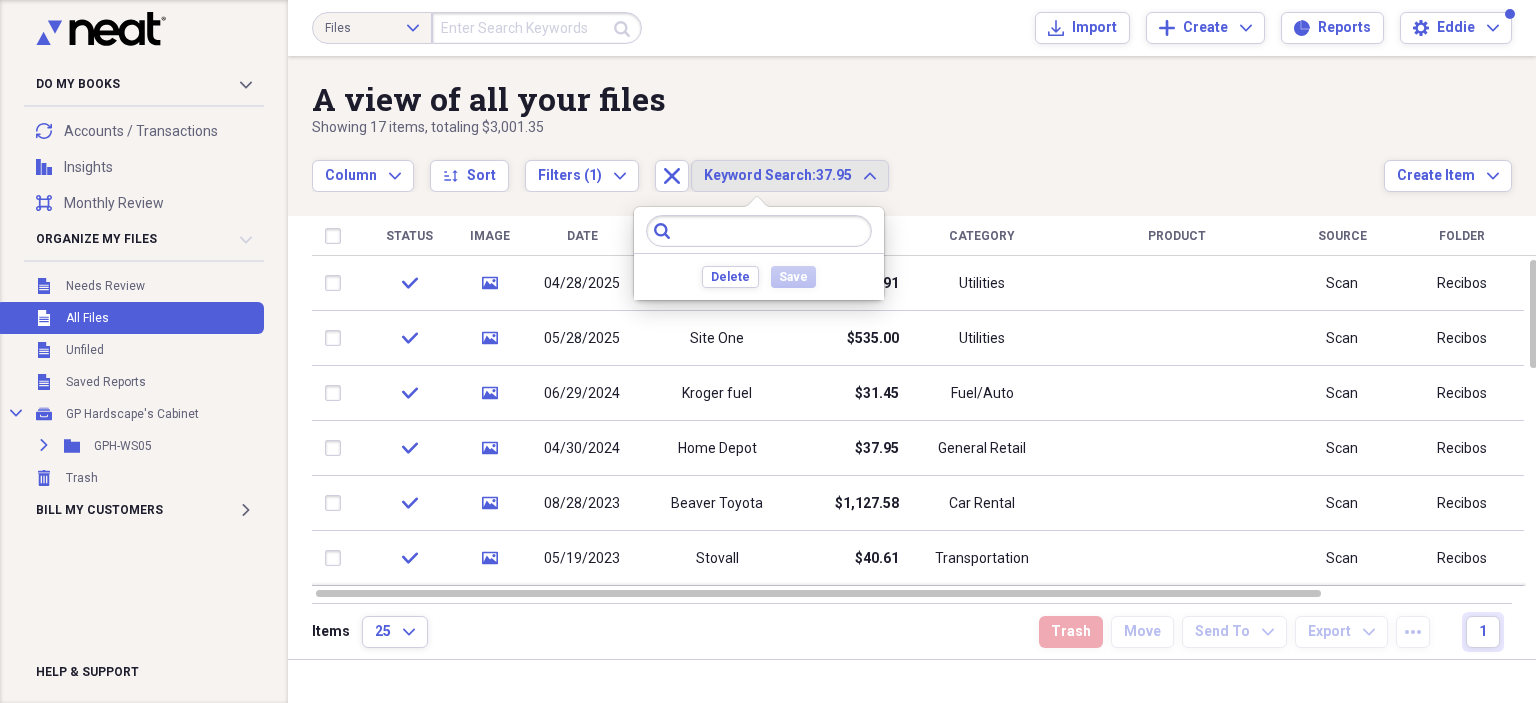 click at bounding box center (759, 231) 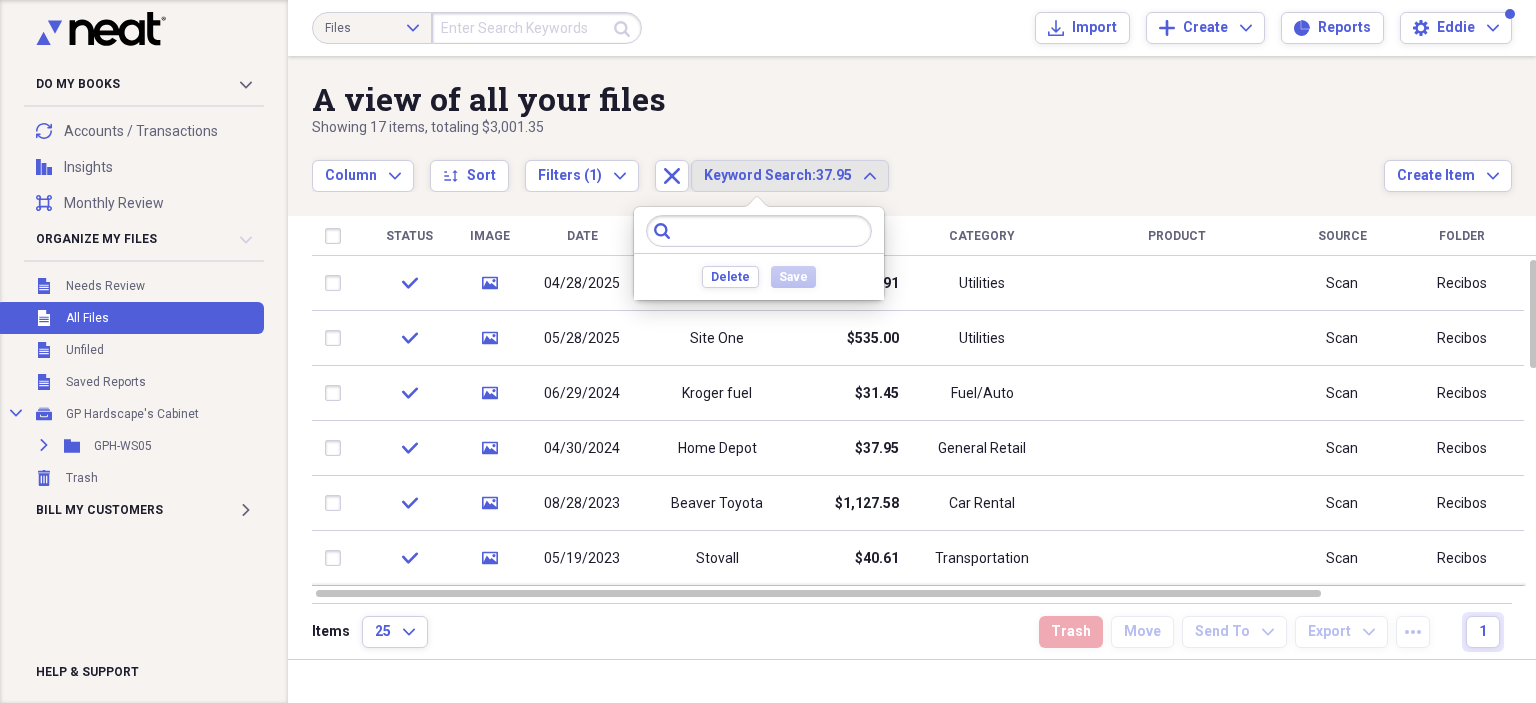 click at bounding box center (759, 231) 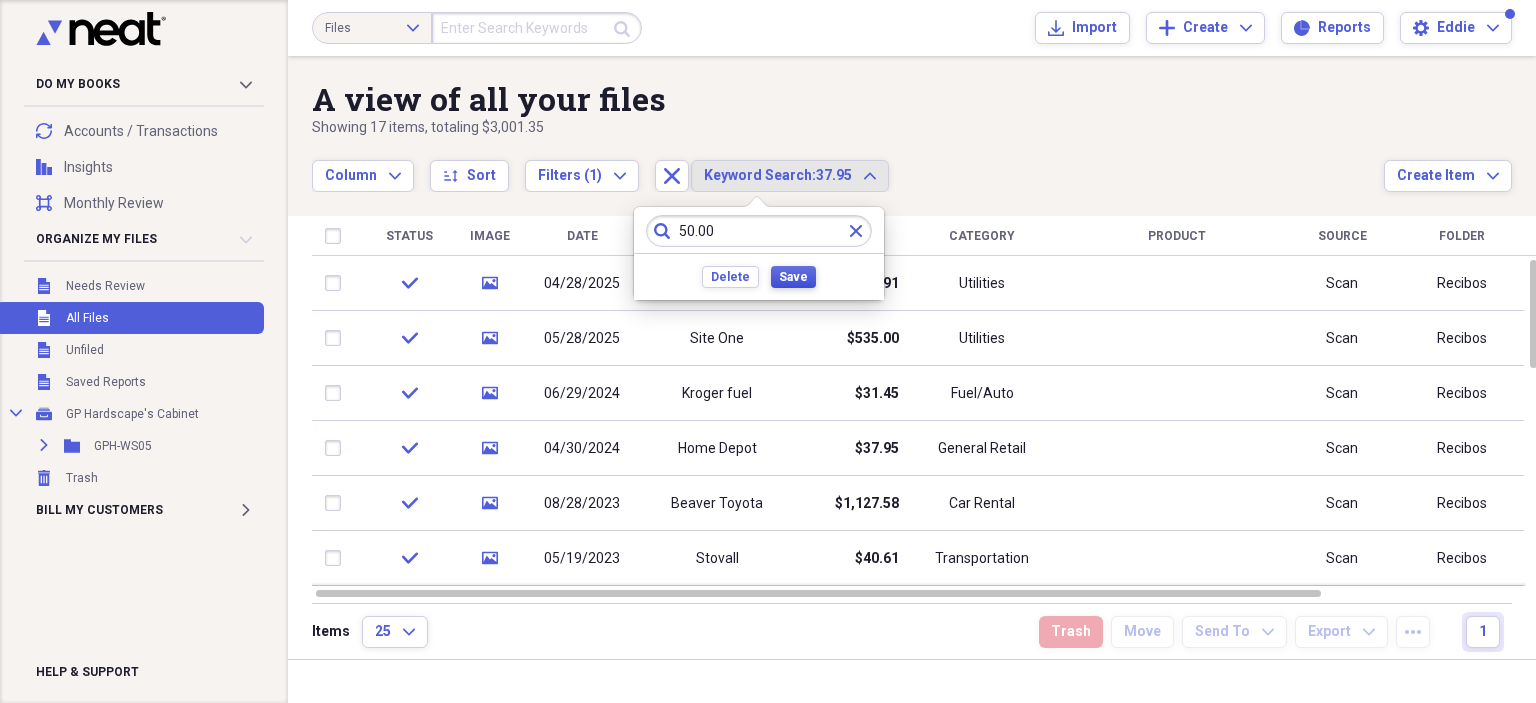 type on "50.00" 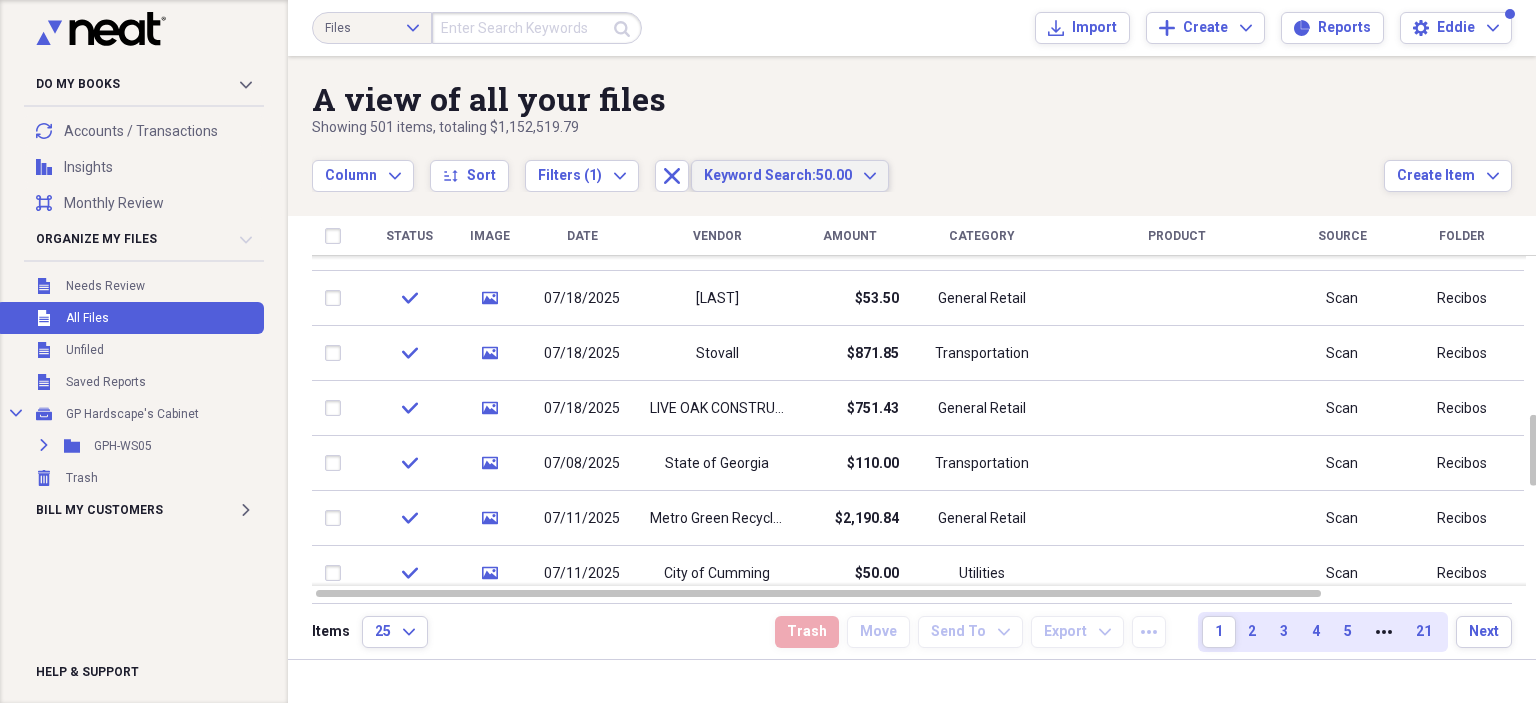 click on "Keyword Search:" at bounding box center [760, 175] 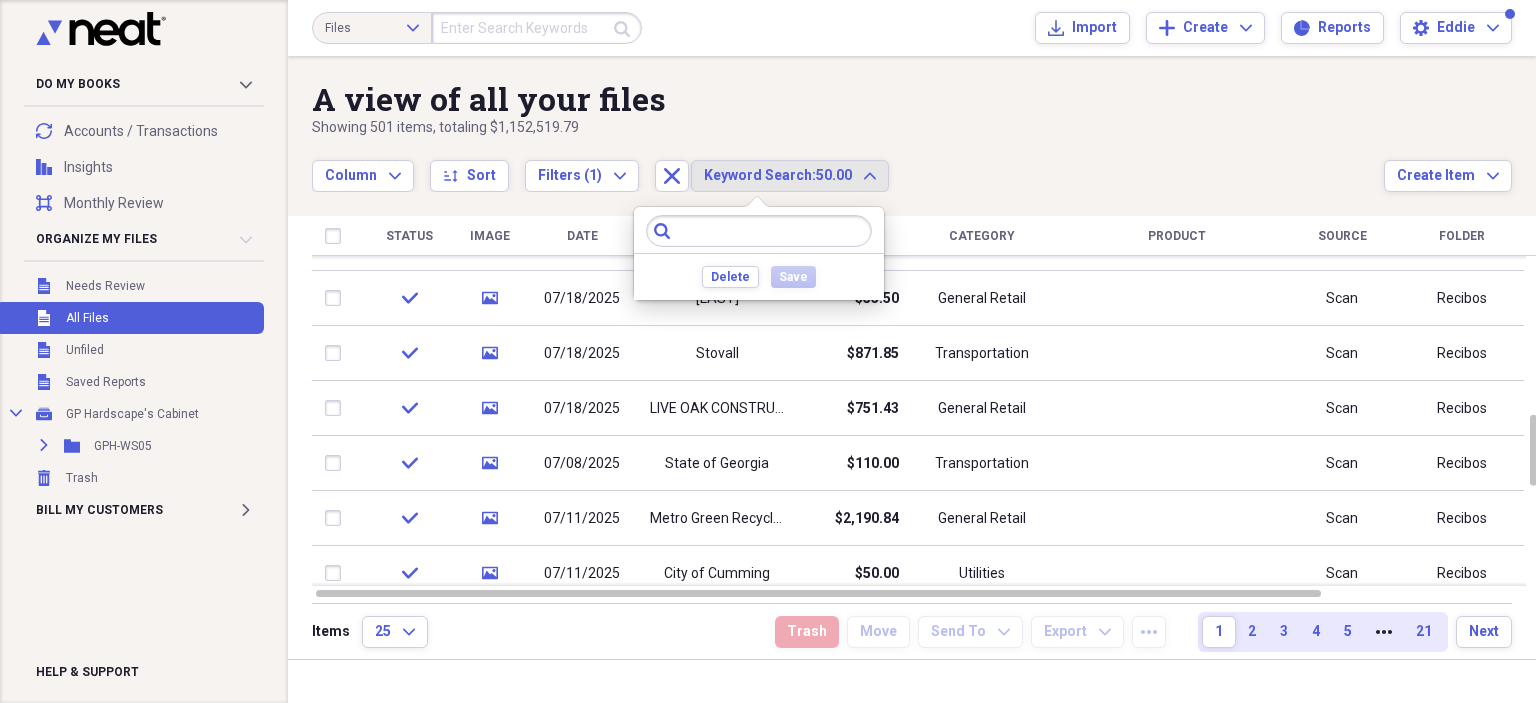click at bounding box center (759, 231) 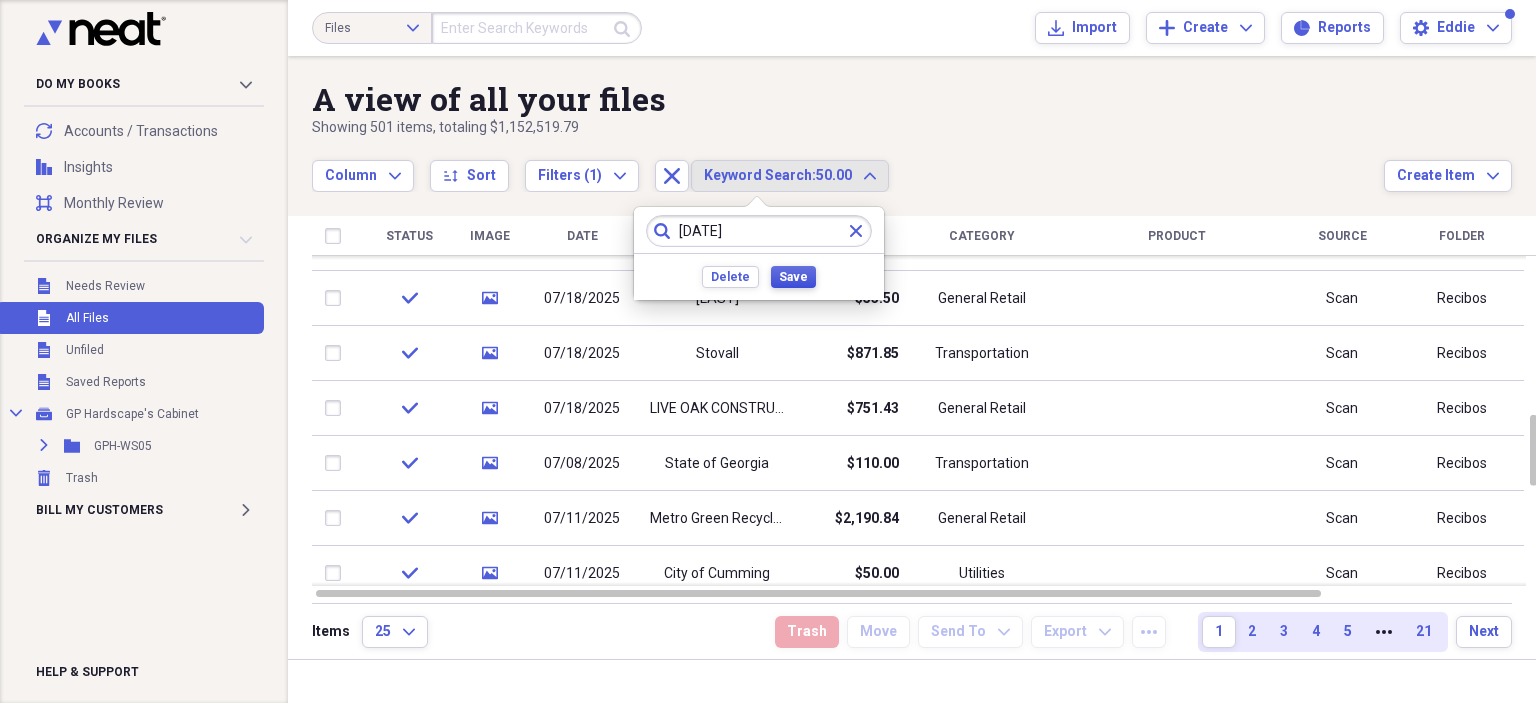 type on "[DATE]" 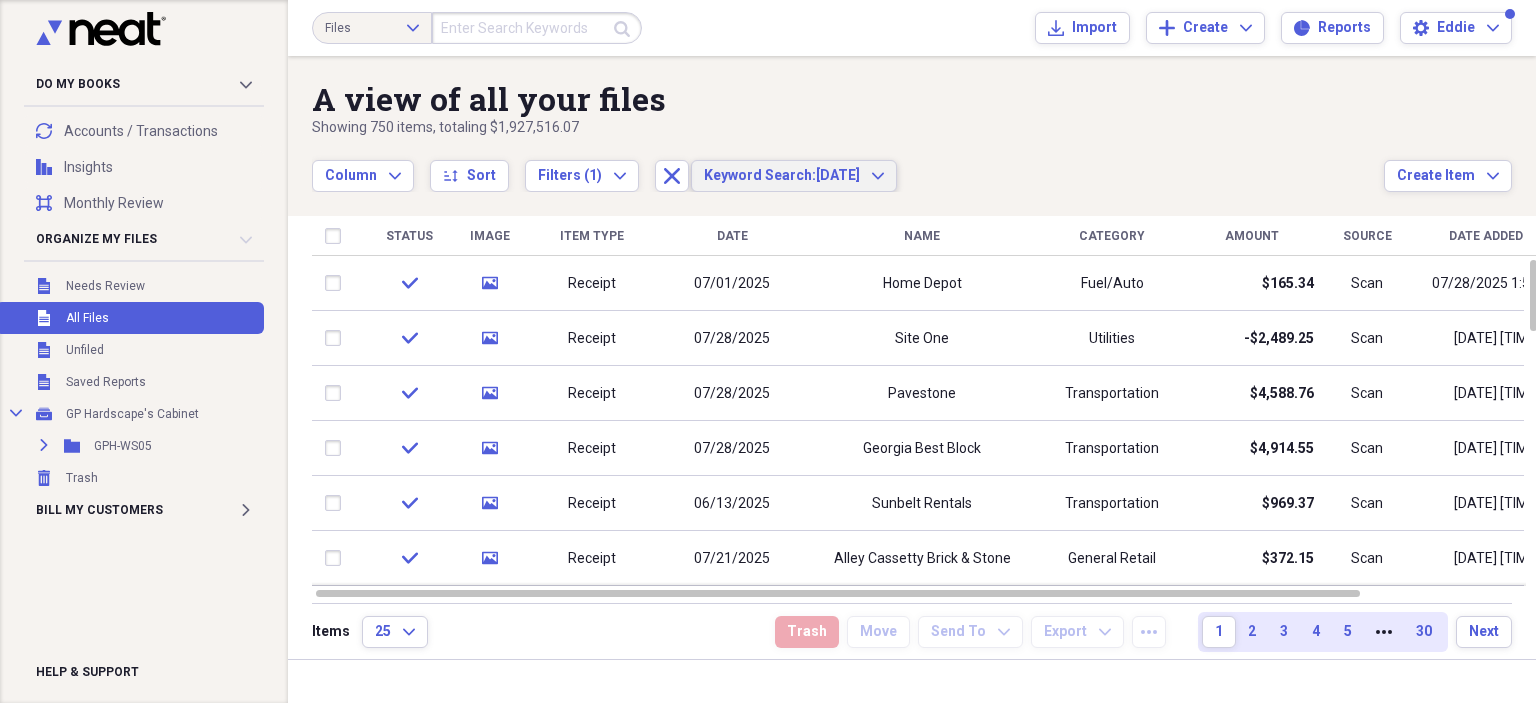 click on "Keyword Search:  [DATE]" at bounding box center (782, 176) 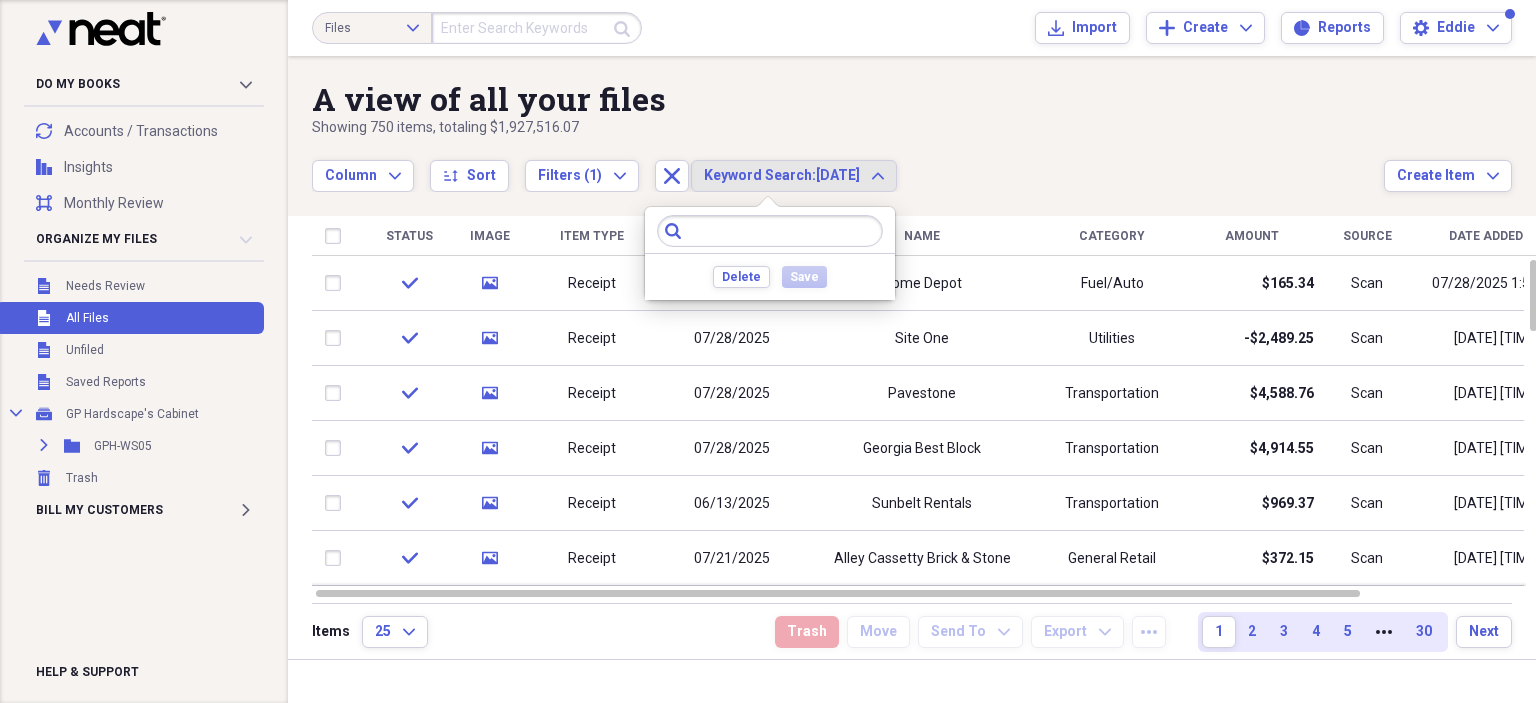 click at bounding box center (770, 231) 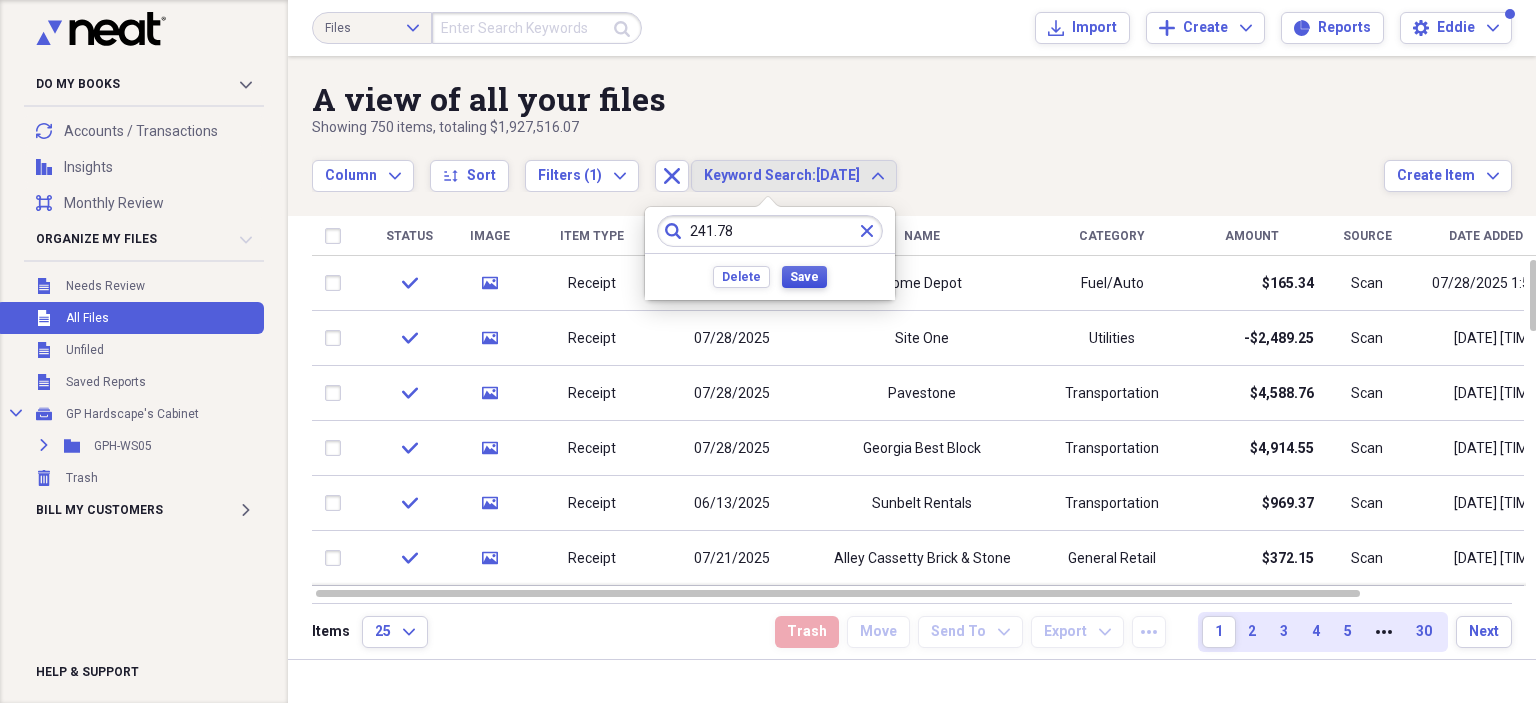 type on "241.78" 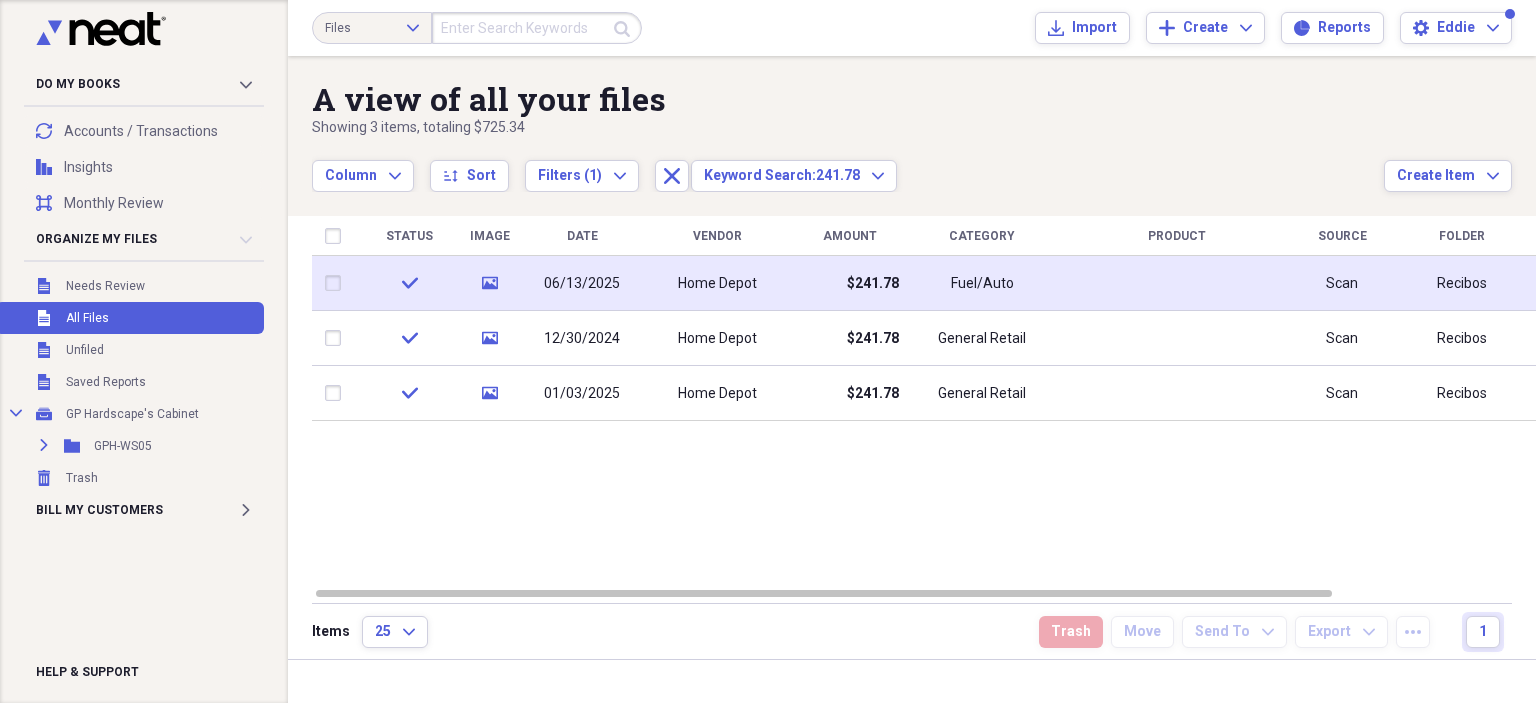 click on "Home Depot" at bounding box center (717, 284) 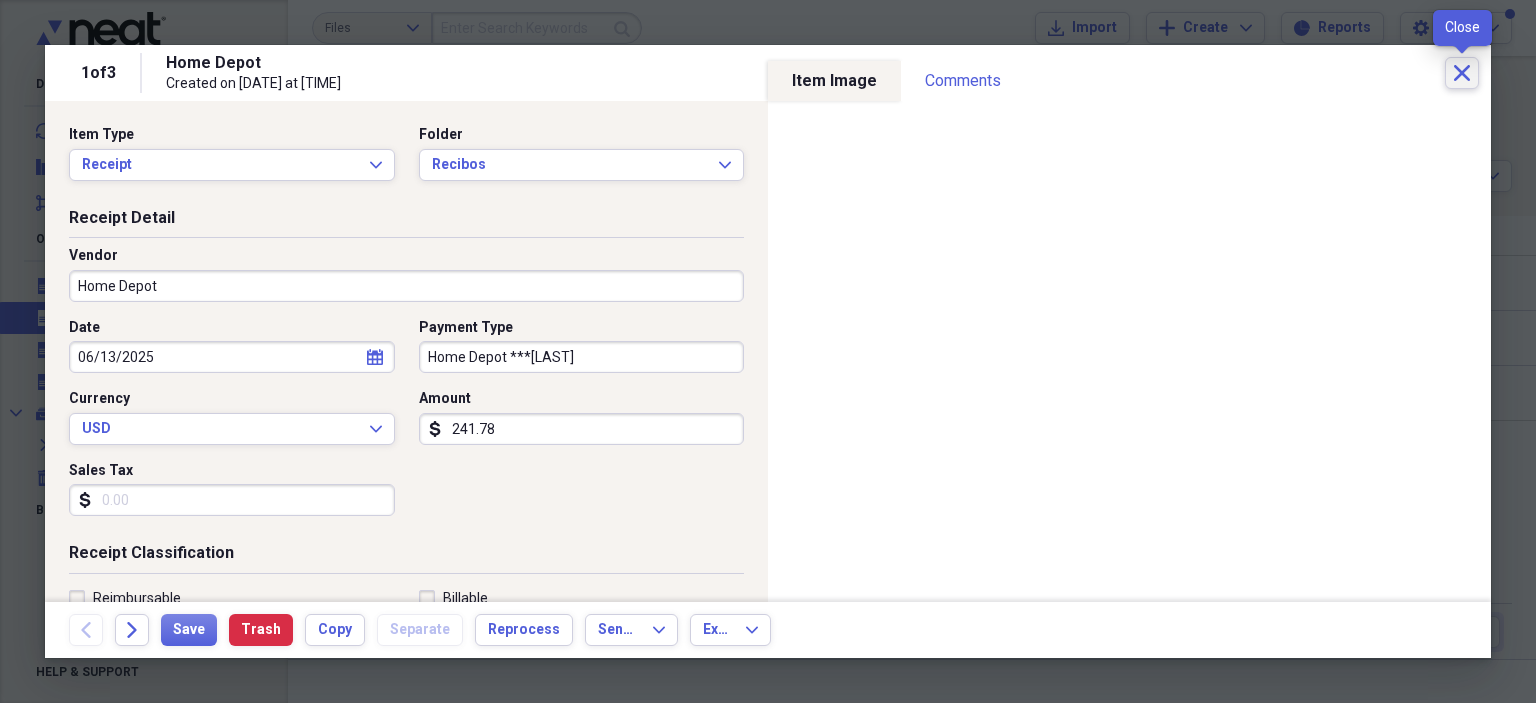 click on "Close" 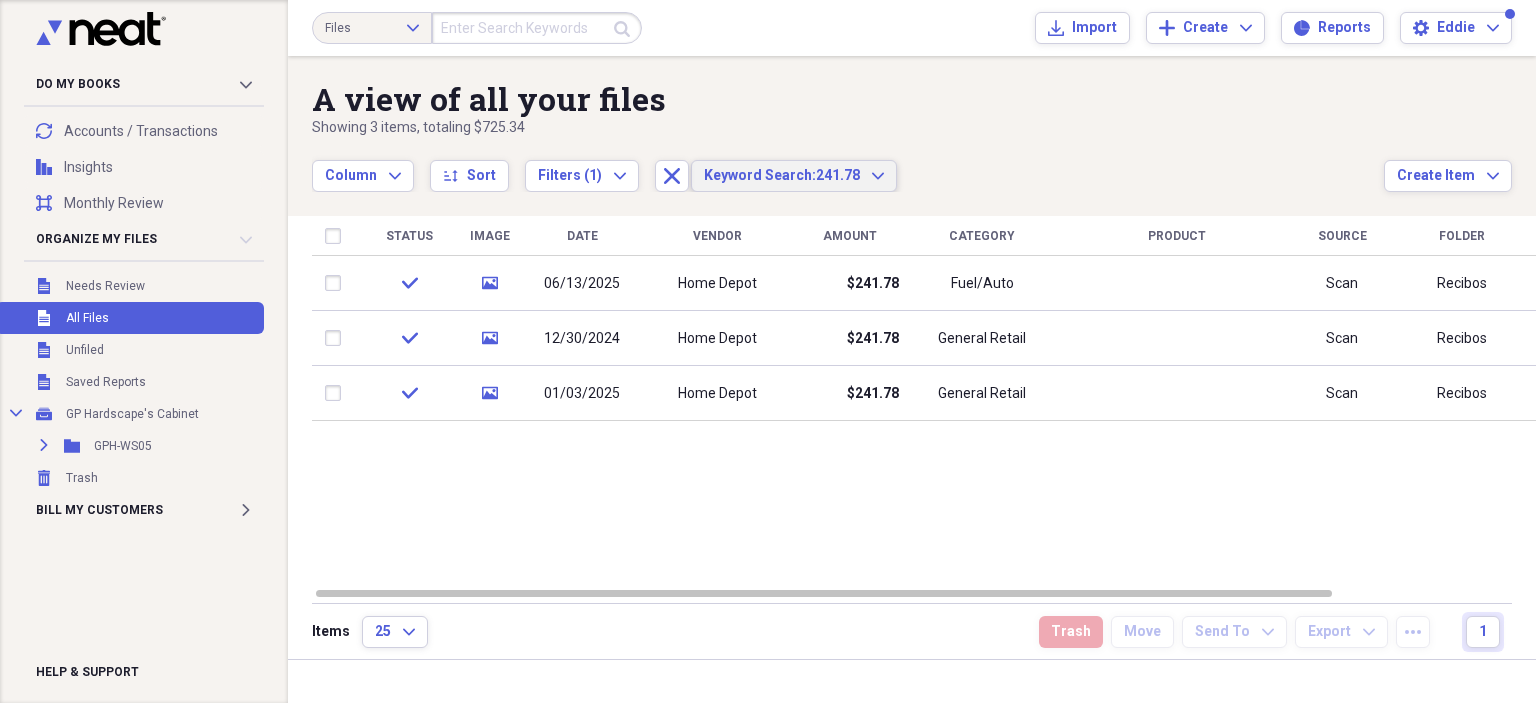click on "Keyword Search:" at bounding box center [760, 175] 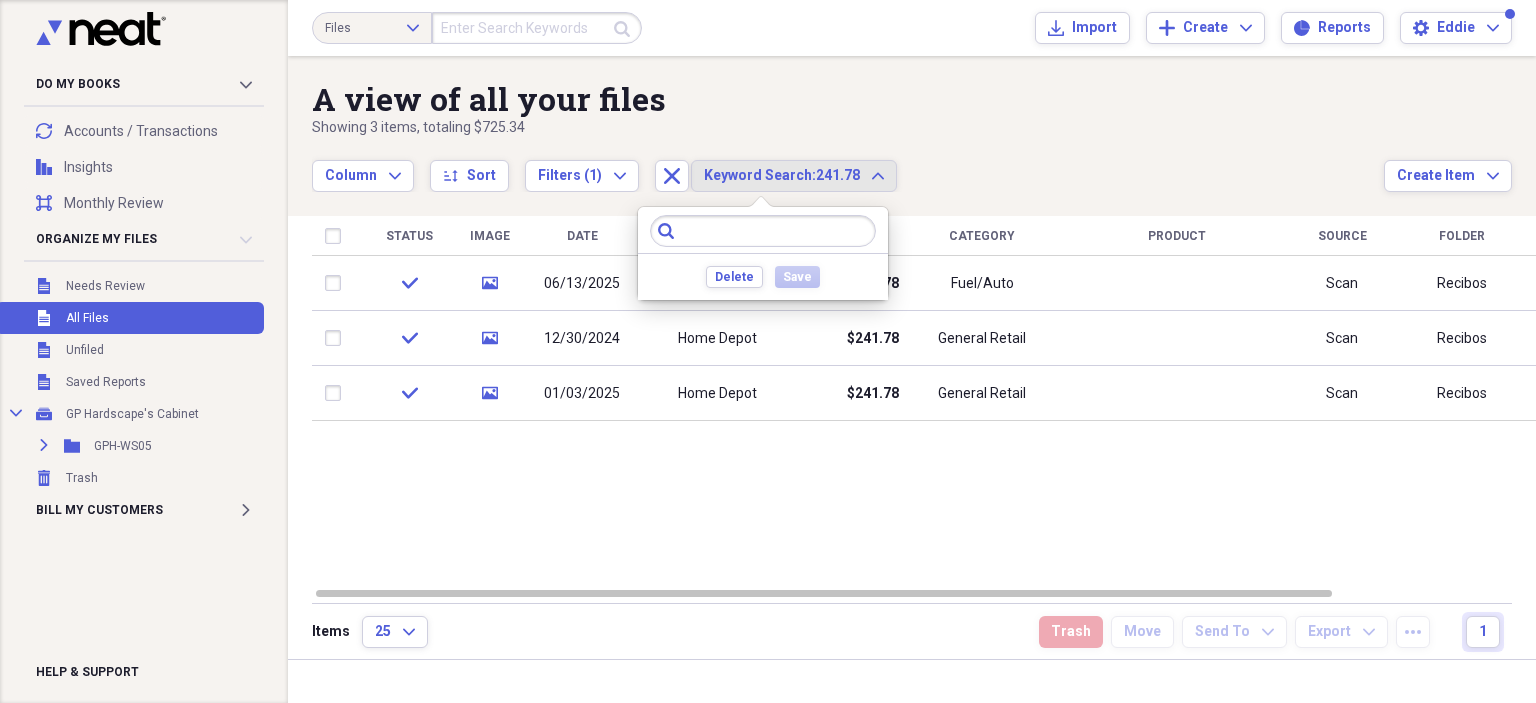 click at bounding box center [763, 231] 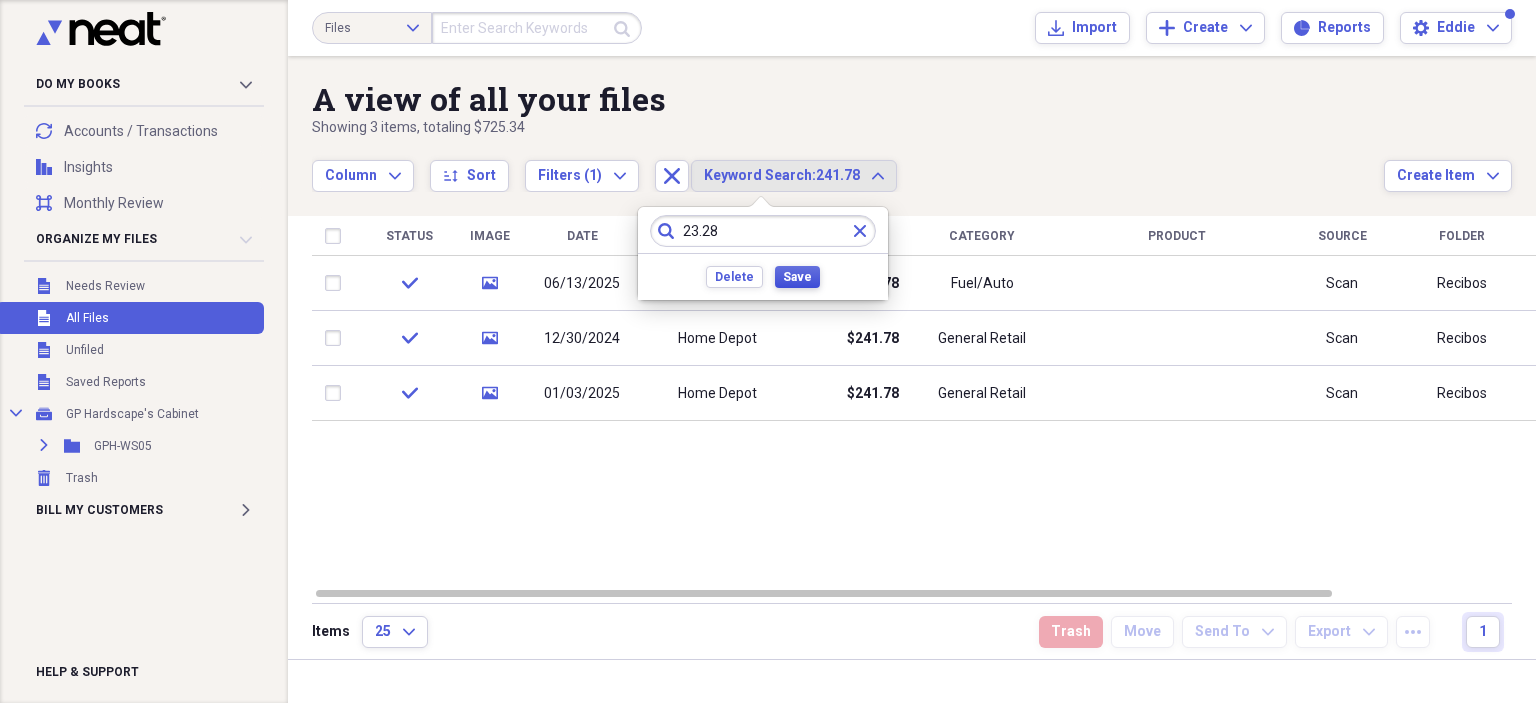 type on "23.28" 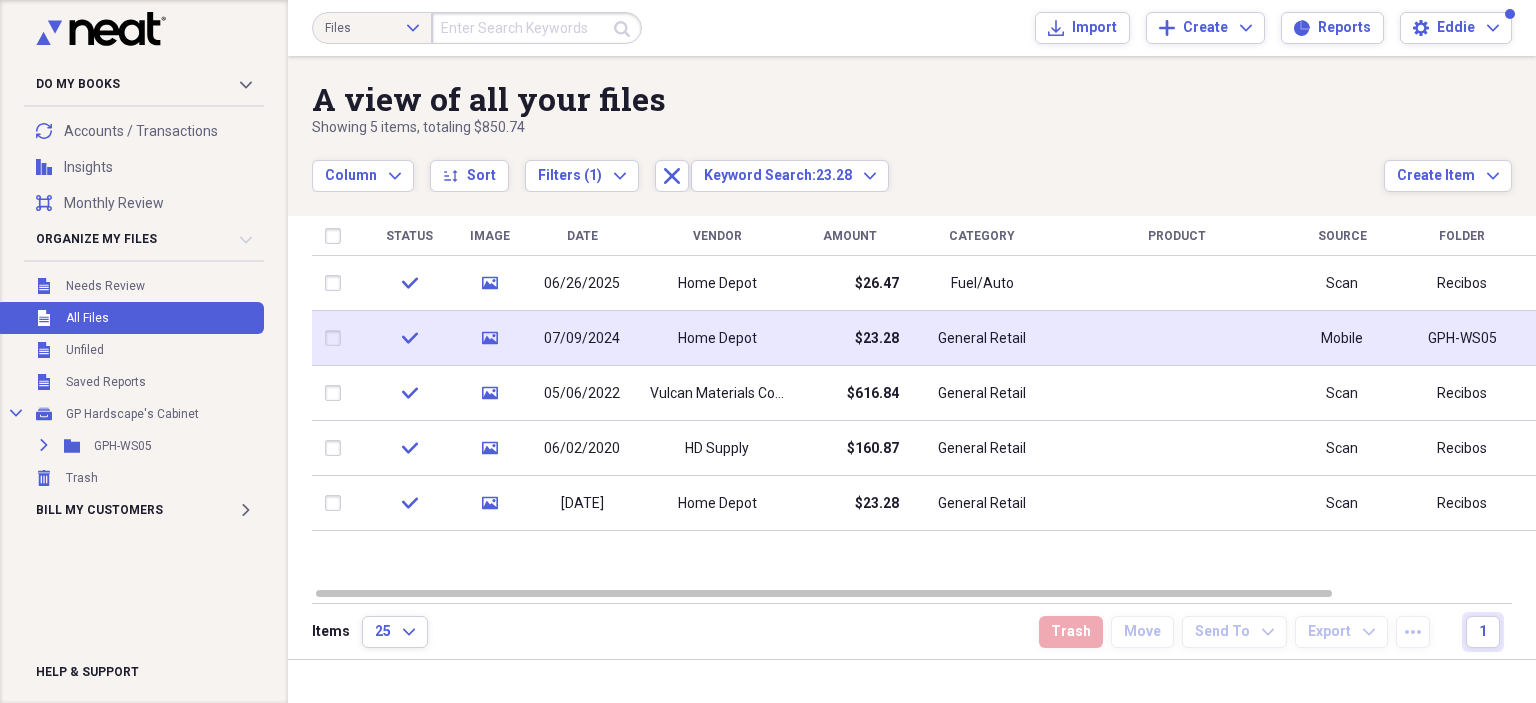 click on "$23.28" at bounding box center (849, 338) 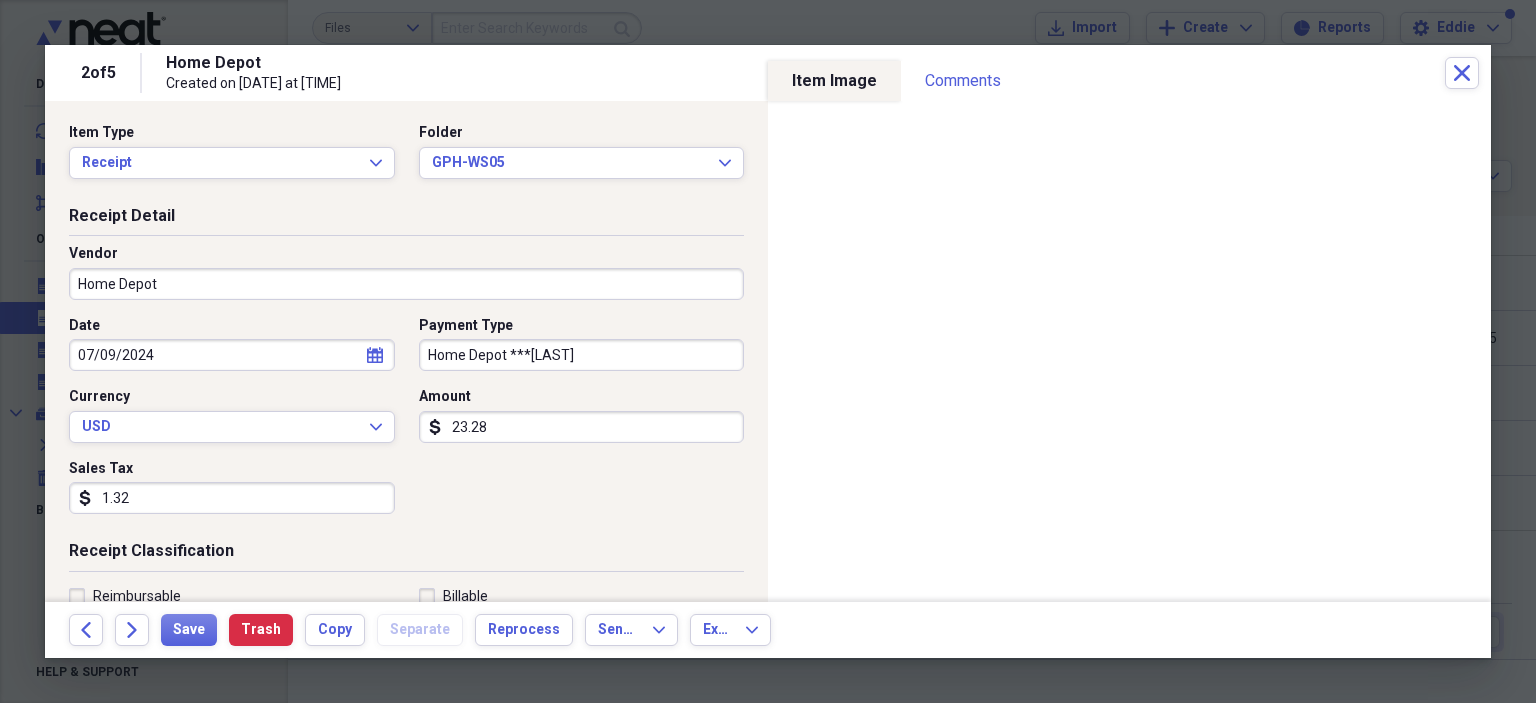scroll, scrollTop: 0, scrollLeft: 0, axis: both 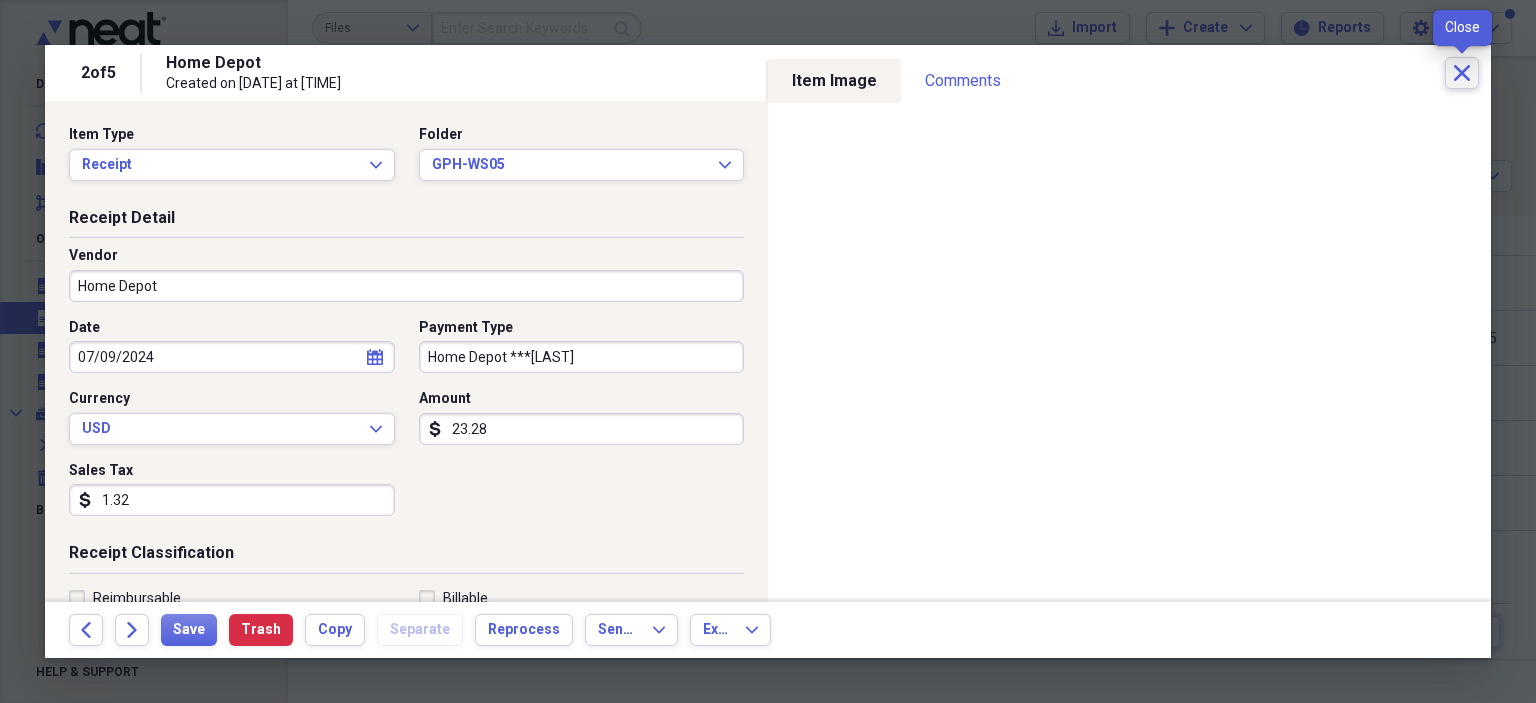 click 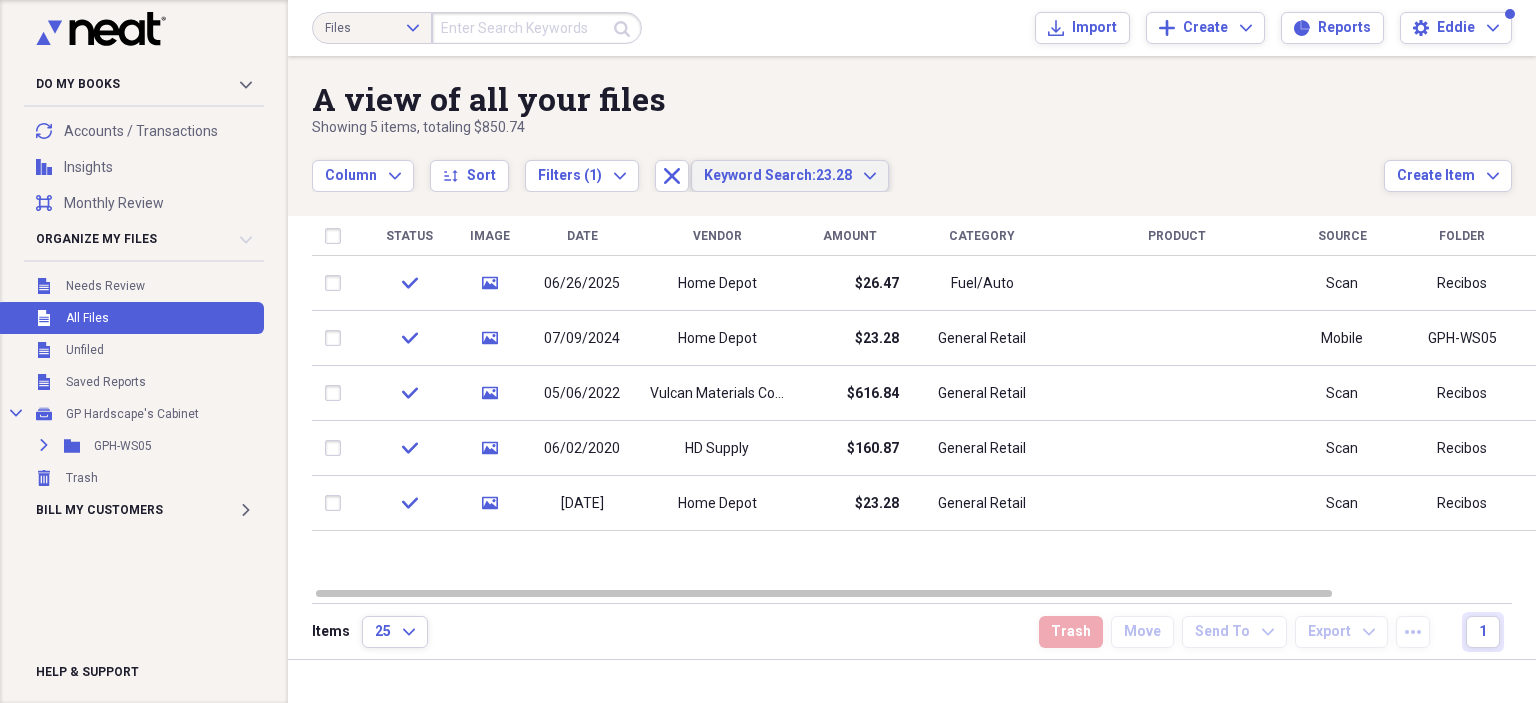 click on "Keyword Search:" at bounding box center (760, 175) 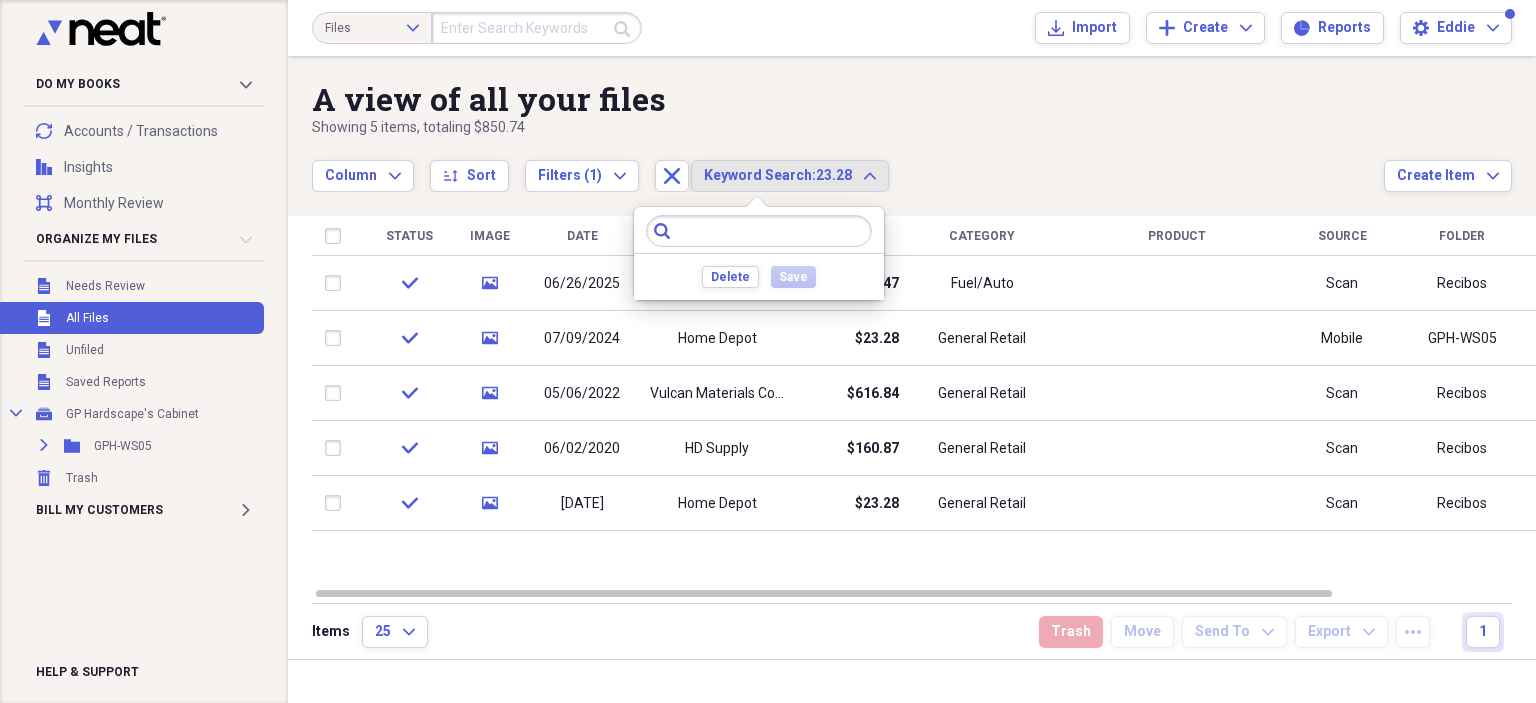 click at bounding box center (759, 231) 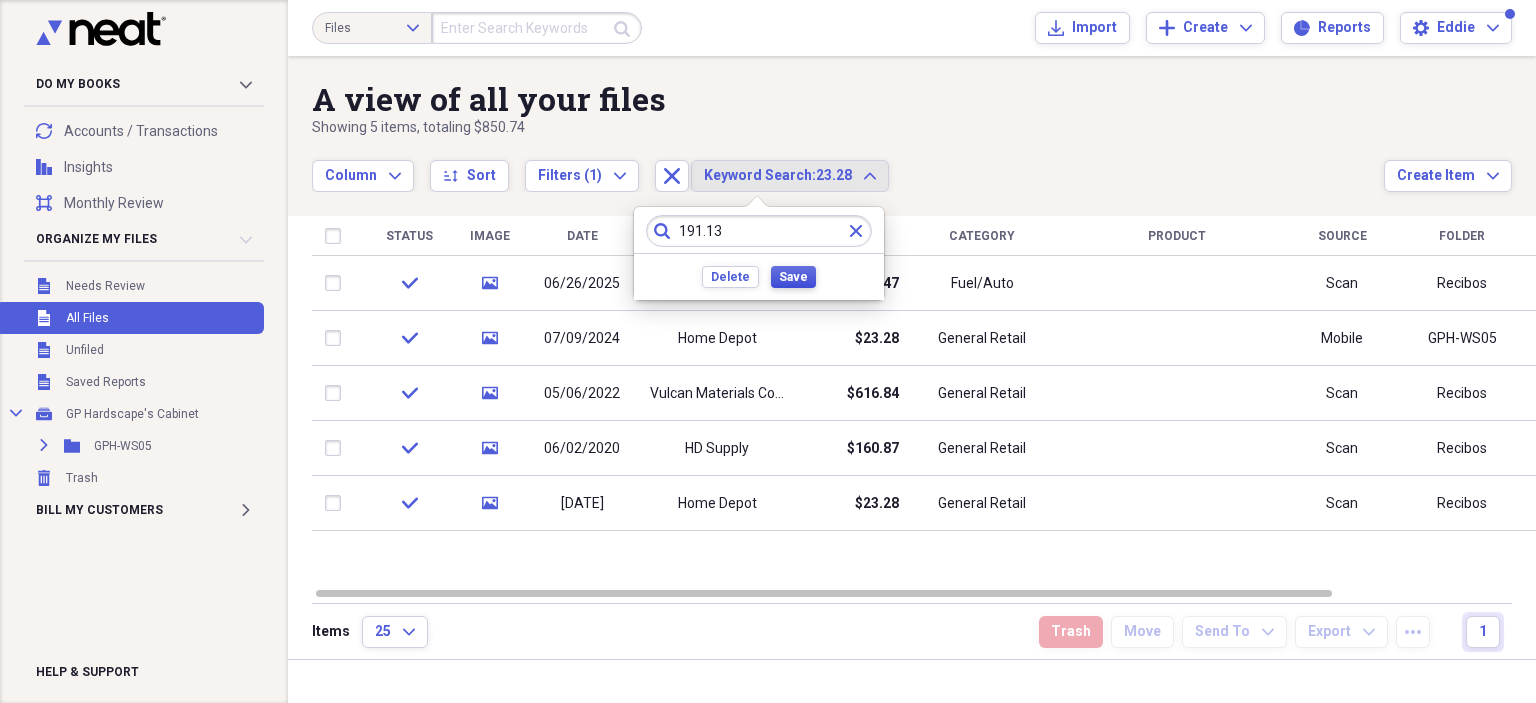 type on "191.13" 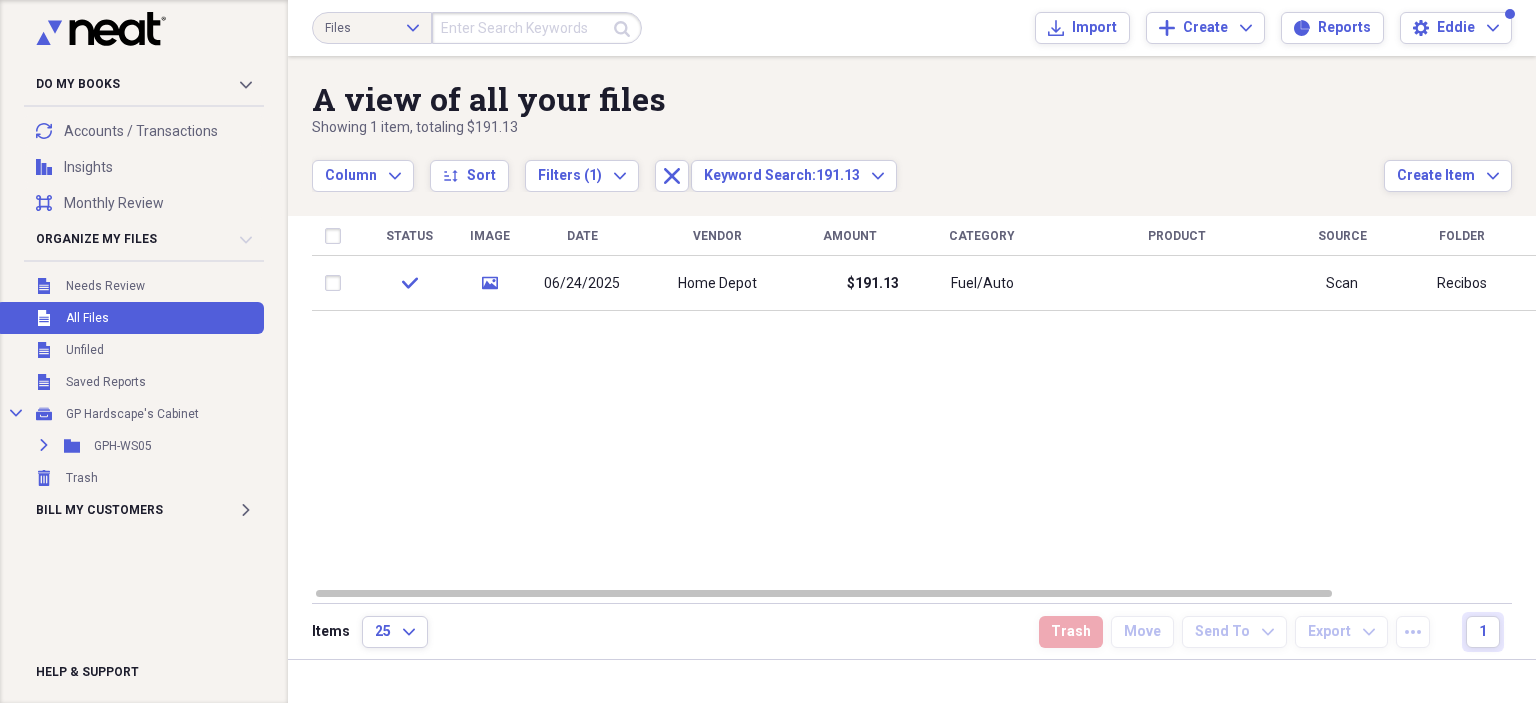 click on "$191.13" at bounding box center (849, 283) 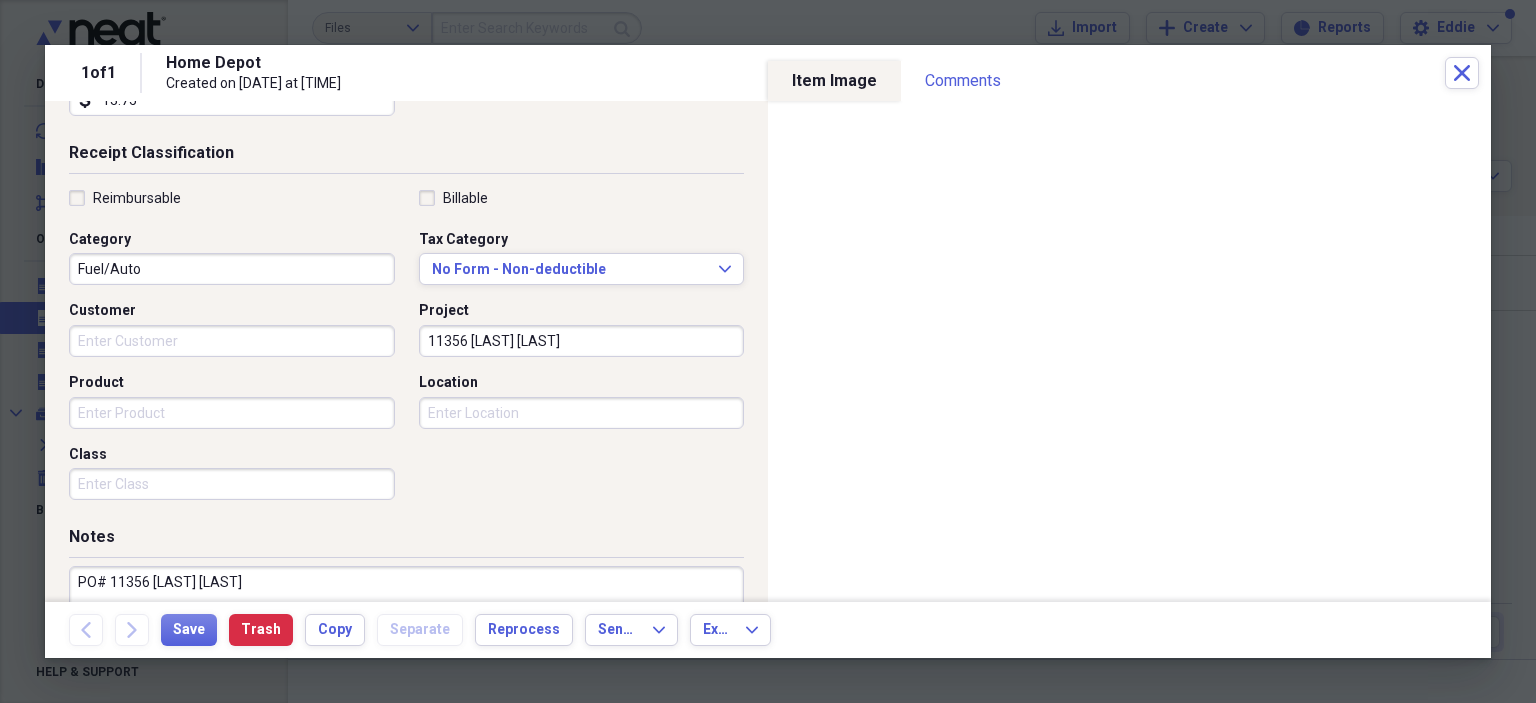 scroll, scrollTop: 500, scrollLeft: 0, axis: vertical 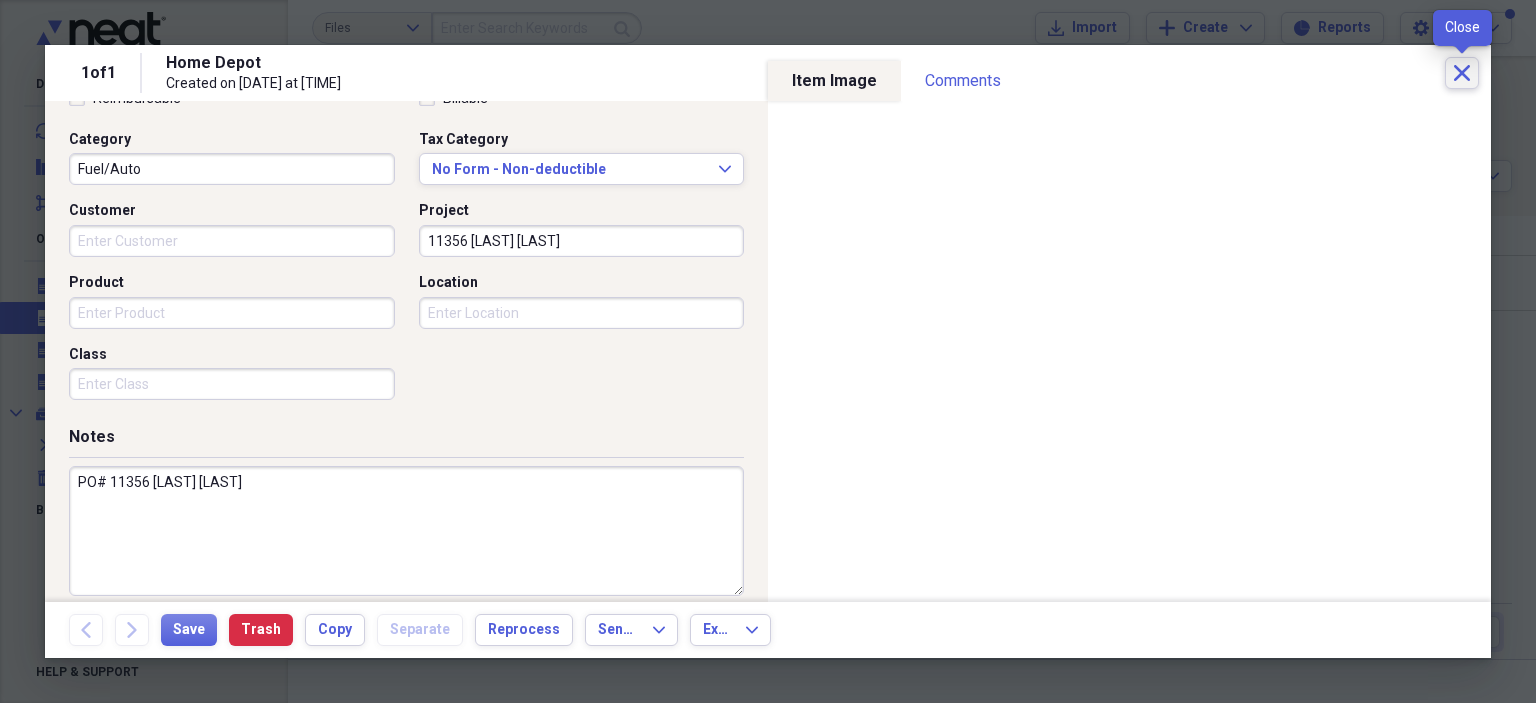 click 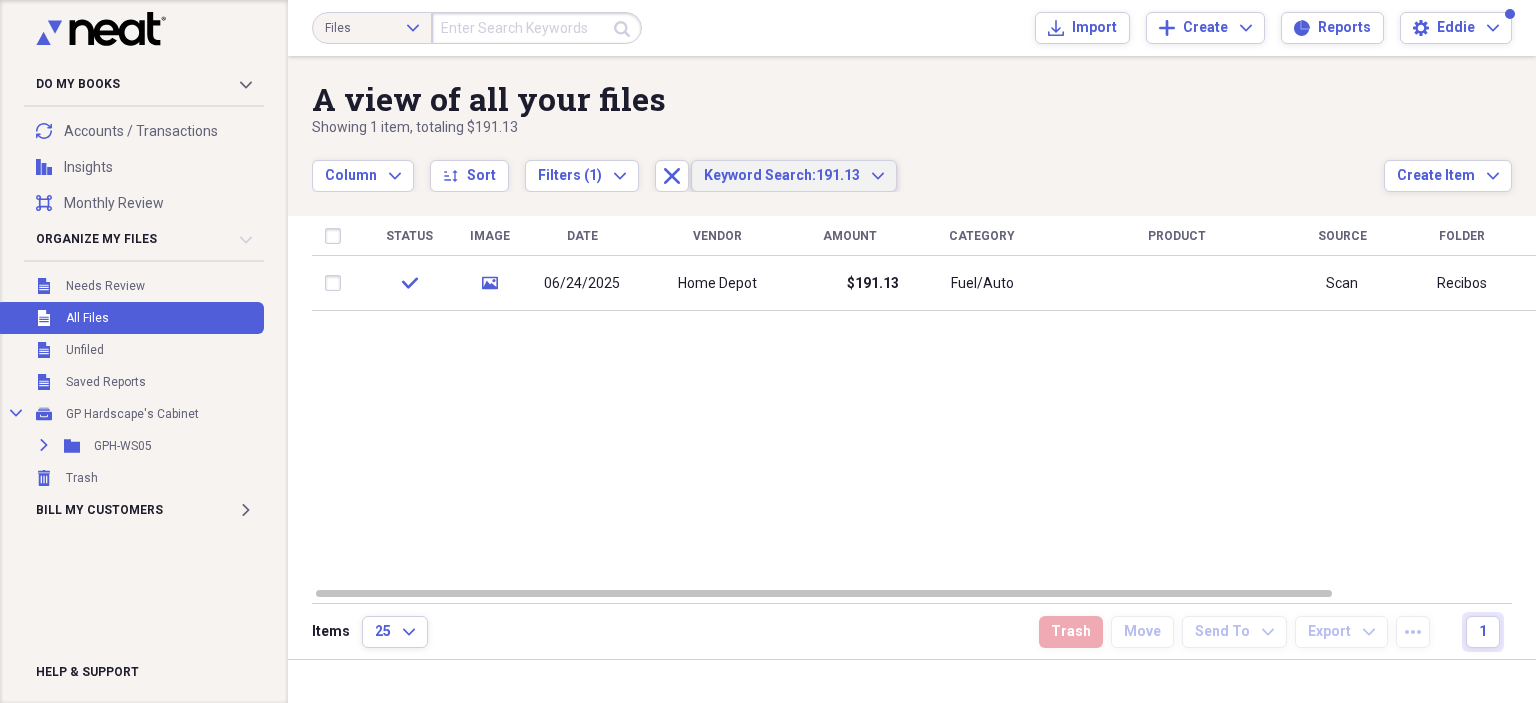 click on "Keyword Search:  191.13" at bounding box center [782, 176] 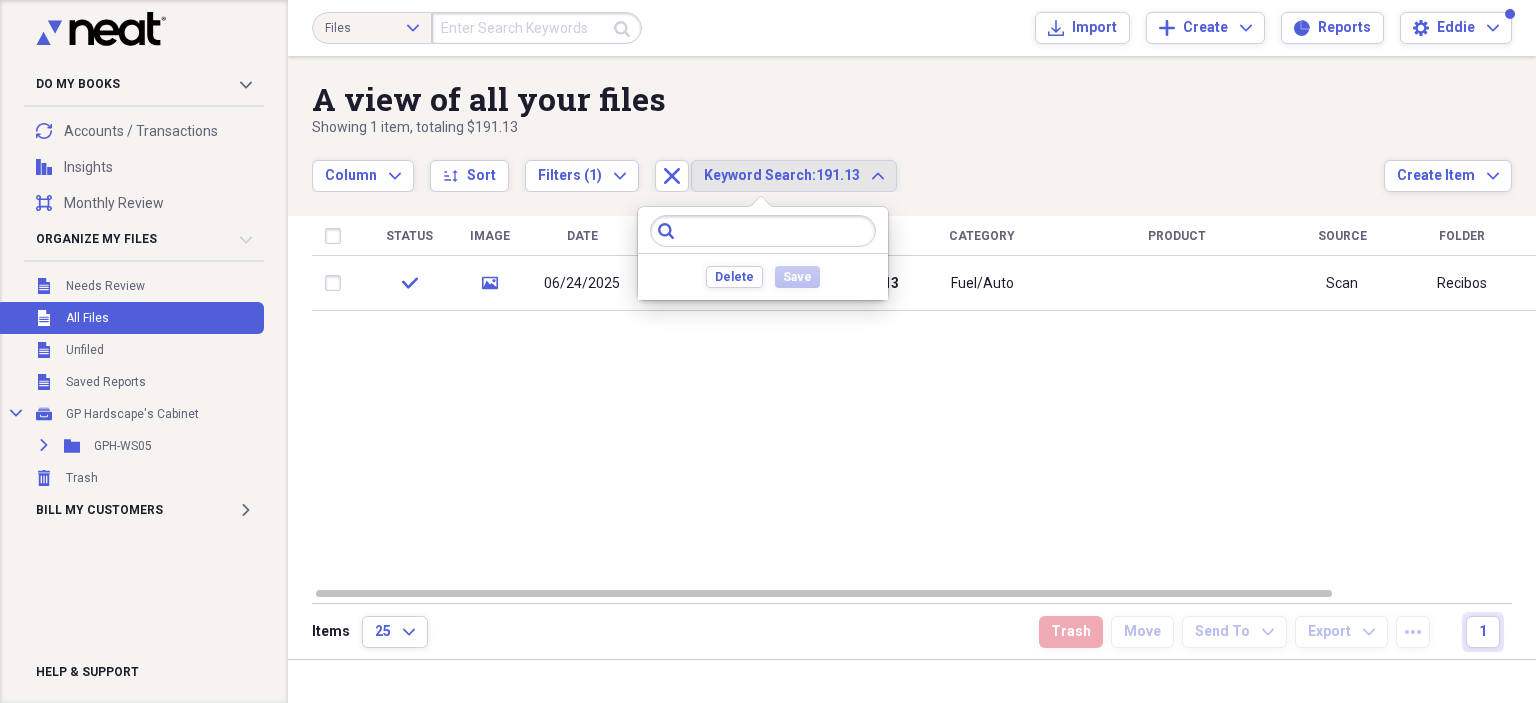 click at bounding box center (763, 231) 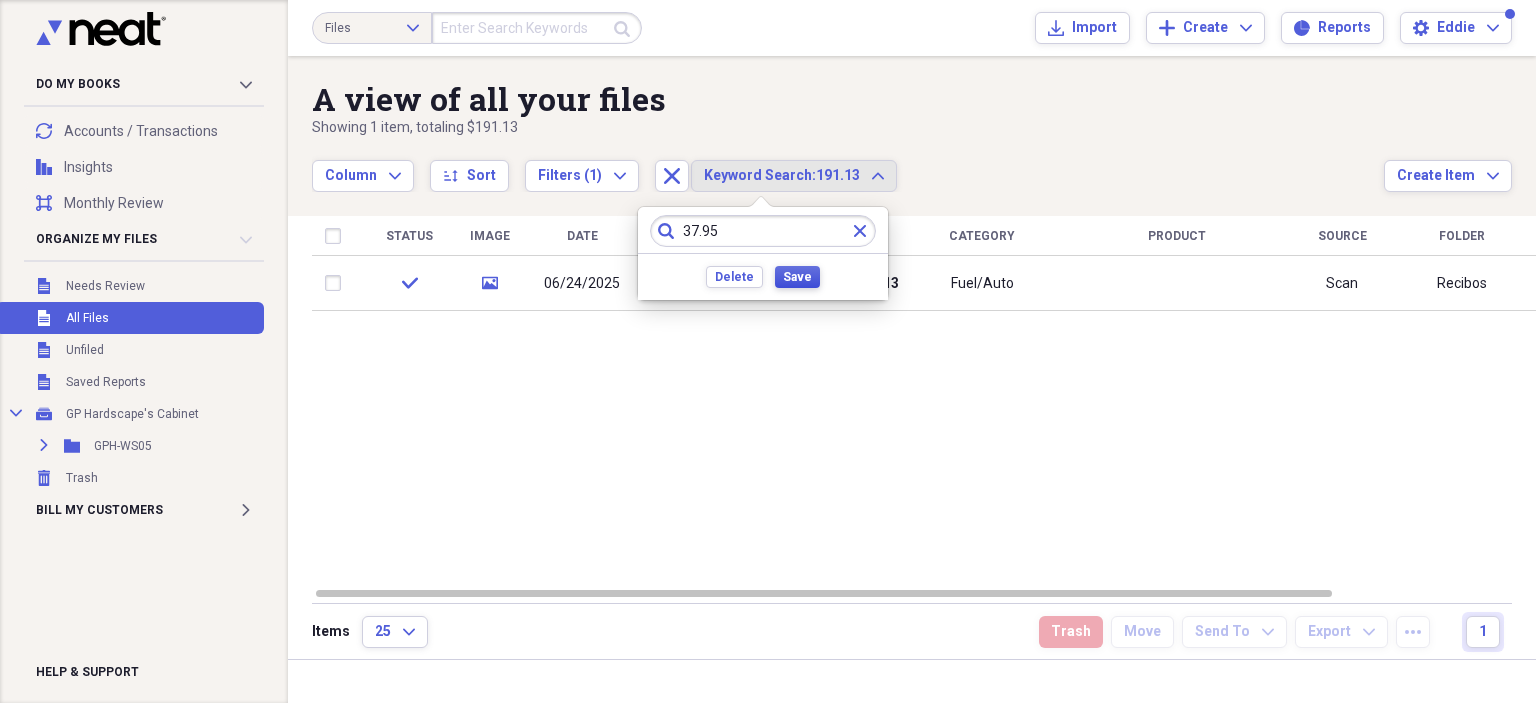 type on "37.95" 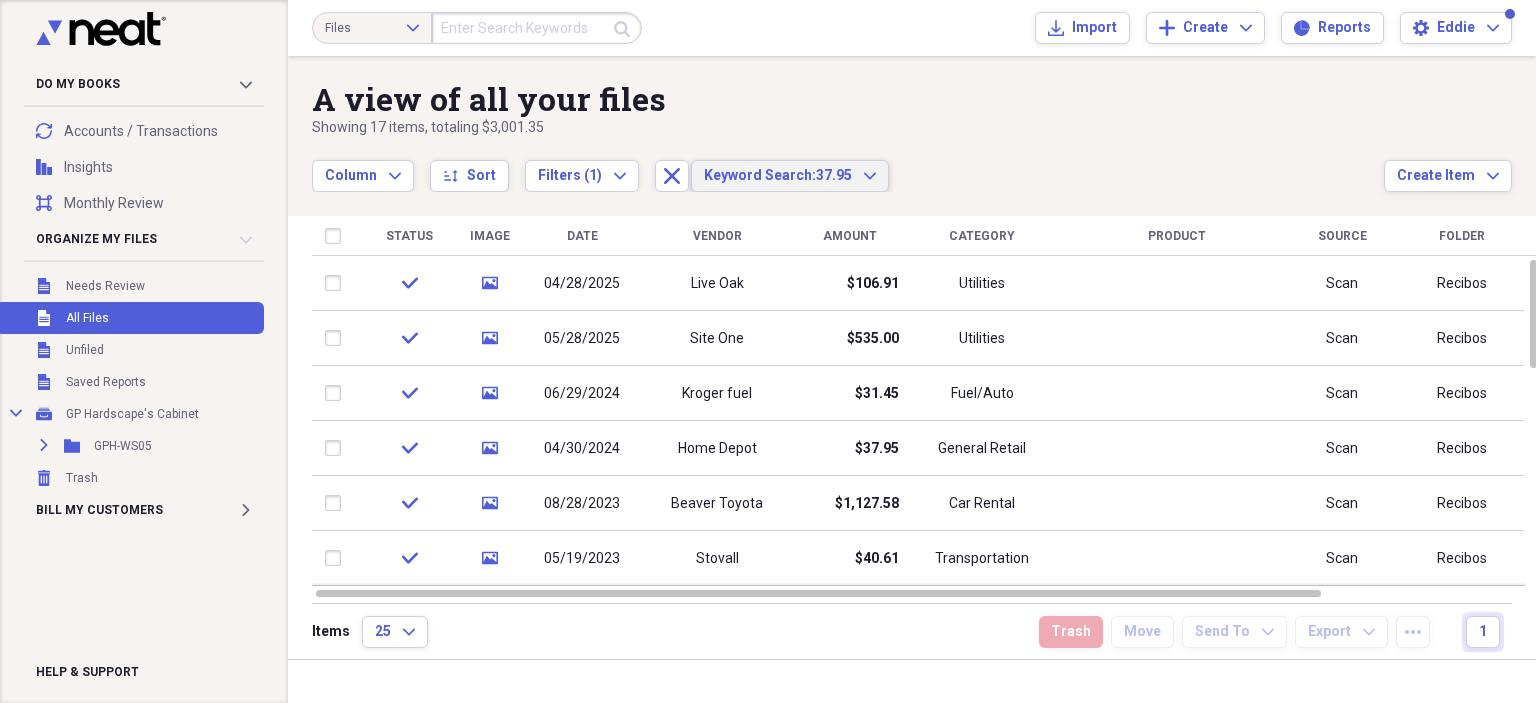 click on "Keyword Search:" at bounding box center [760, 175] 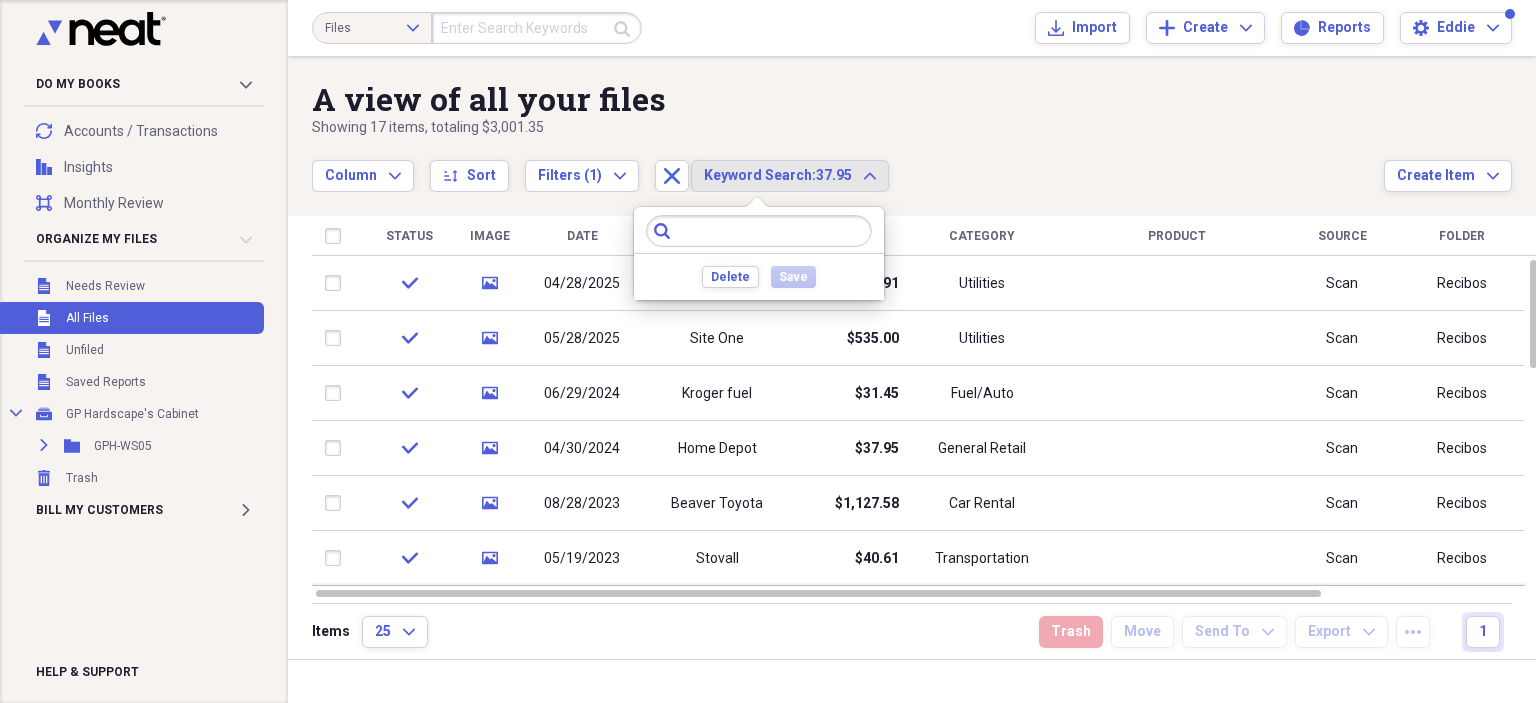 click at bounding box center (759, 231) 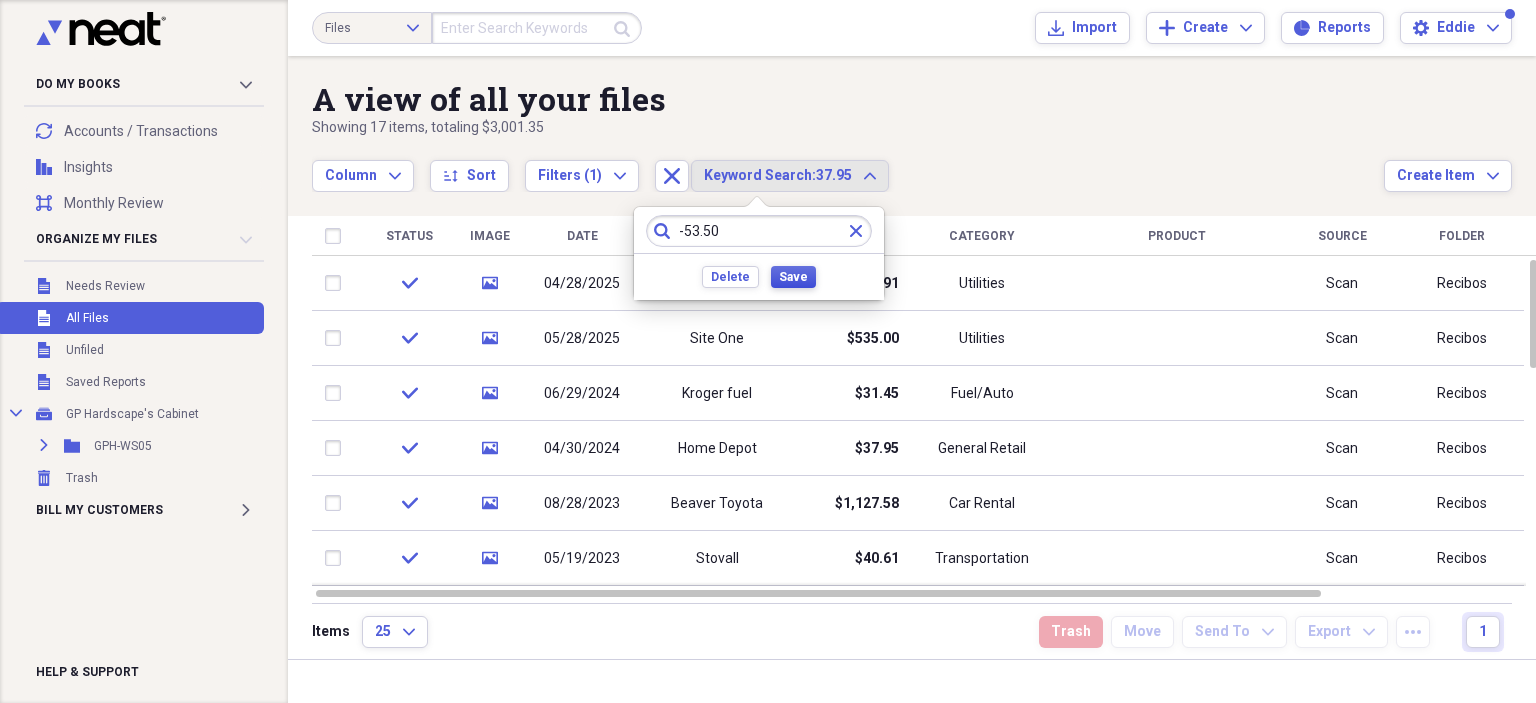 type on "-53.50" 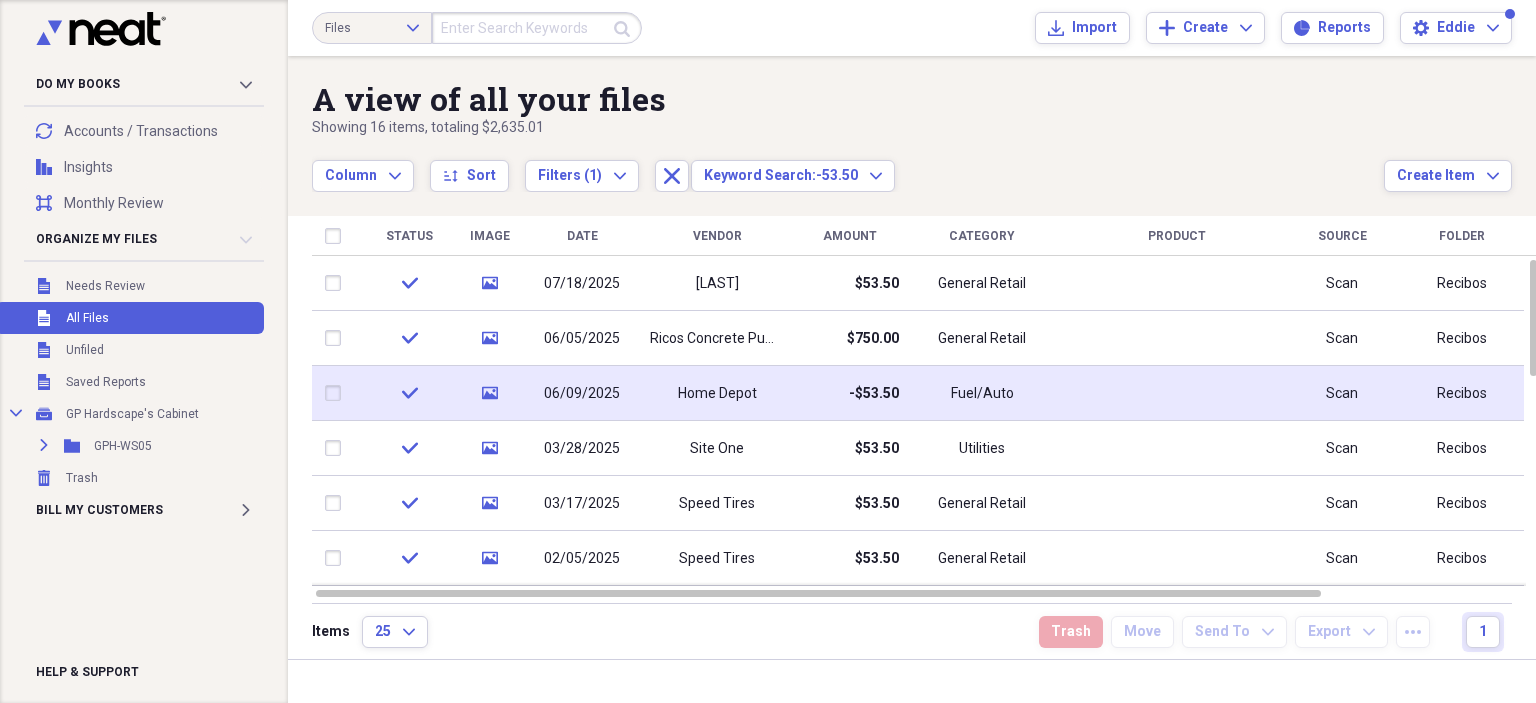 click on "-$53.50" at bounding box center [849, 393] 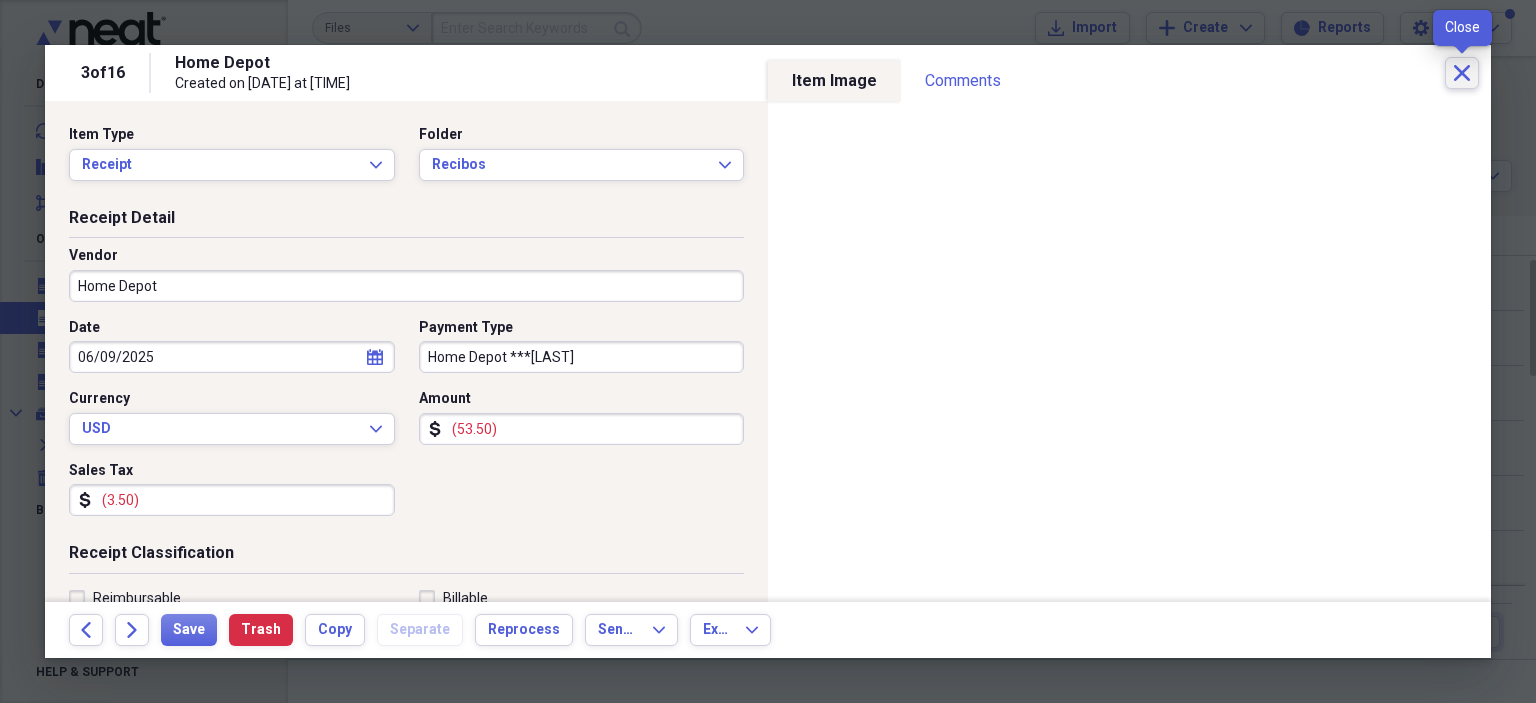 click 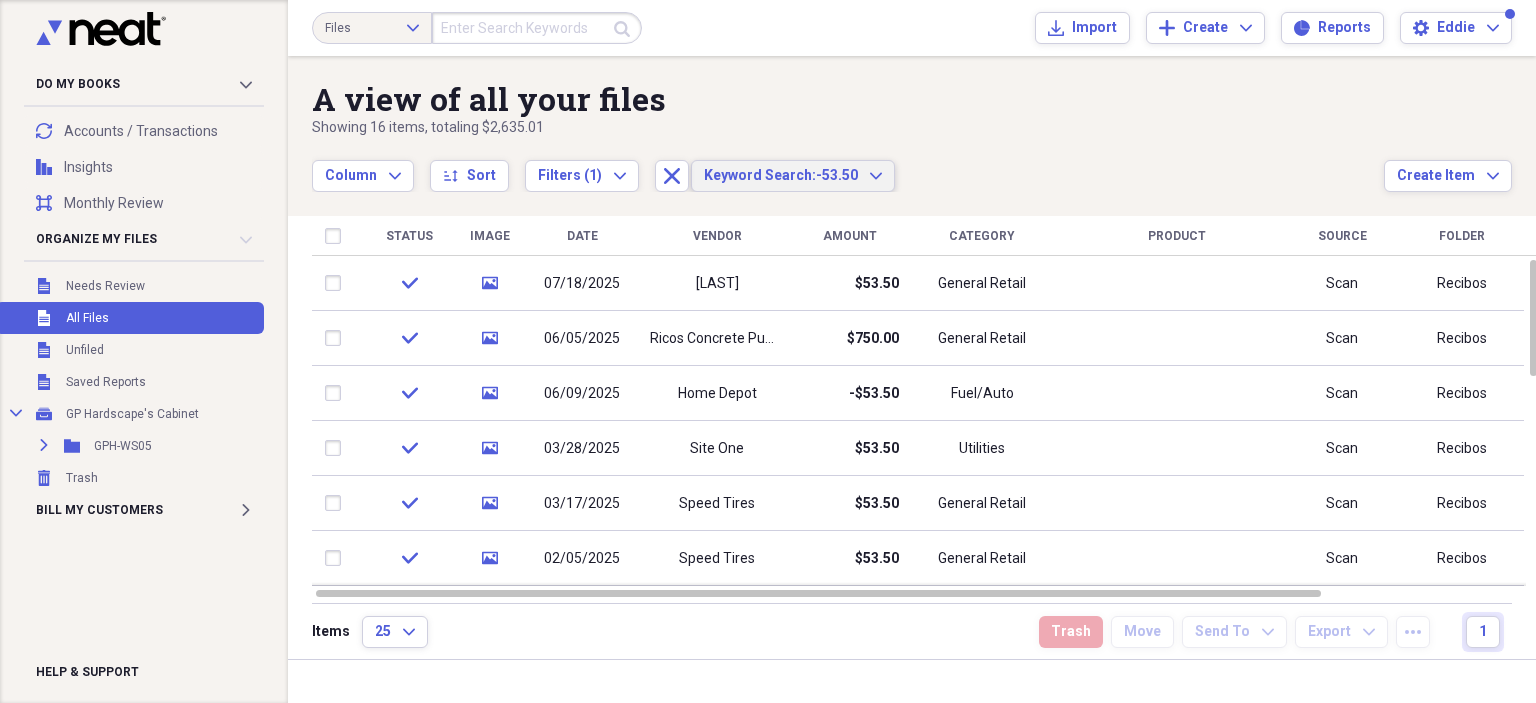click on "Keyword Search:" at bounding box center [760, 175] 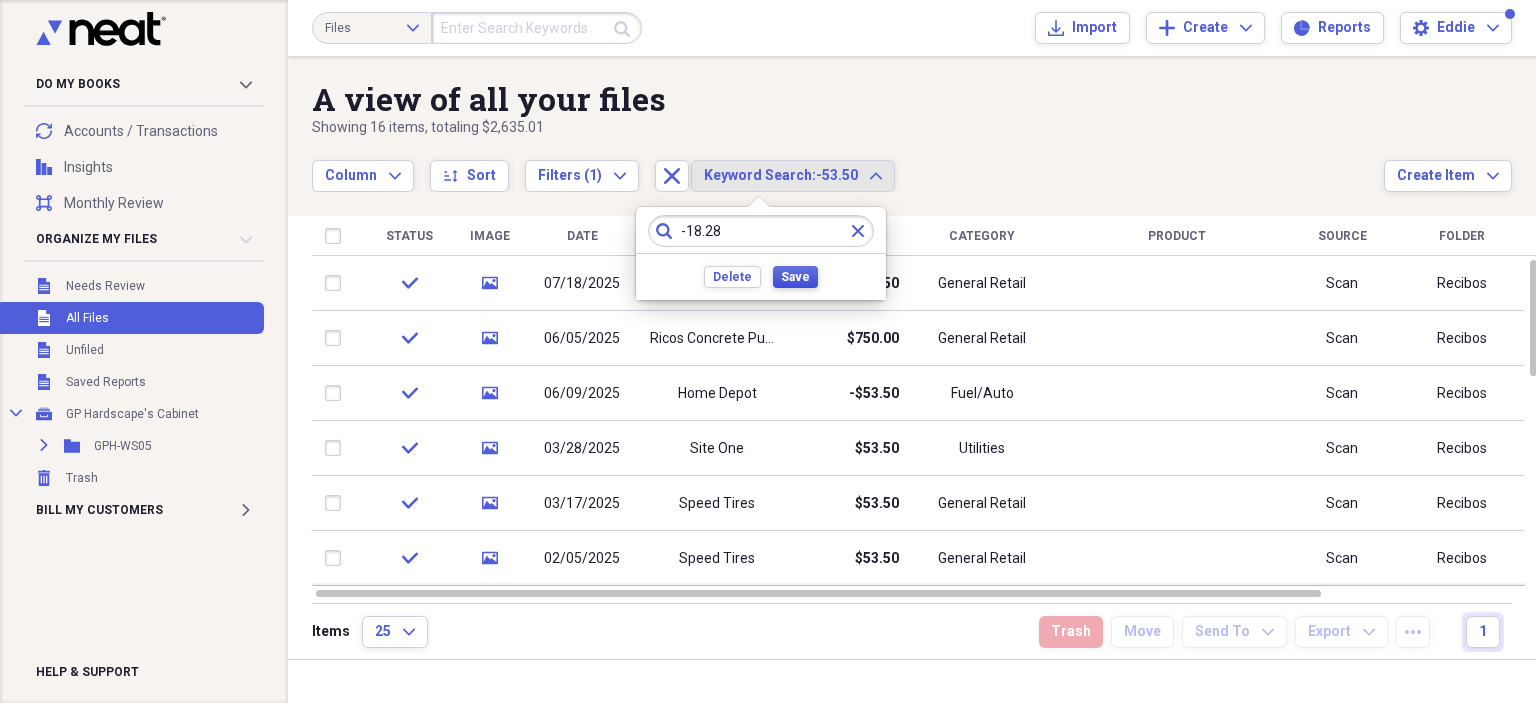 type on "-18.28" 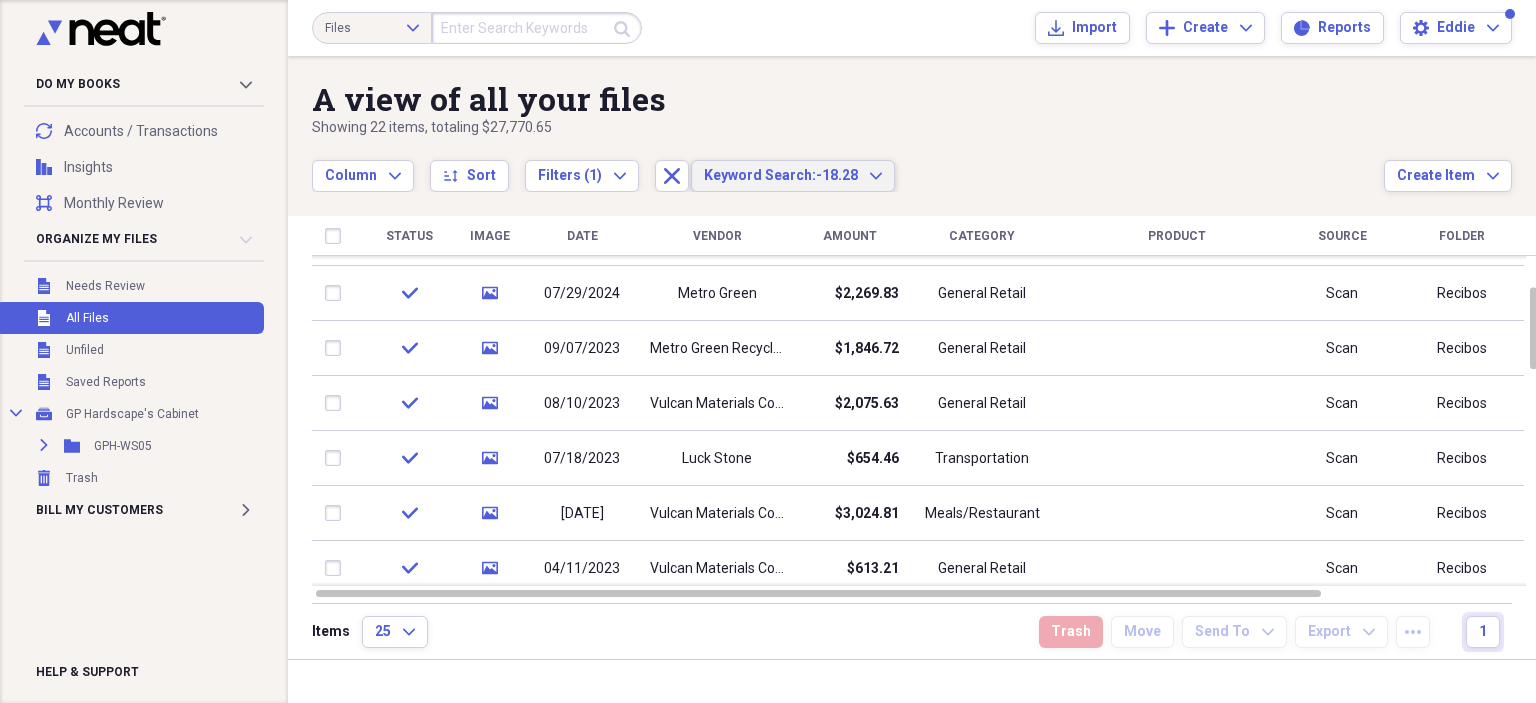 click on "Keyword Search:" at bounding box center [760, 175] 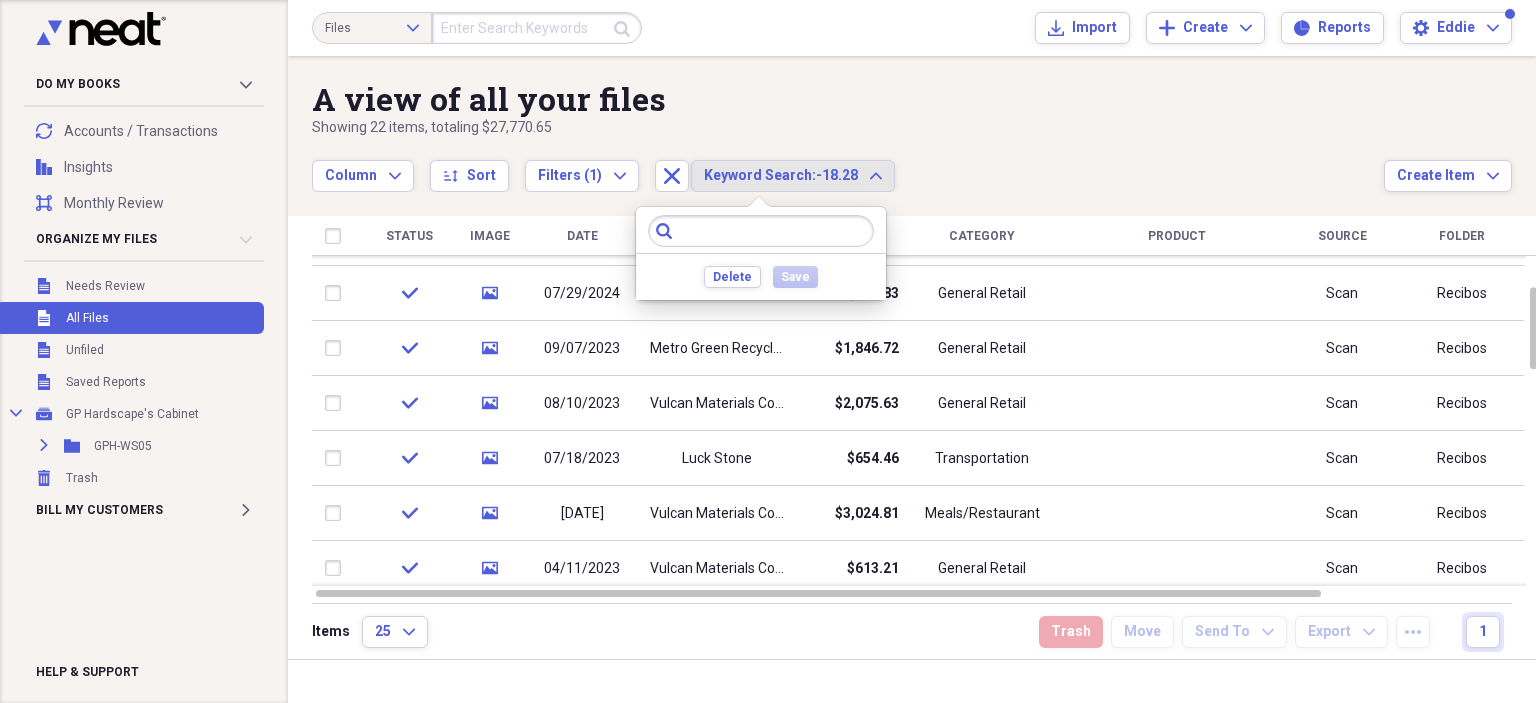 click at bounding box center [761, 231] 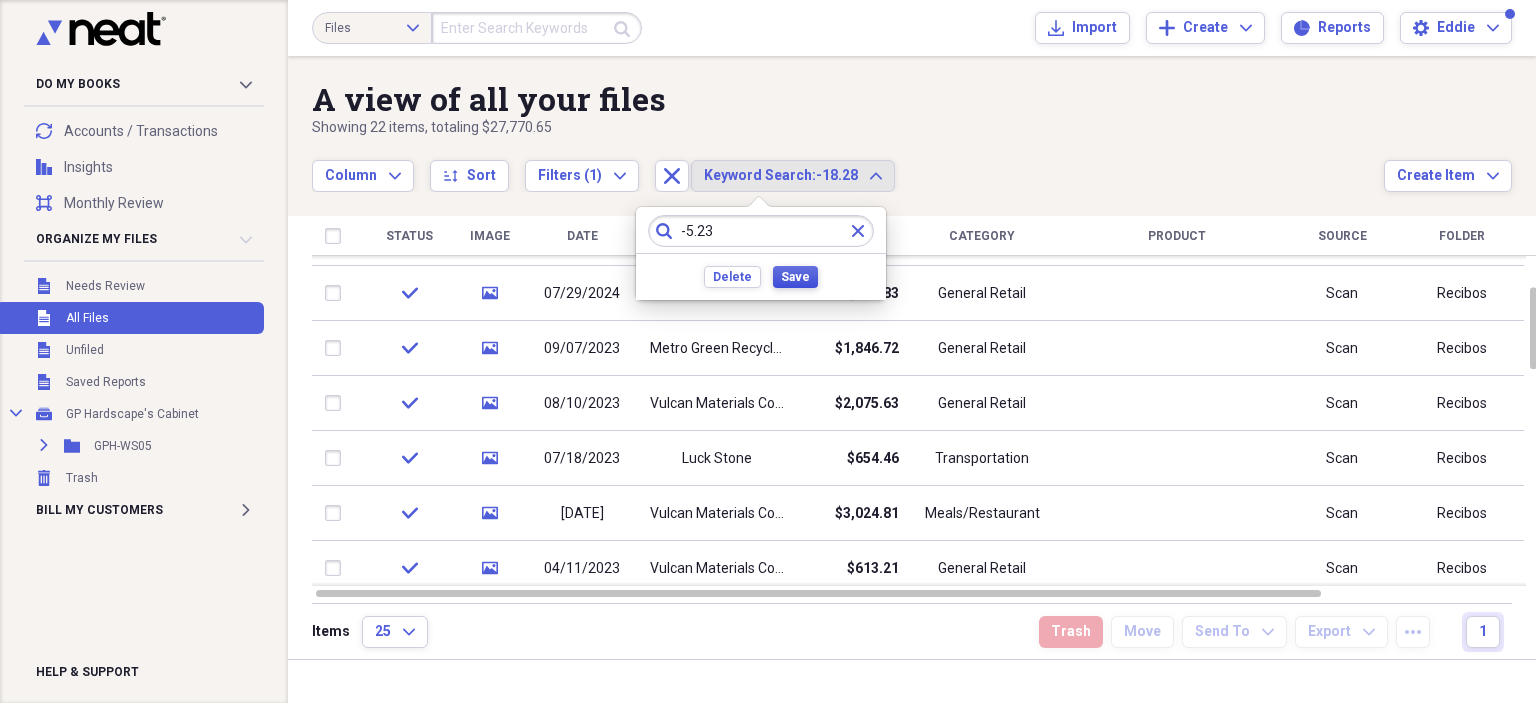 type on "-5.23" 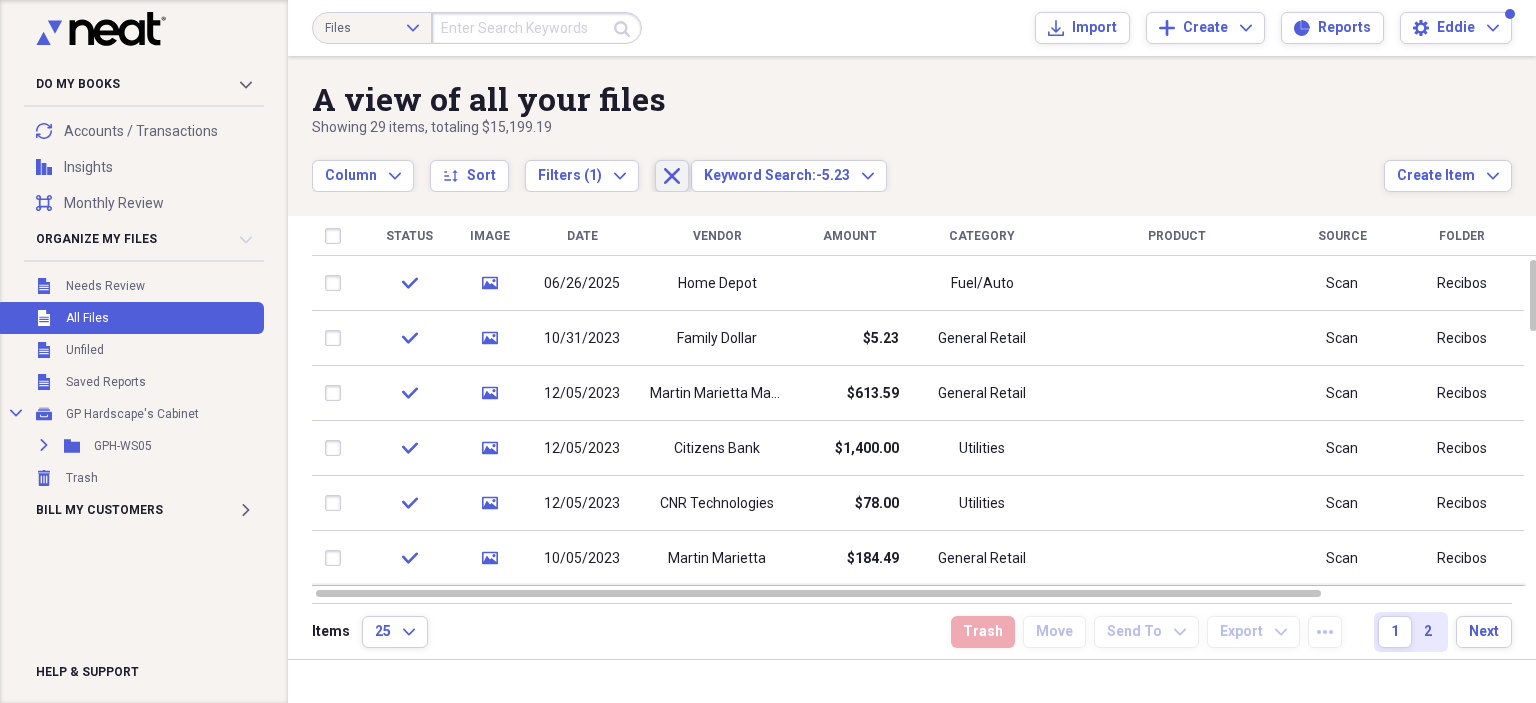 click on "Close" 